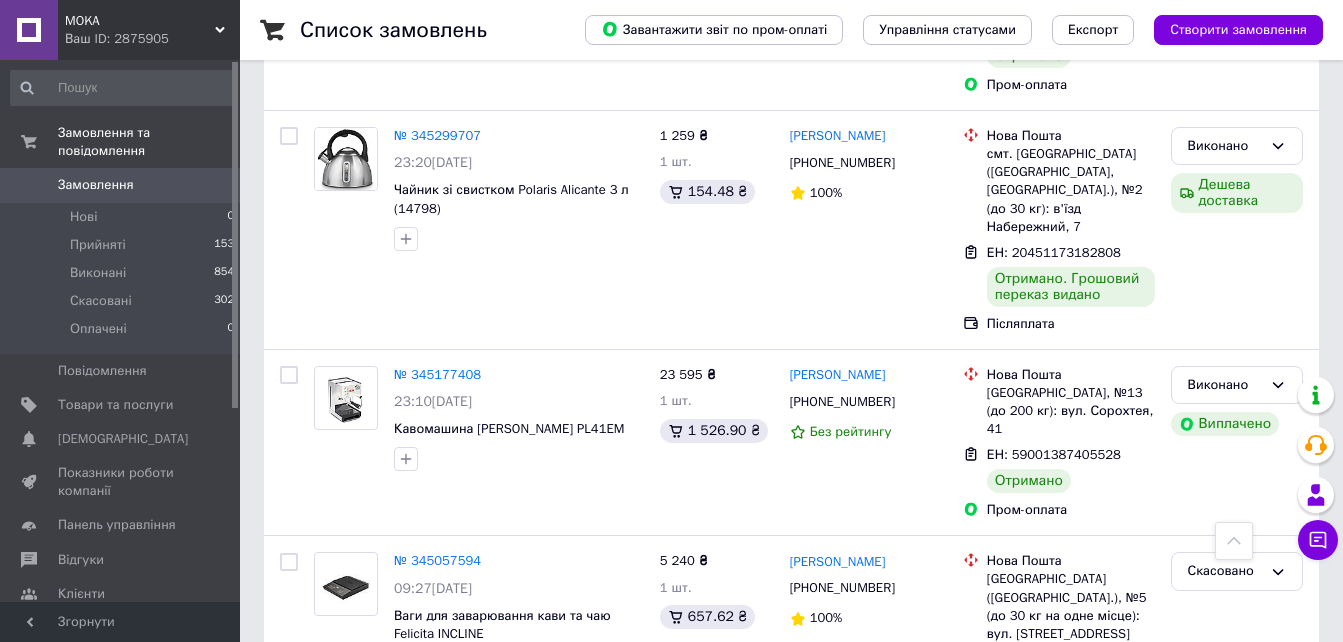 scroll, scrollTop: 1200, scrollLeft: 0, axis: vertical 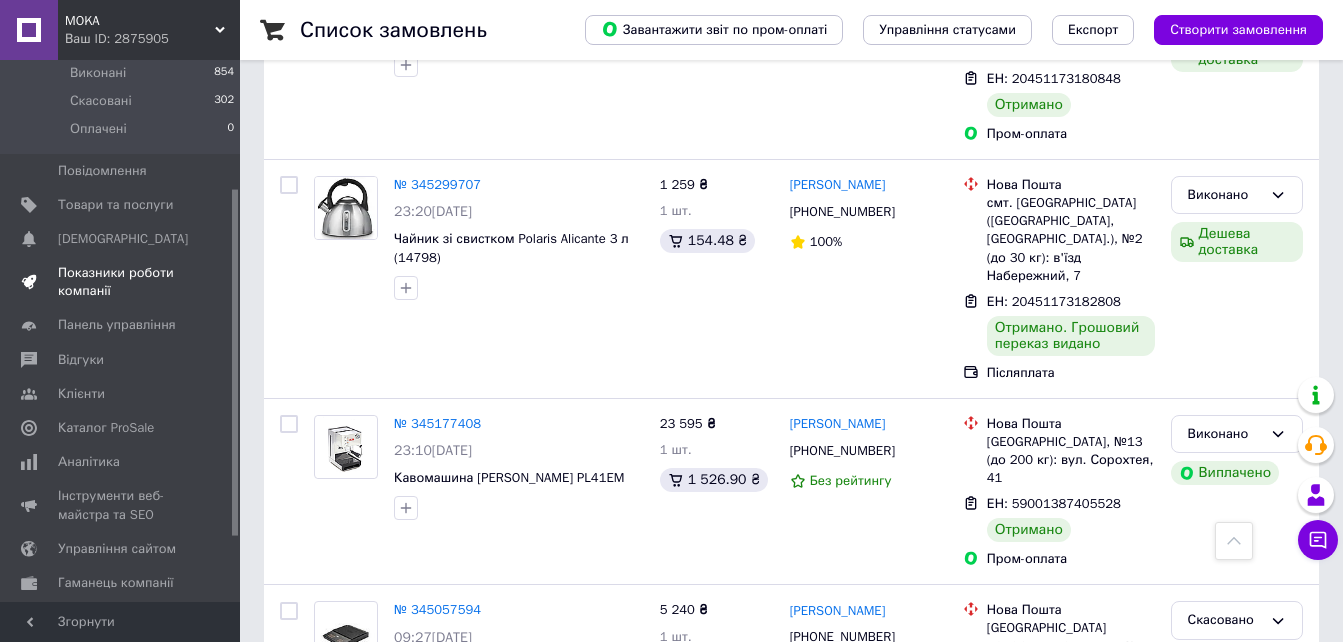 click on "Показники роботи компанії" at bounding box center [121, 282] 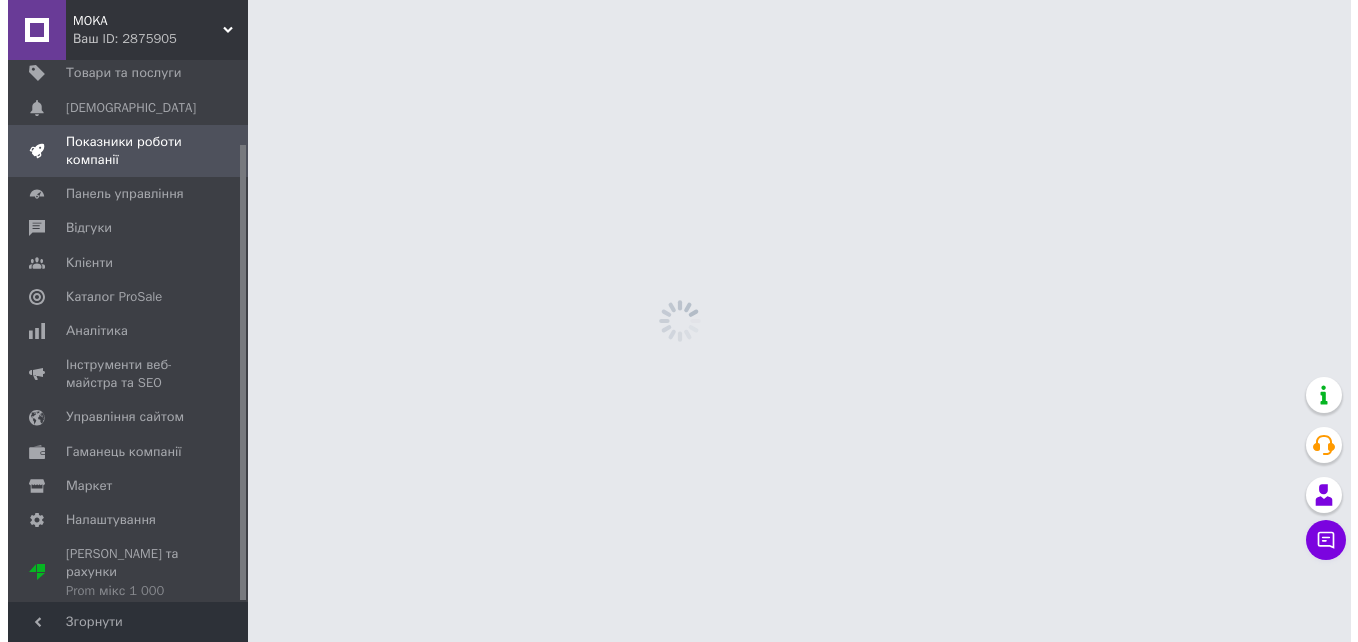scroll, scrollTop: 0, scrollLeft: 0, axis: both 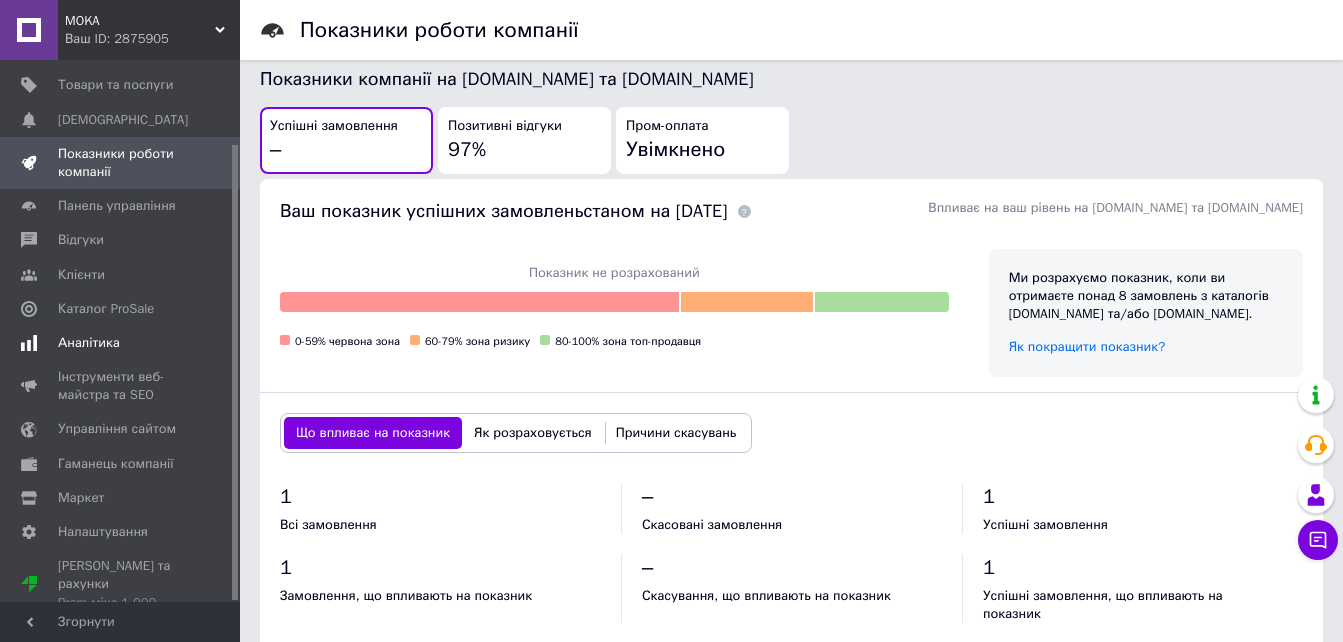 click on "Аналітика" at bounding box center [89, 343] 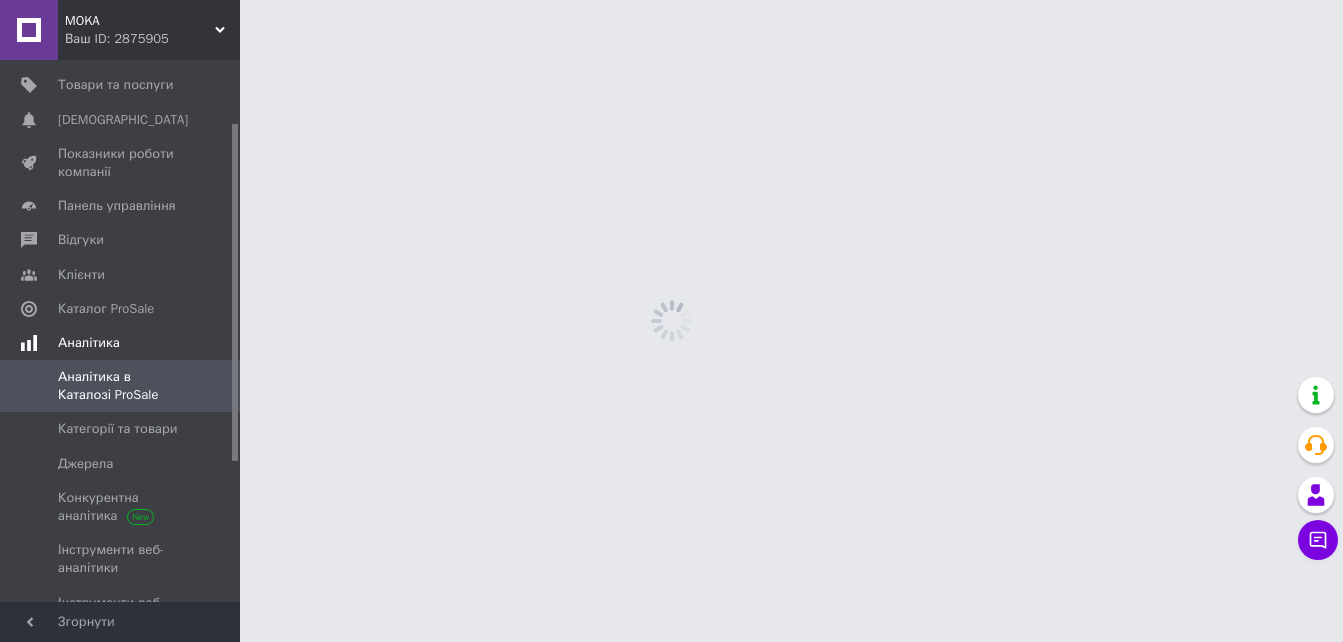 scroll, scrollTop: 0, scrollLeft: 0, axis: both 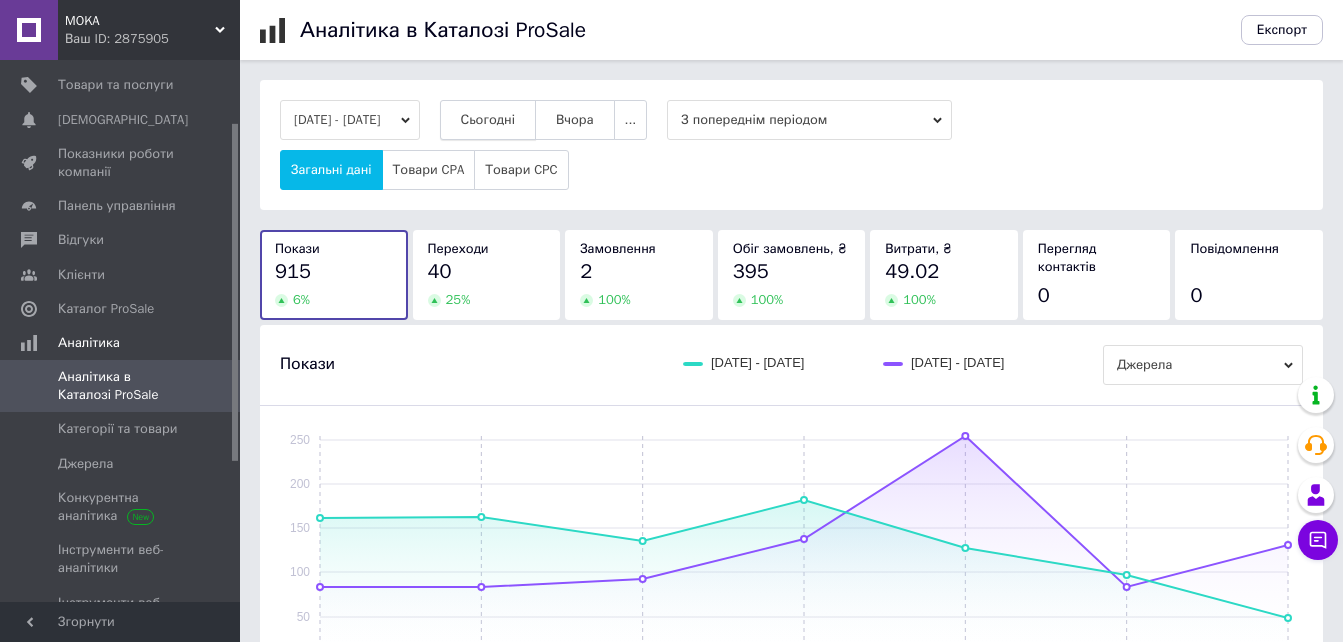 click on "Сьогодні" at bounding box center [488, 120] 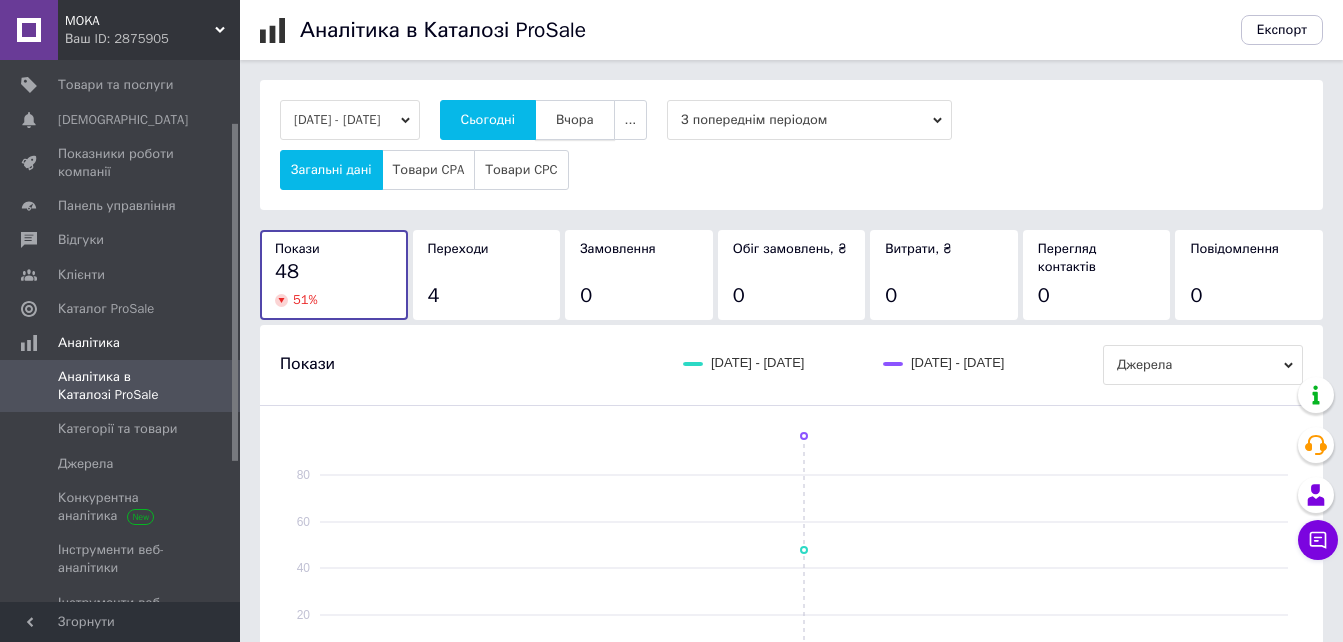 click on "Вчора" at bounding box center (575, 120) 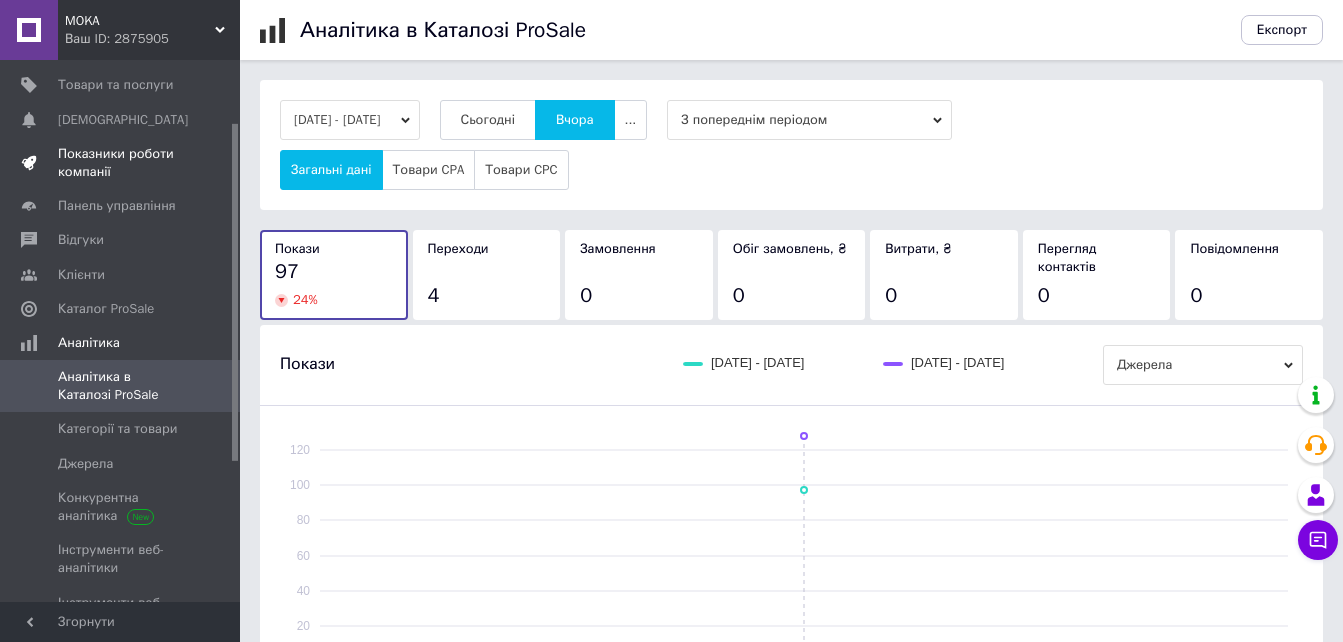 scroll, scrollTop: 0, scrollLeft: 0, axis: both 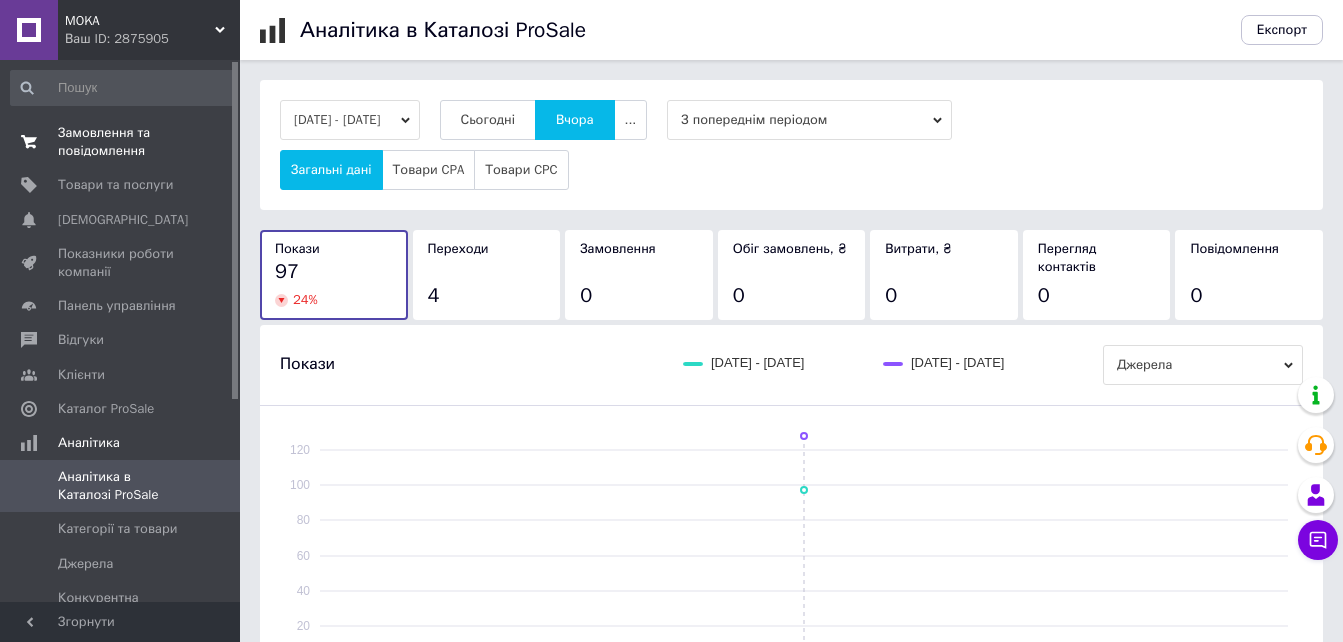 click on "Замовлення та повідомлення" at bounding box center (121, 142) 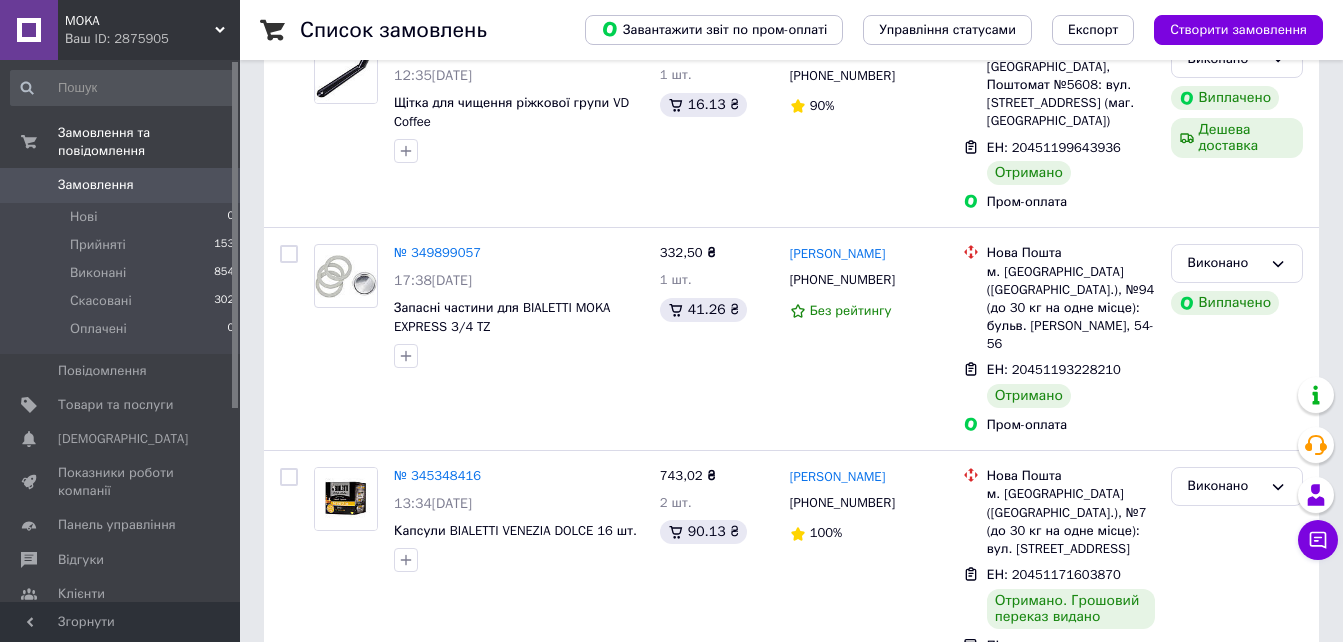 scroll, scrollTop: 500, scrollLeft: 0, axis: vertical 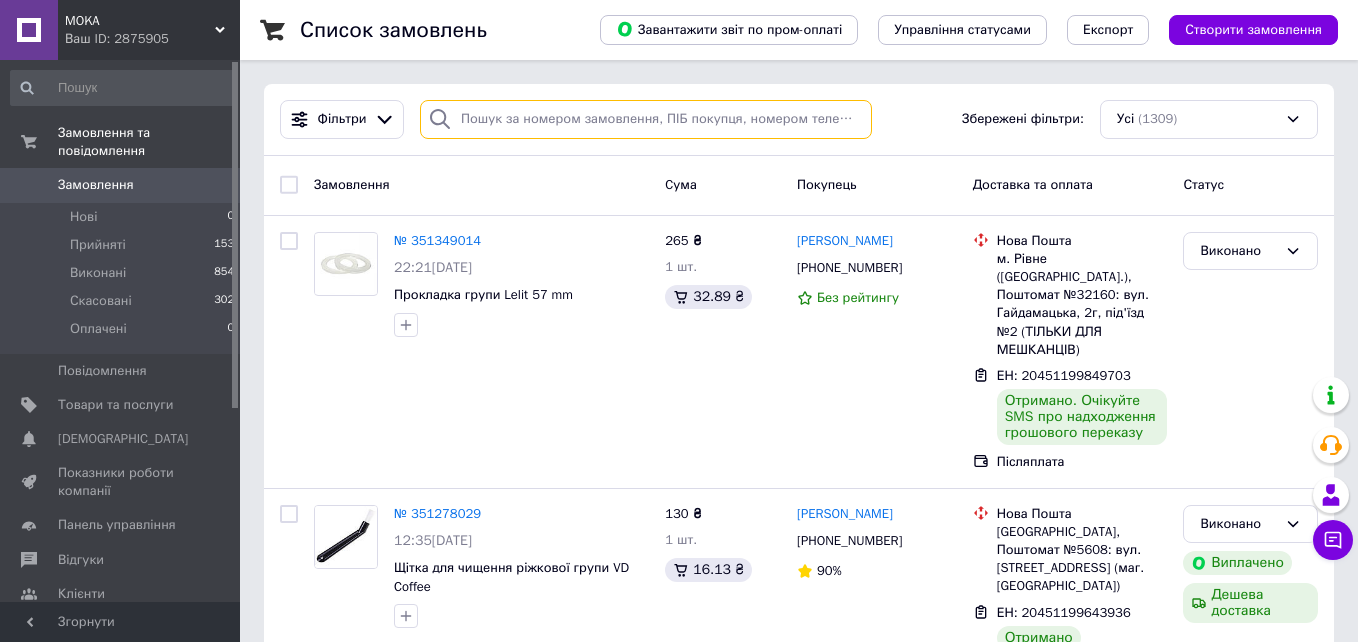 click at bounding box center [646, 119] 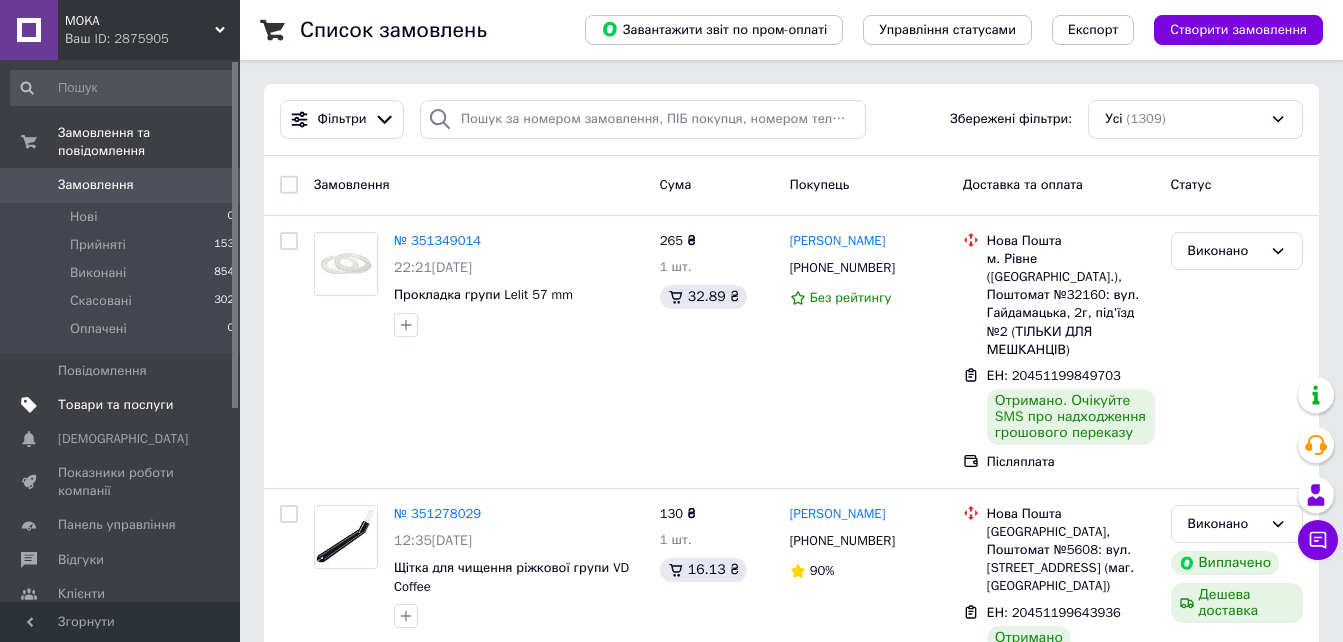 click on "Товари та послуги" at bounding box center (115, 405) 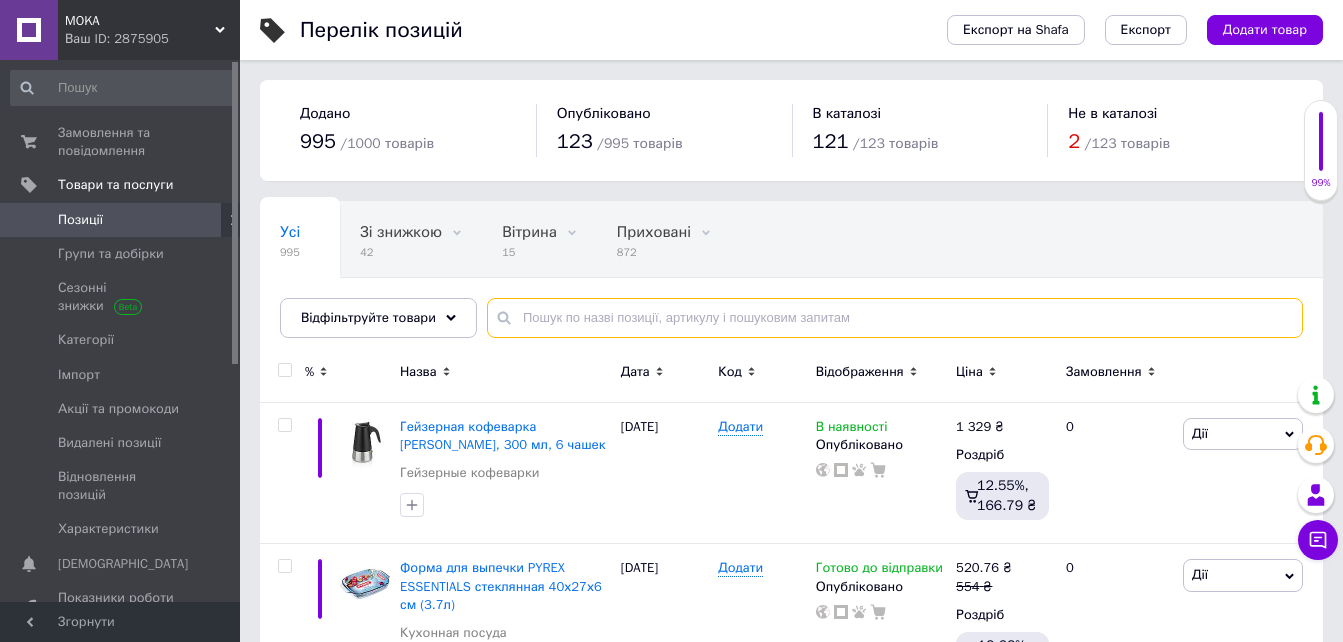click at bounding box center (895, 318) 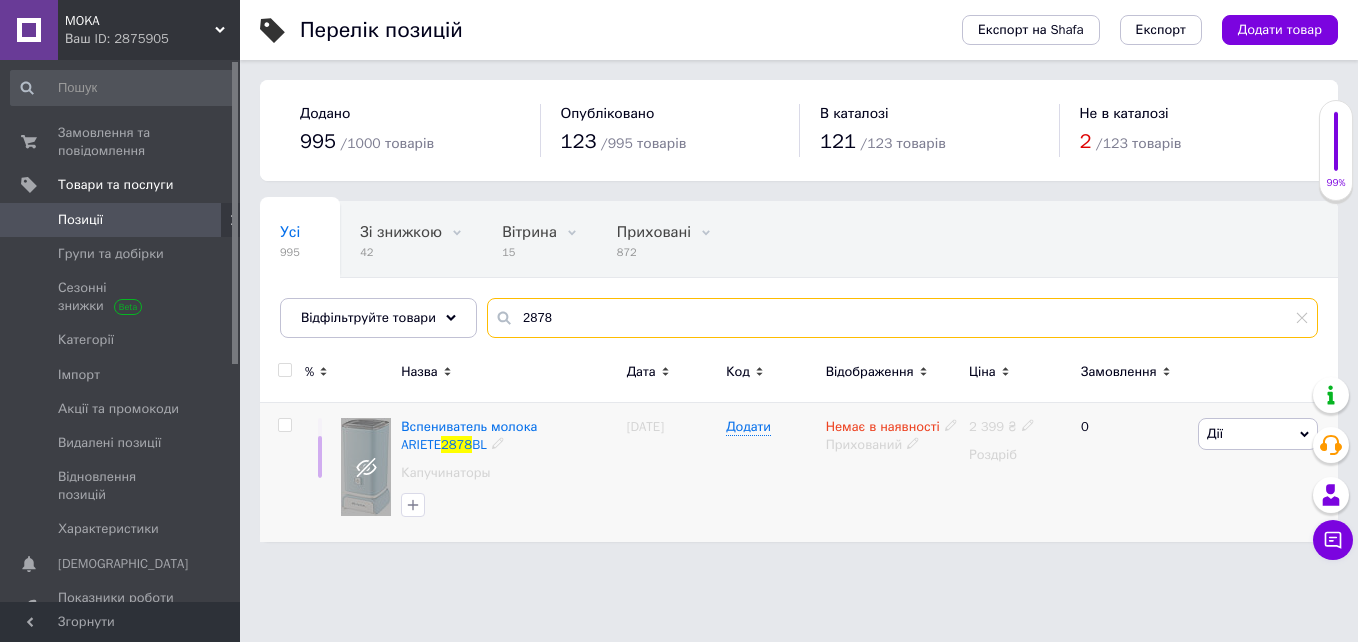 type on "2878" 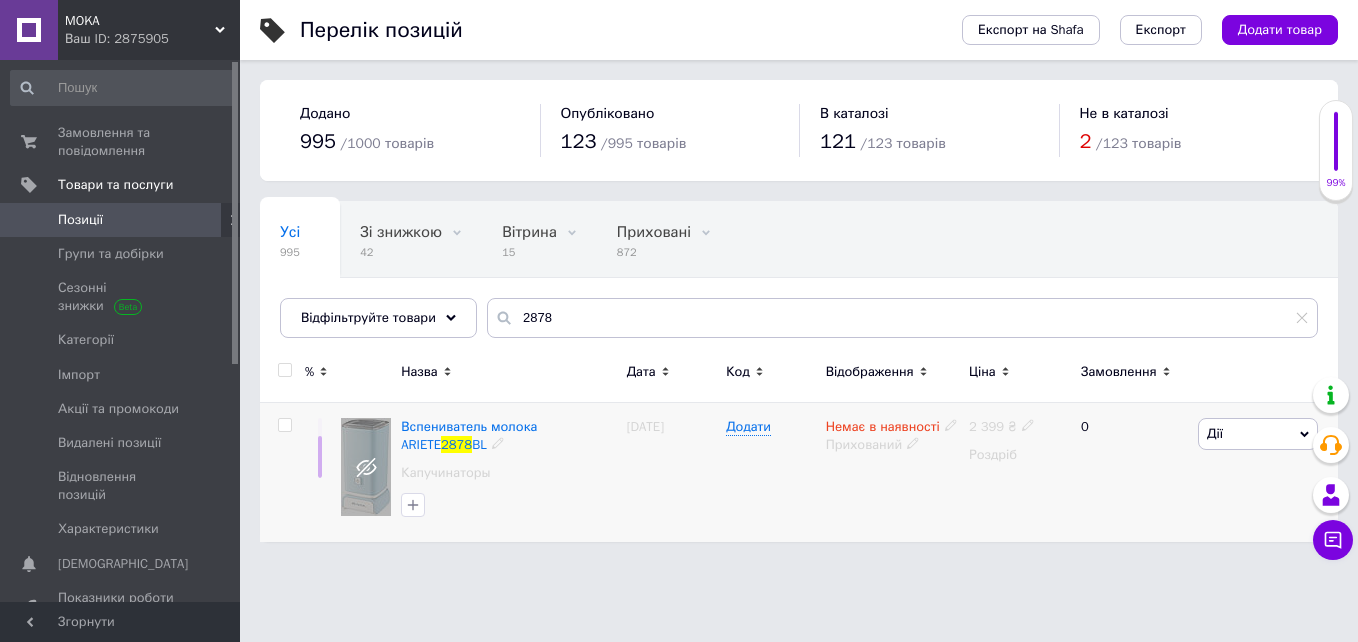 click at bounding box center [284, 425] 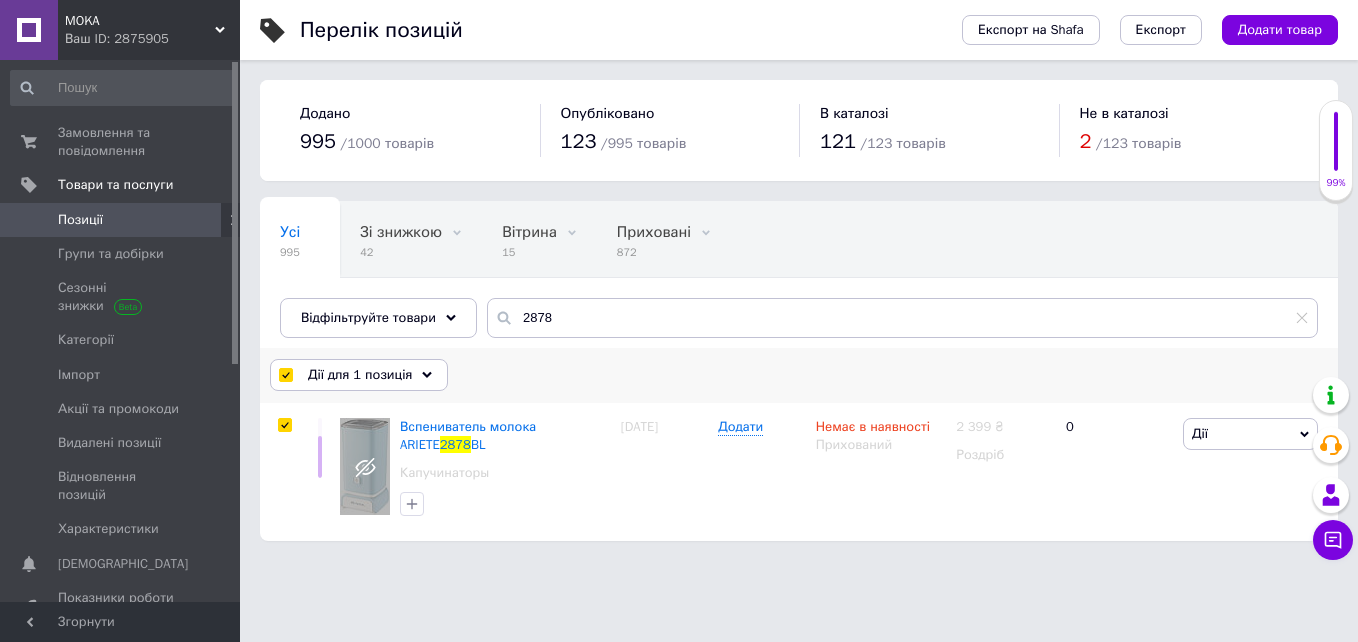 click on "Дії для 1 позиція" at bounding box center [359, 375] 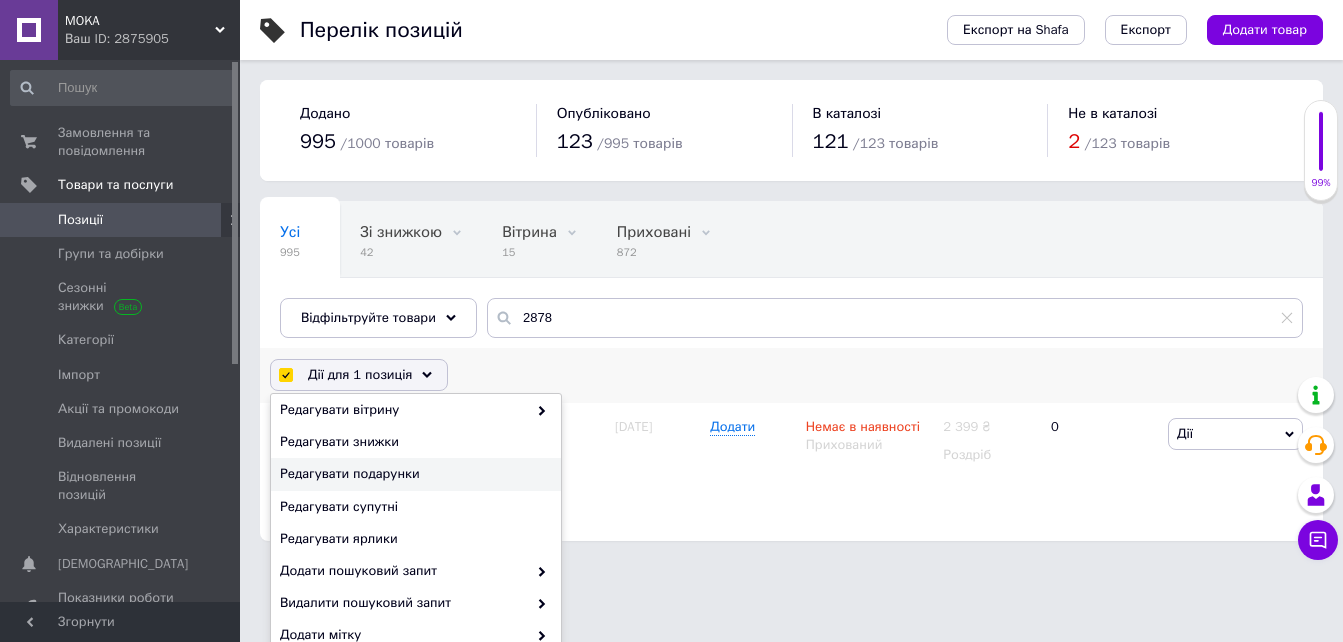 scroll, scrollTop: 198, scrollLeft: 0, axis: vertical 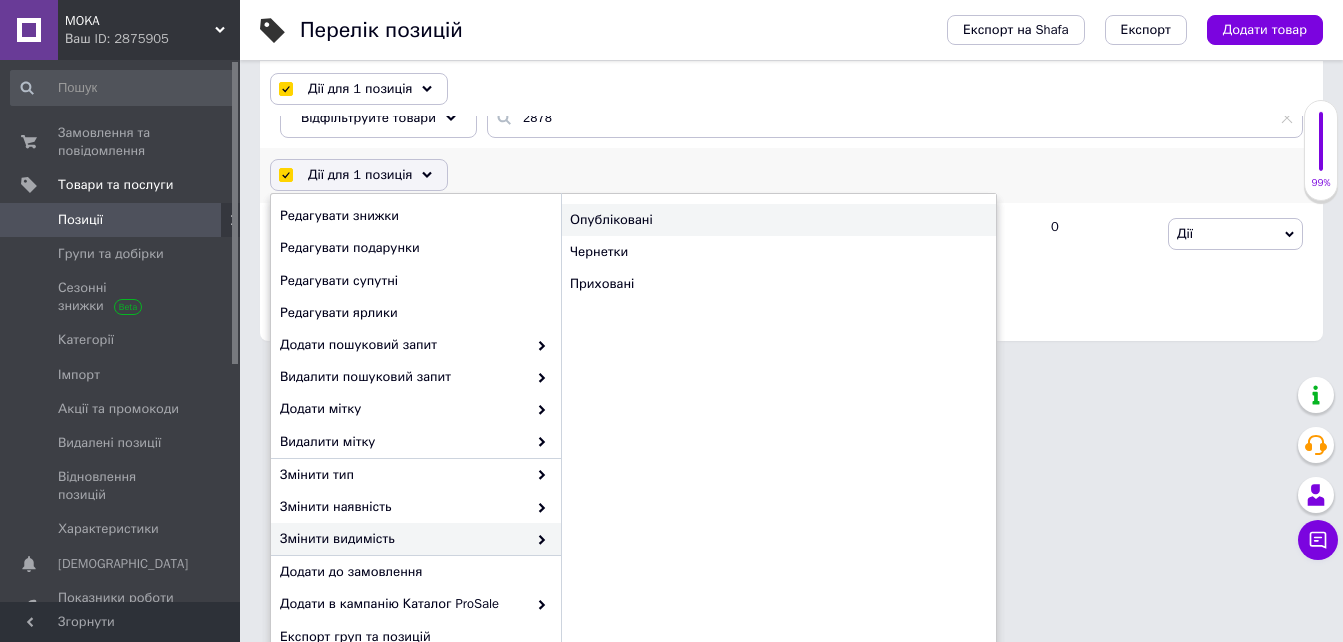 click on "Опубліковані" at bounding box center [778, 220] 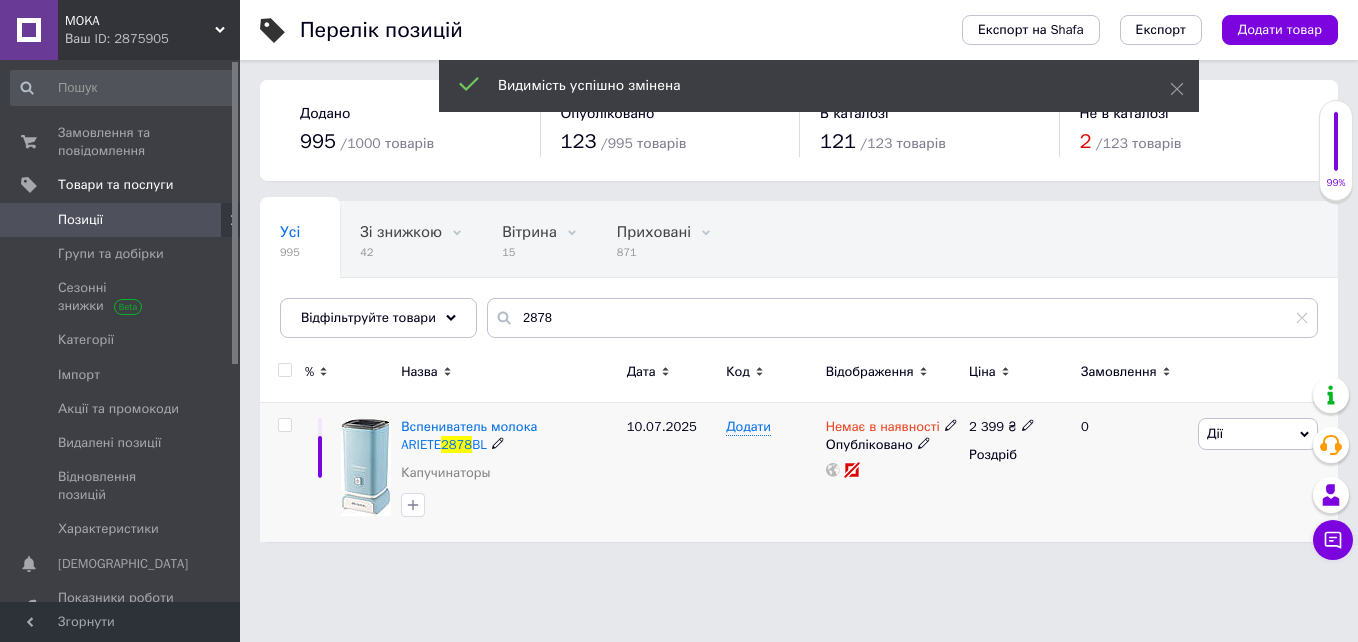 click 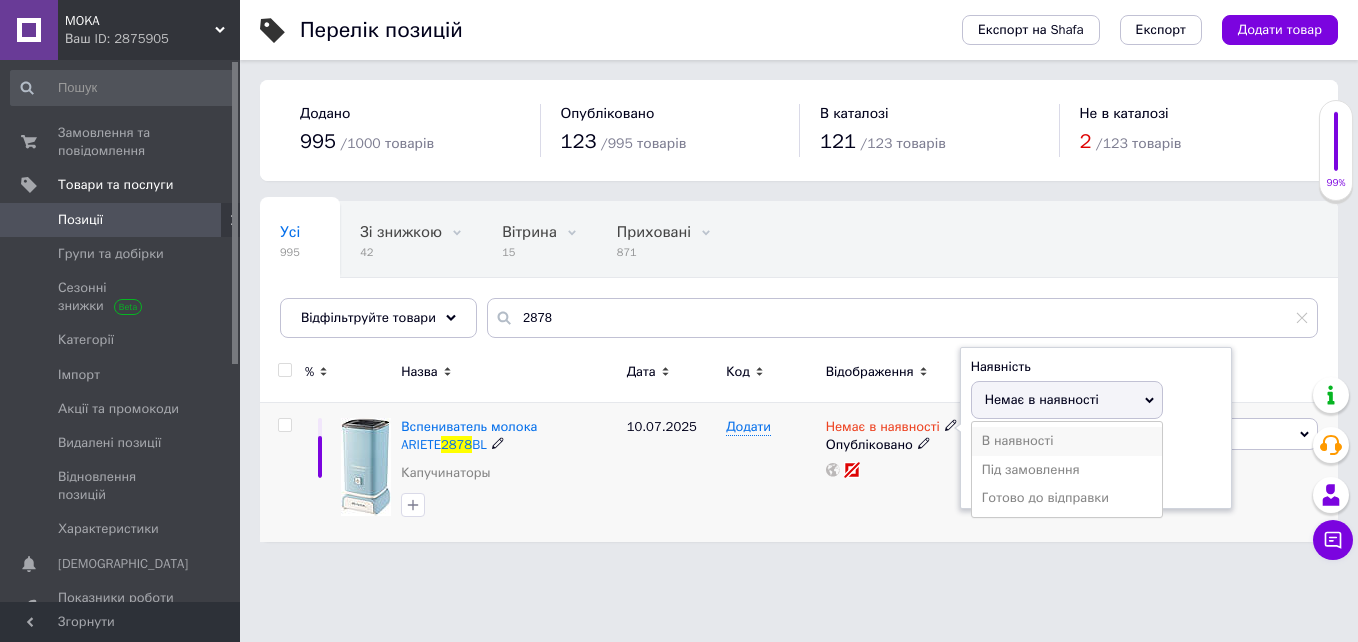 click on "В наявності" at bounding box center (1067, 441) 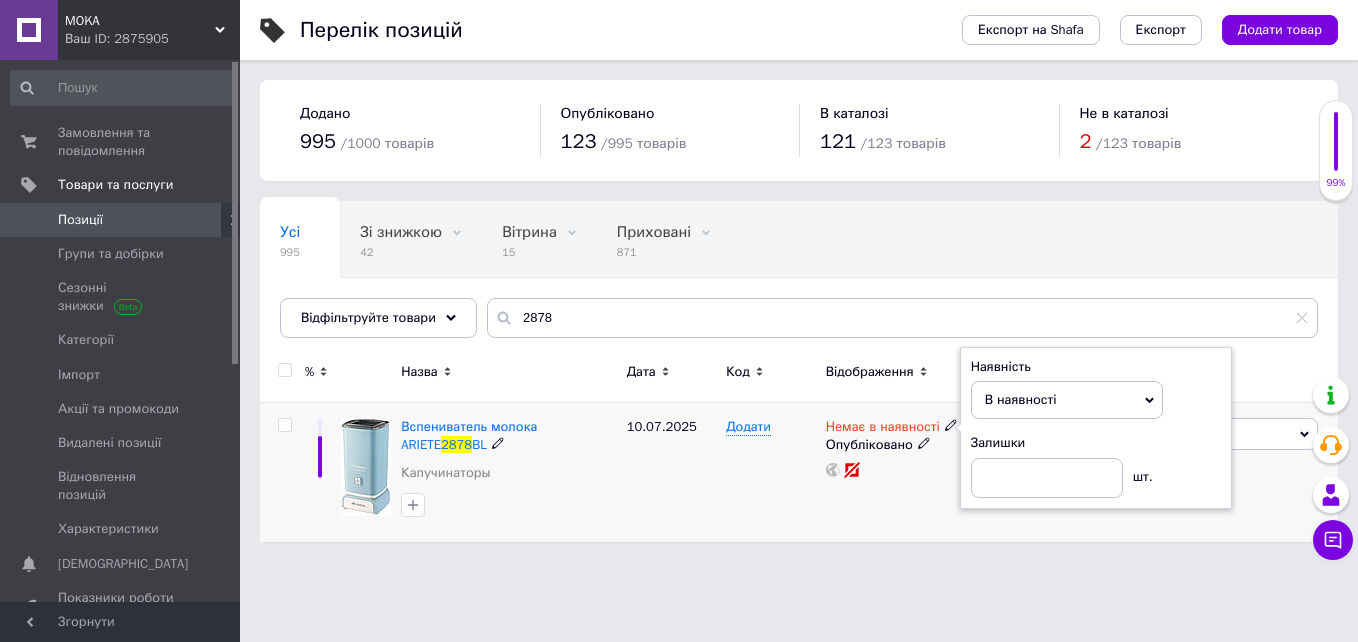 click on "Додати" at bounding box center [771, 472] 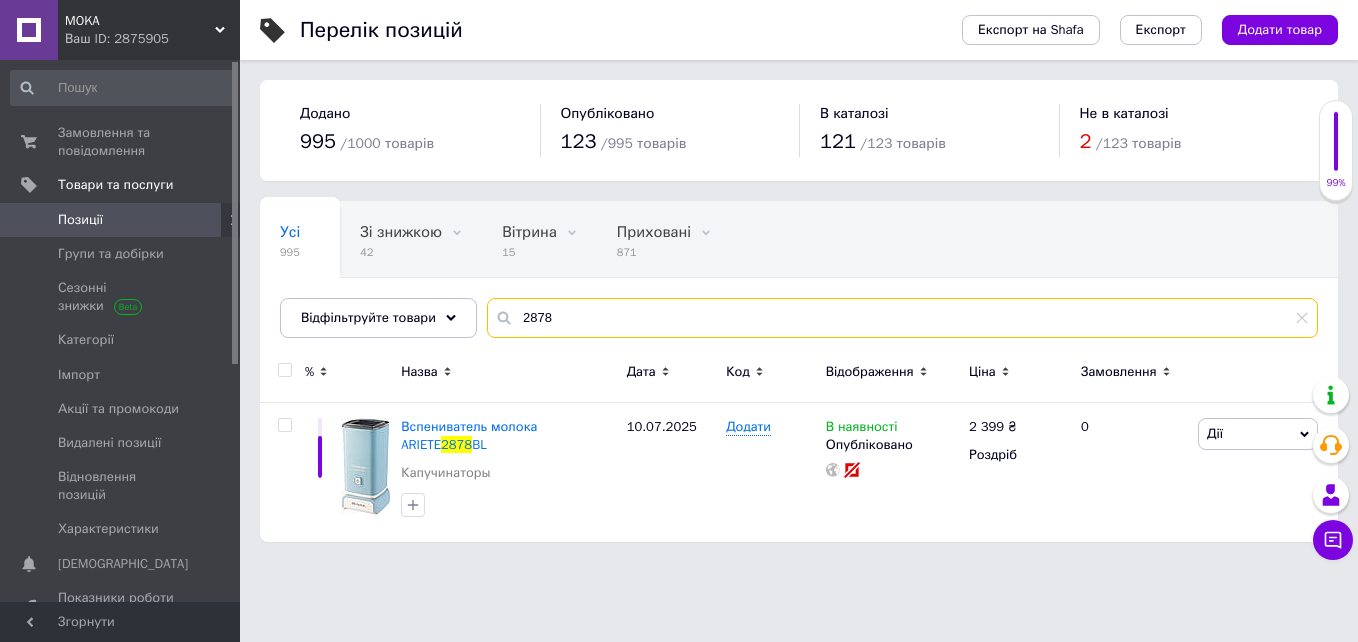 drag, startPoint x: 558, startPoint y: 321, endPoint x: 539, endPoint y: 317, distance: 19.416489 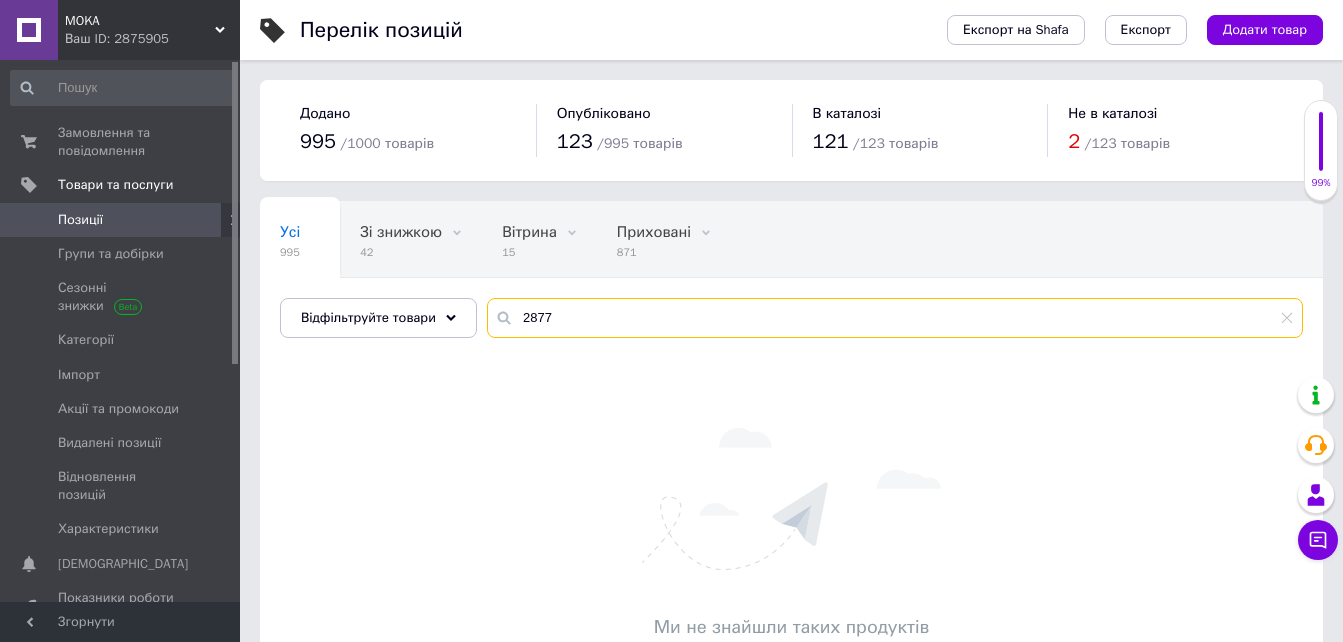 drag, startPoint x: 545, startPoint y: 311, endPoint x: 511, endPoint y: 313, distance: 34.058773 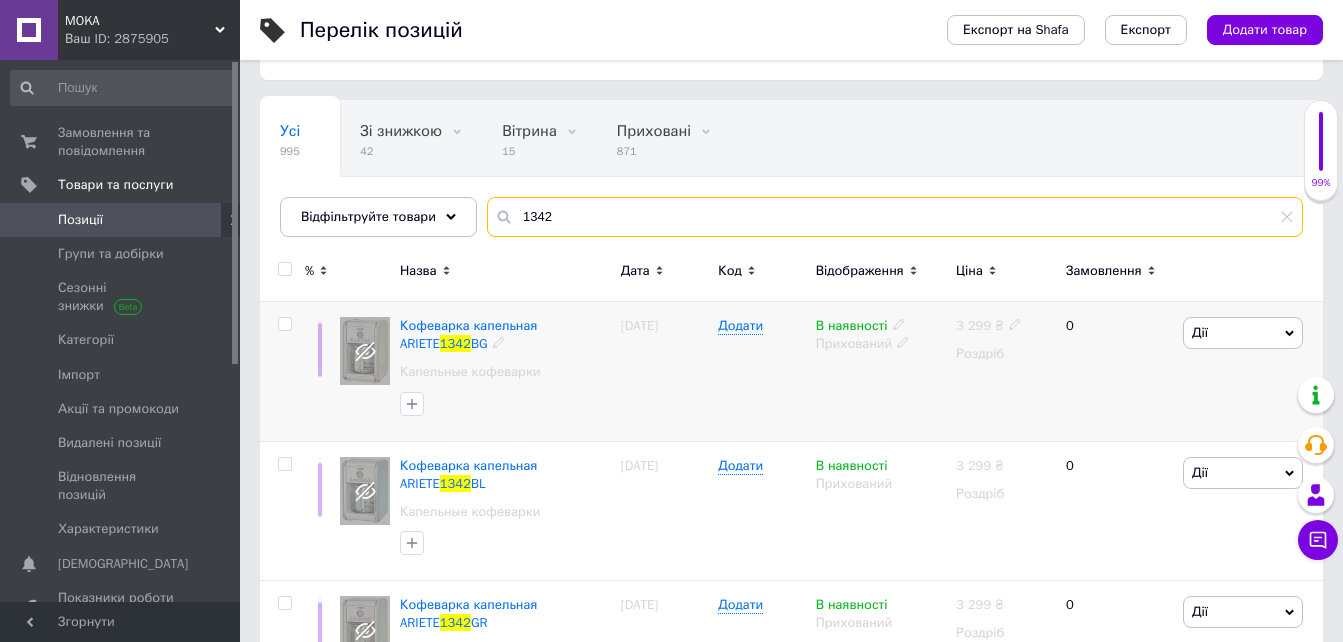 scroll, scrollTop: 199, scrollLeft: 0, axis: vertical 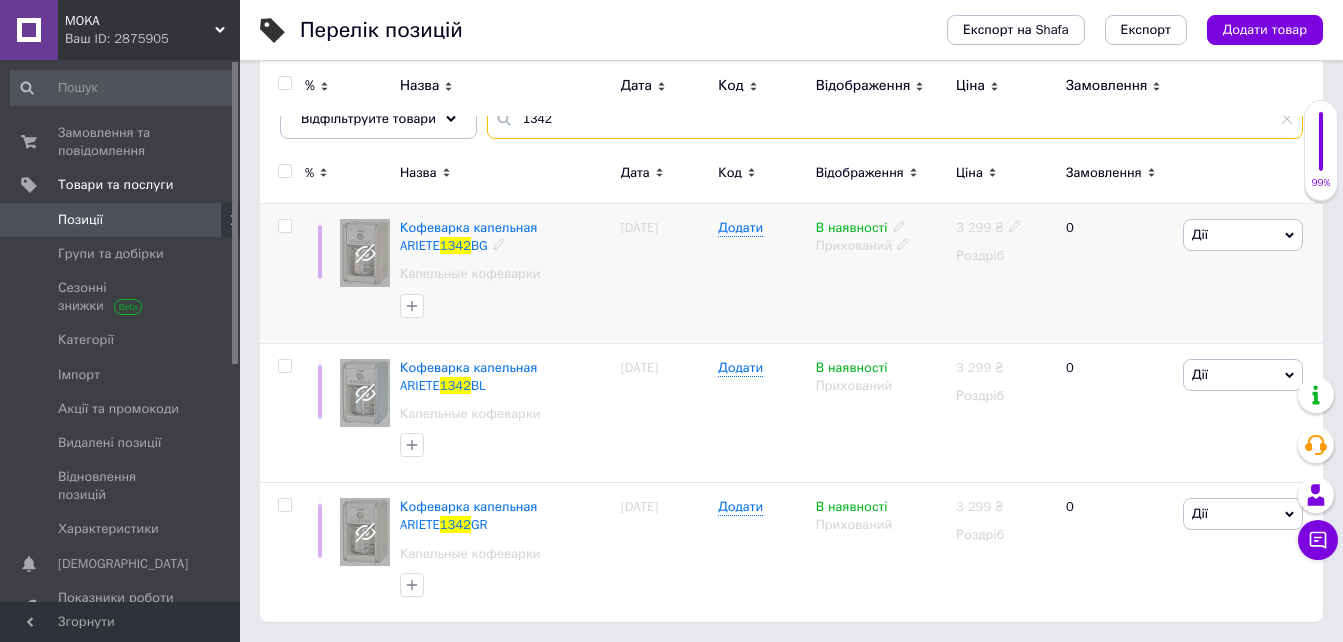 type on "1342" 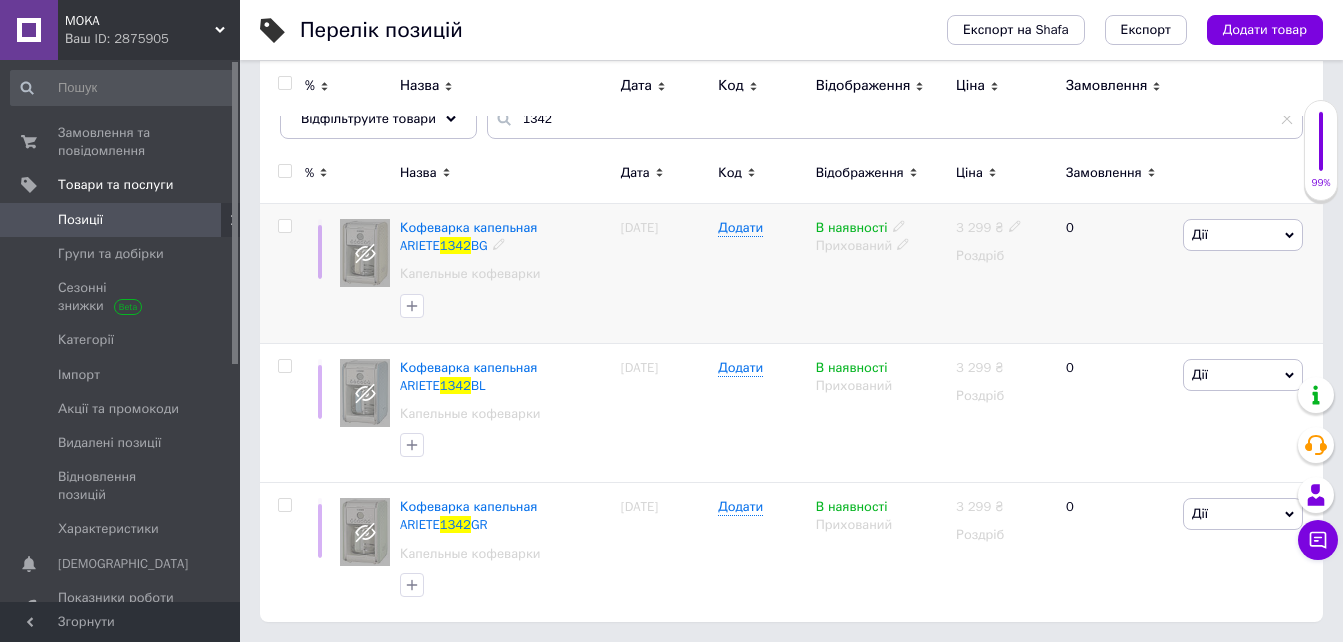 click at bounding box center (284, 226) 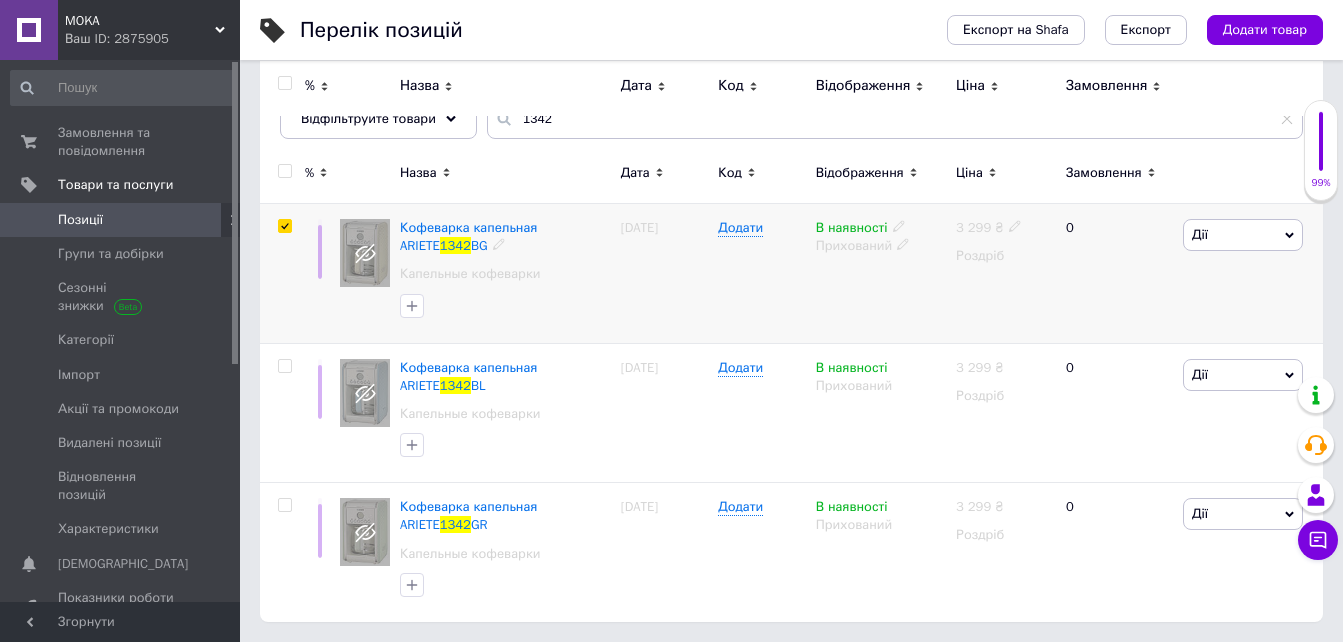 checkbox on "true" 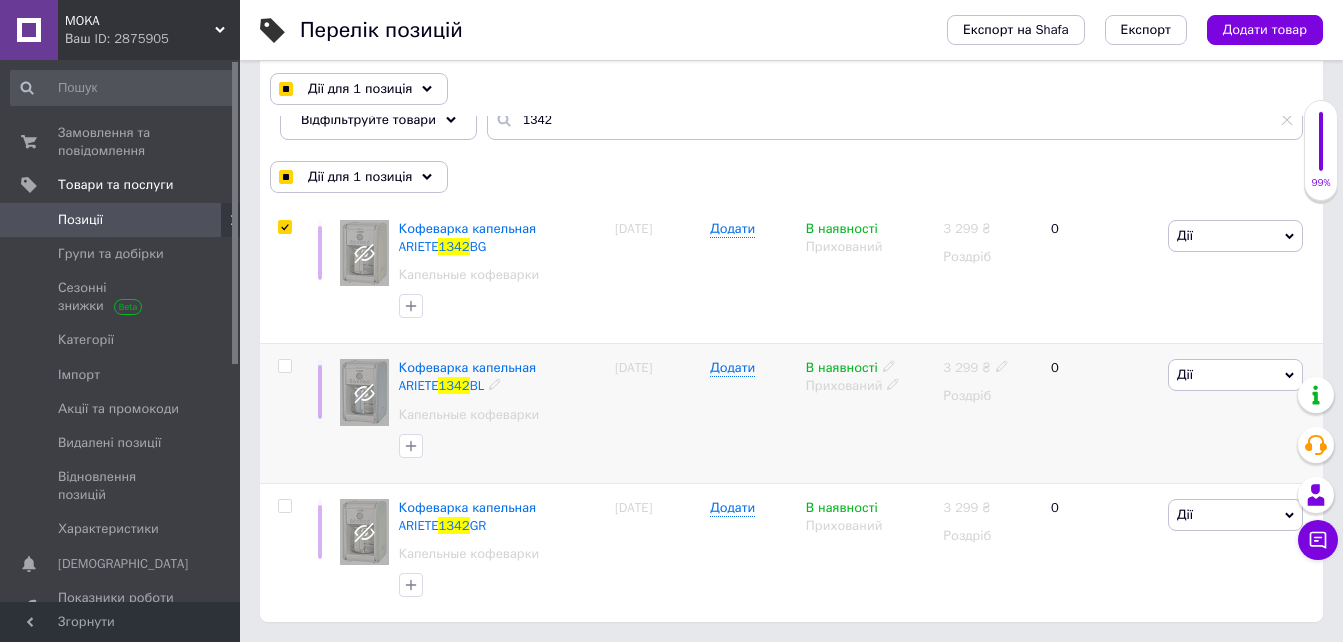 click at bounding box center [284, 366] 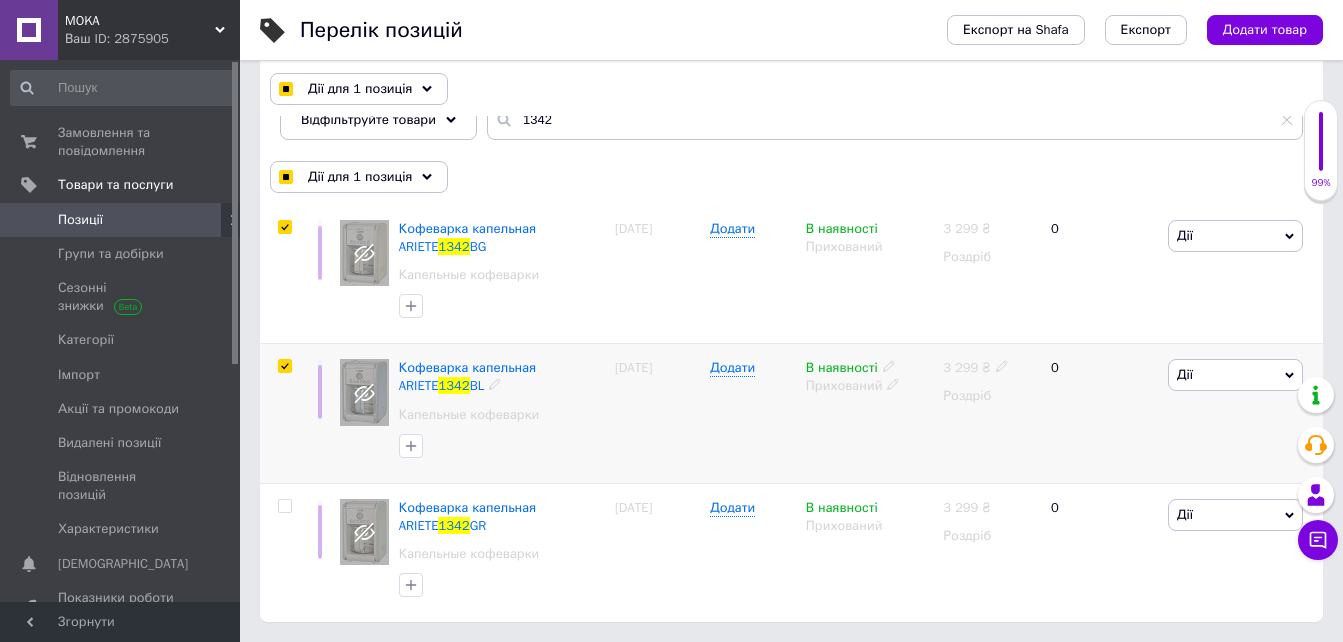 checkbox on "true" 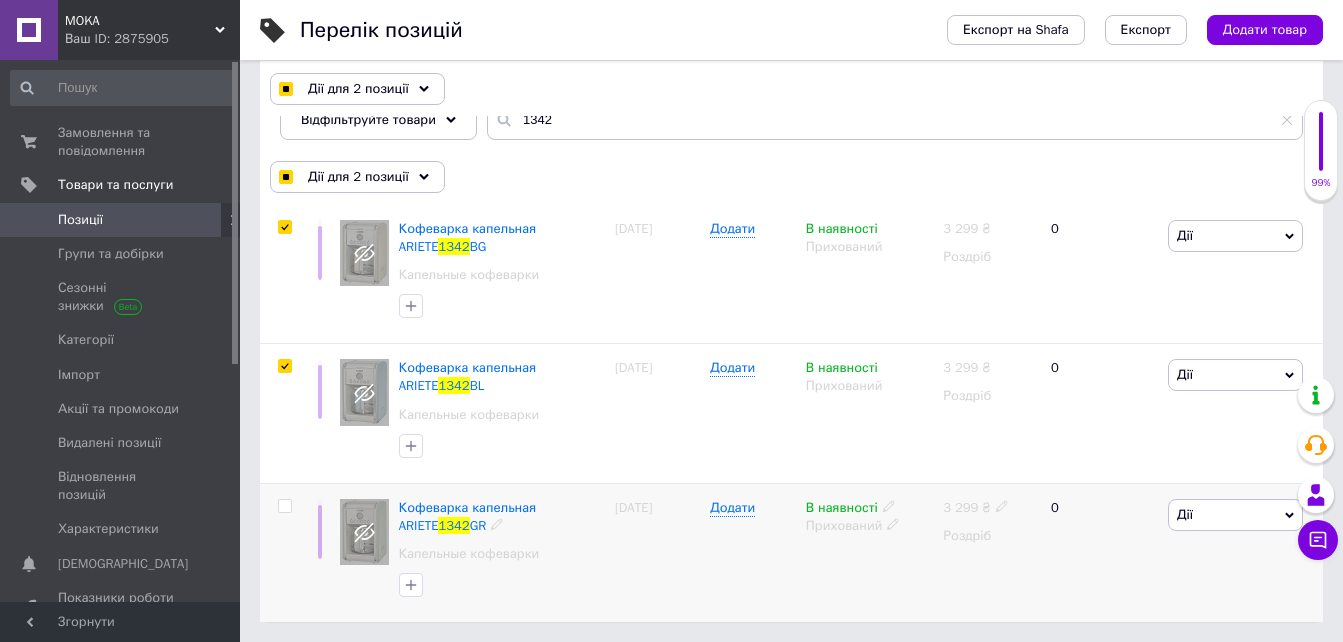 click at bounding box center (284, 506) 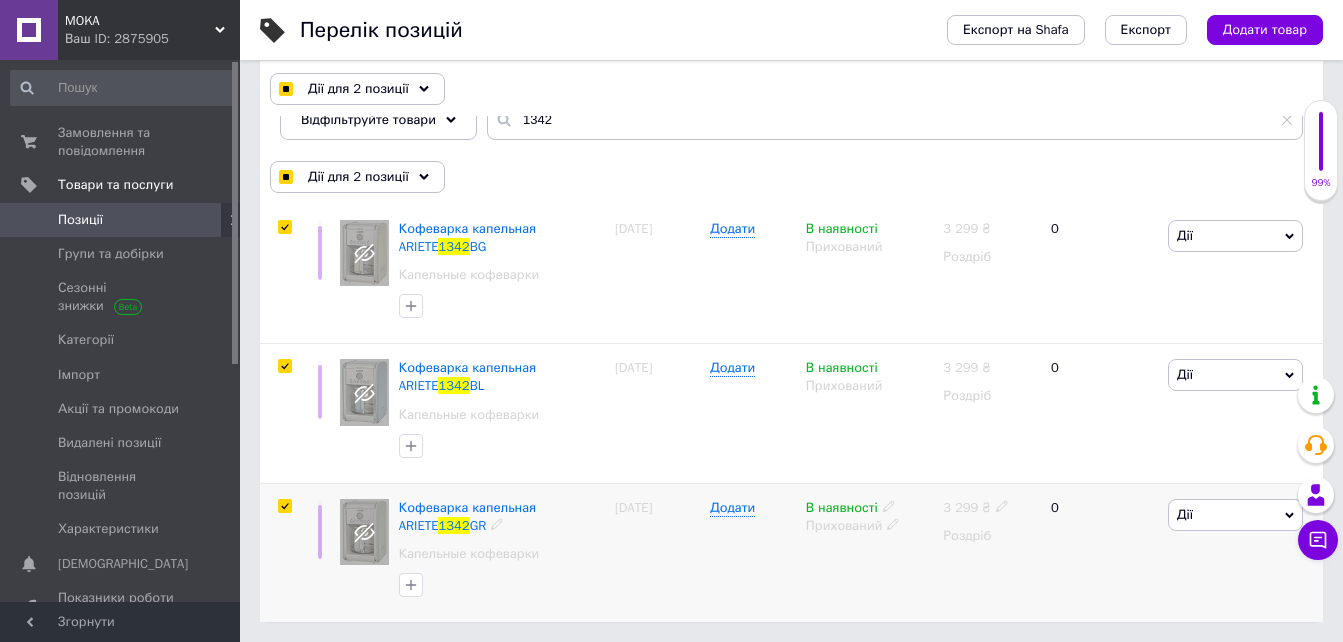 checkbox on "true" 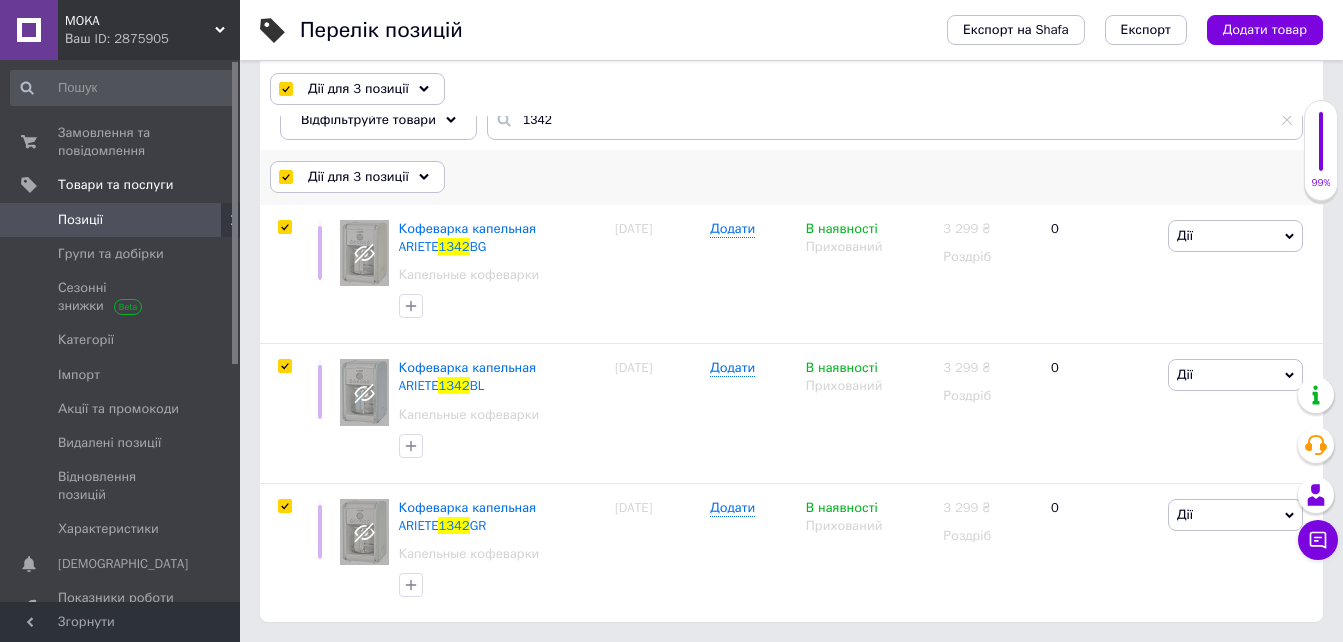 click 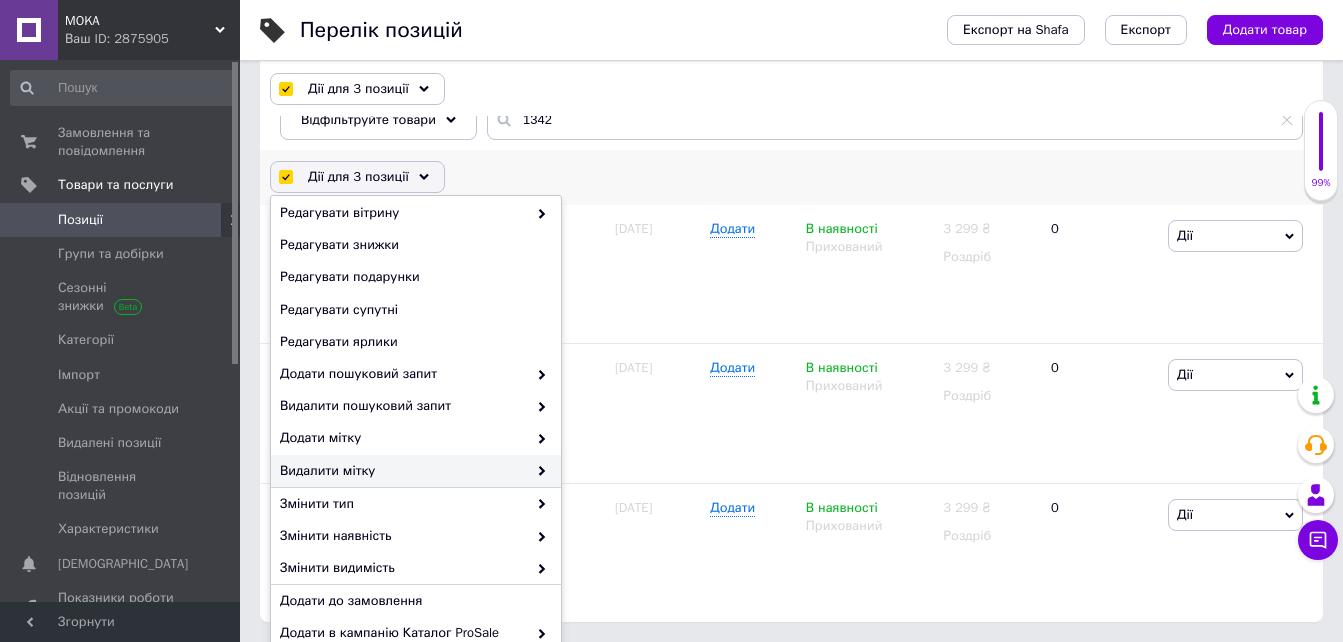 scroll, scrollTop: 198, scrollLeft: 0, axis: vertical 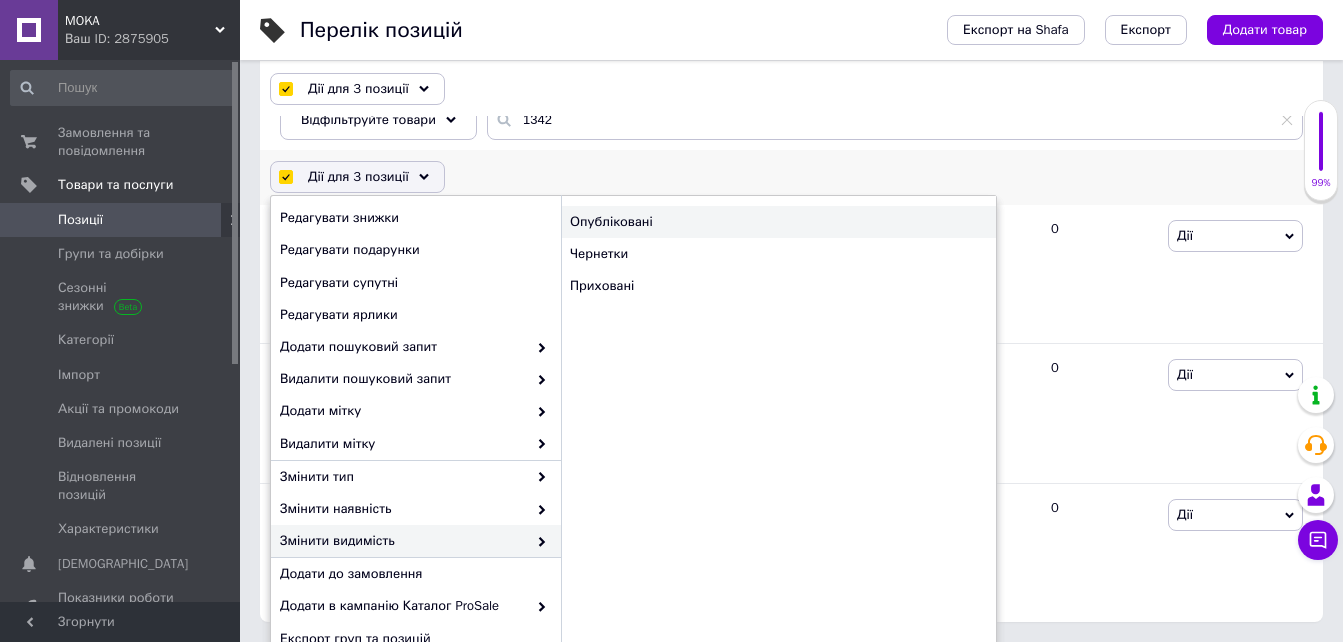 click on "Опубліковані" at bounding box center (778, 222) 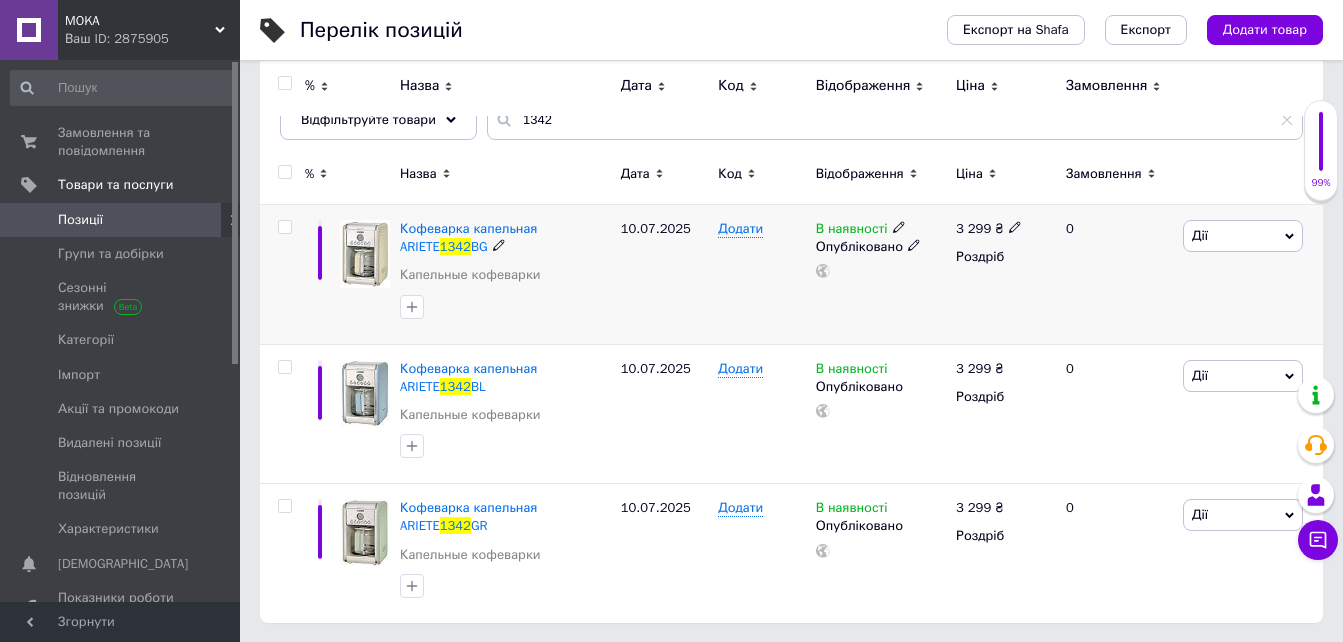 click 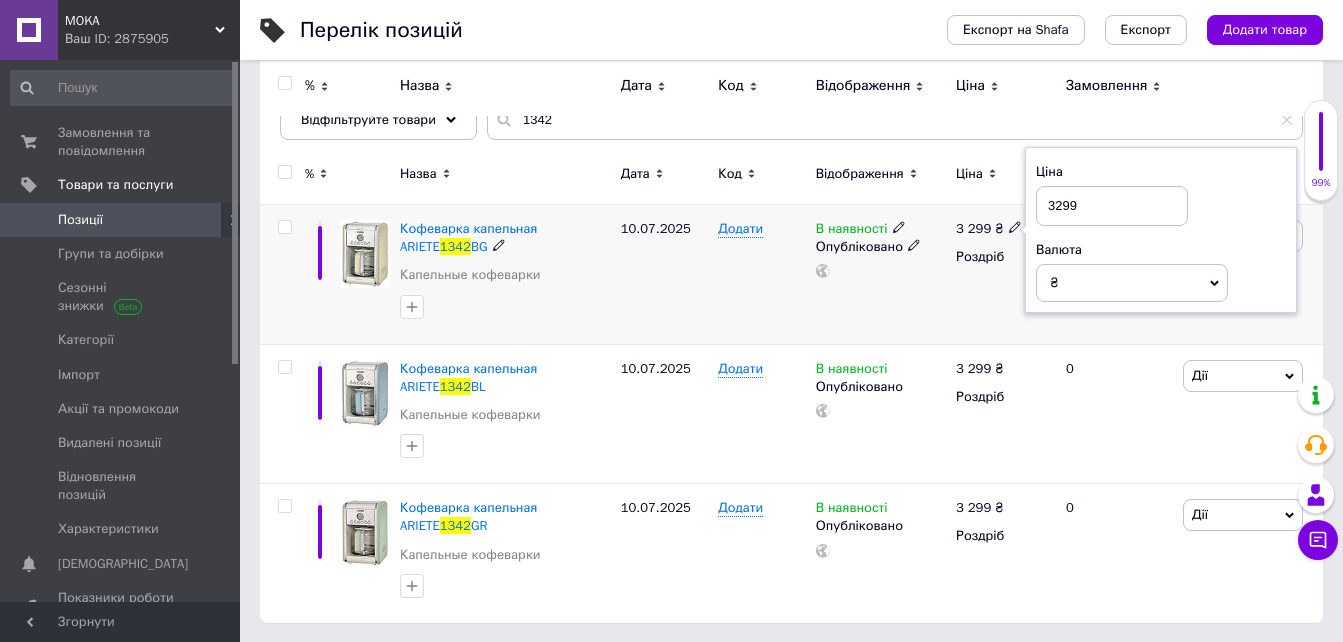 drag, startPoint x: 1067, startPoint y: 200, endPoint x: 1044, endPoint y: 202, distance: 23.086792 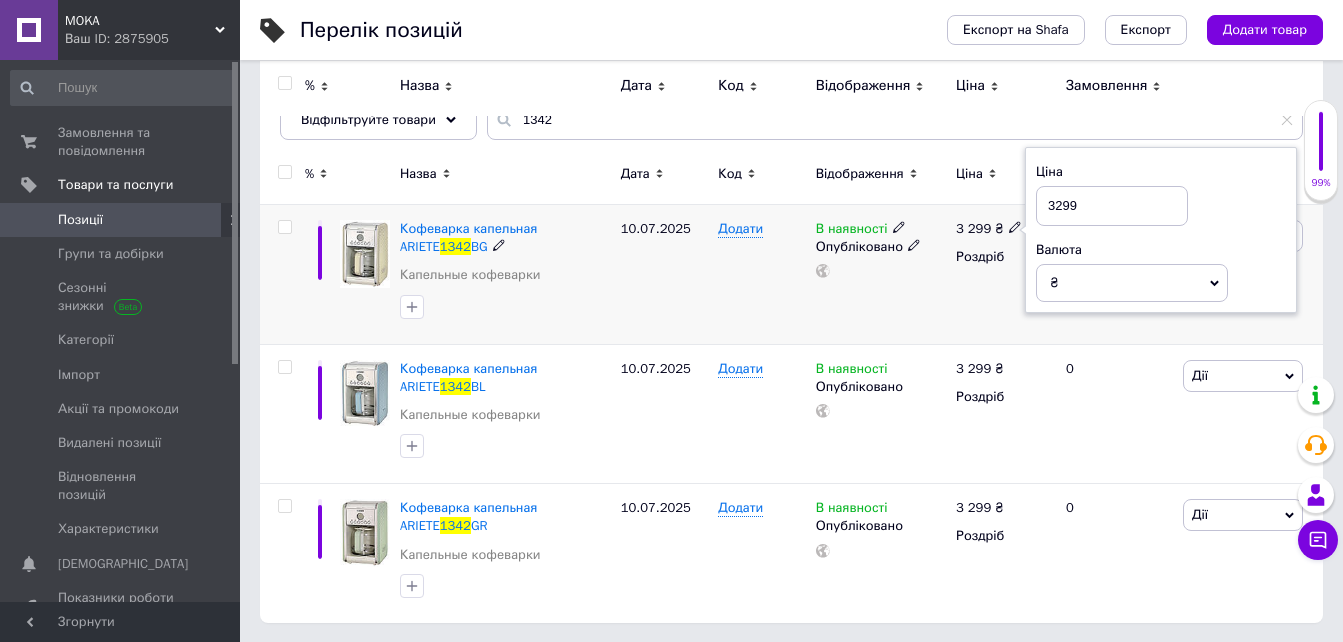 click on "В наявності Опубліковано" at bounding box center (881, 275) 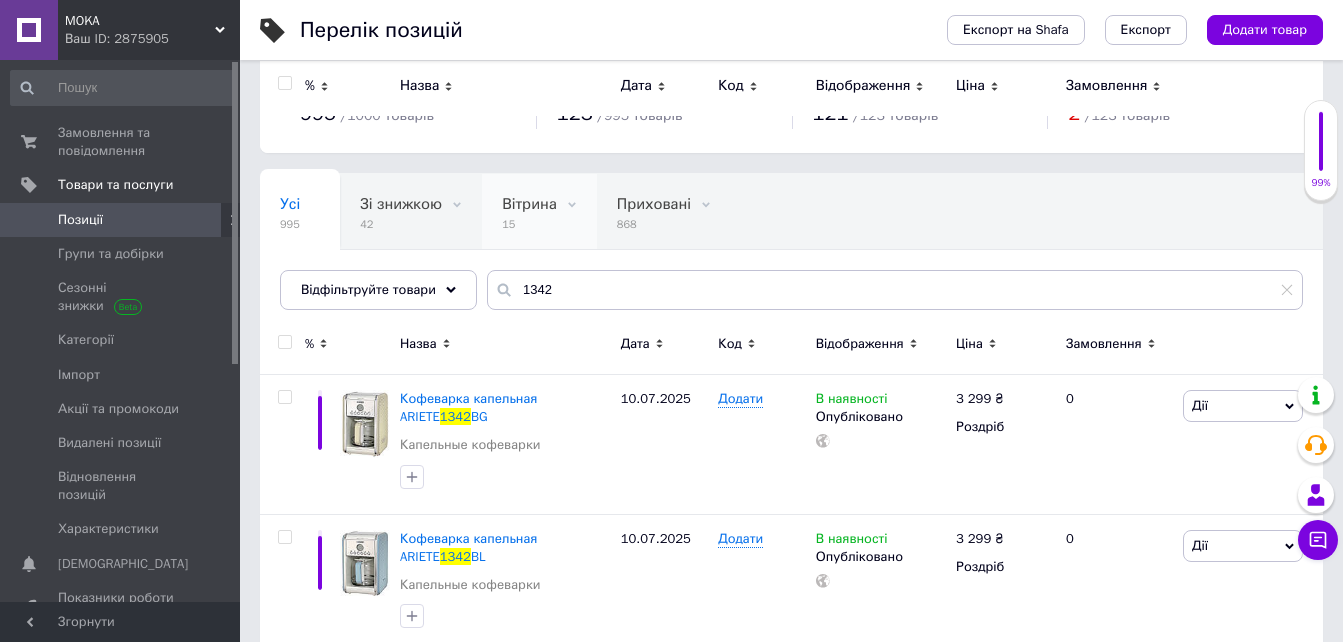 scroll, scrollTop: 0, scrollLeft: 0, axis: both 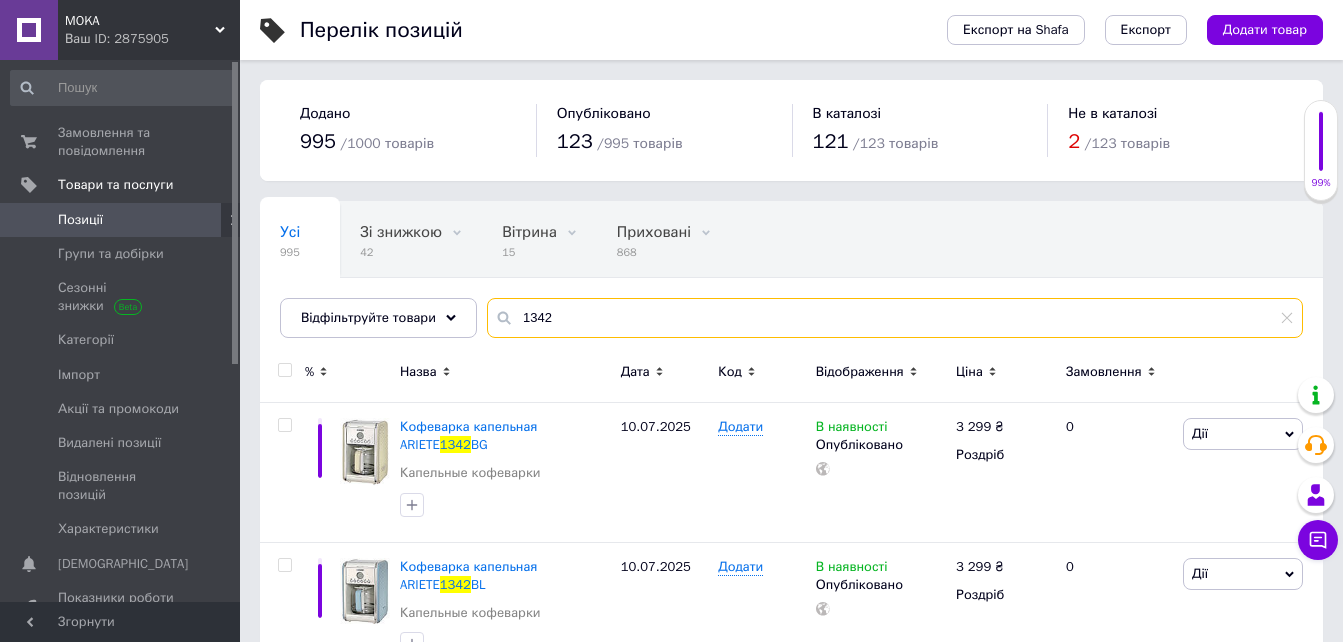 drag, startPoint x: 559, startPoint y: 320, endPoint x: 517, endPoint y: 319, distance: 42.0119 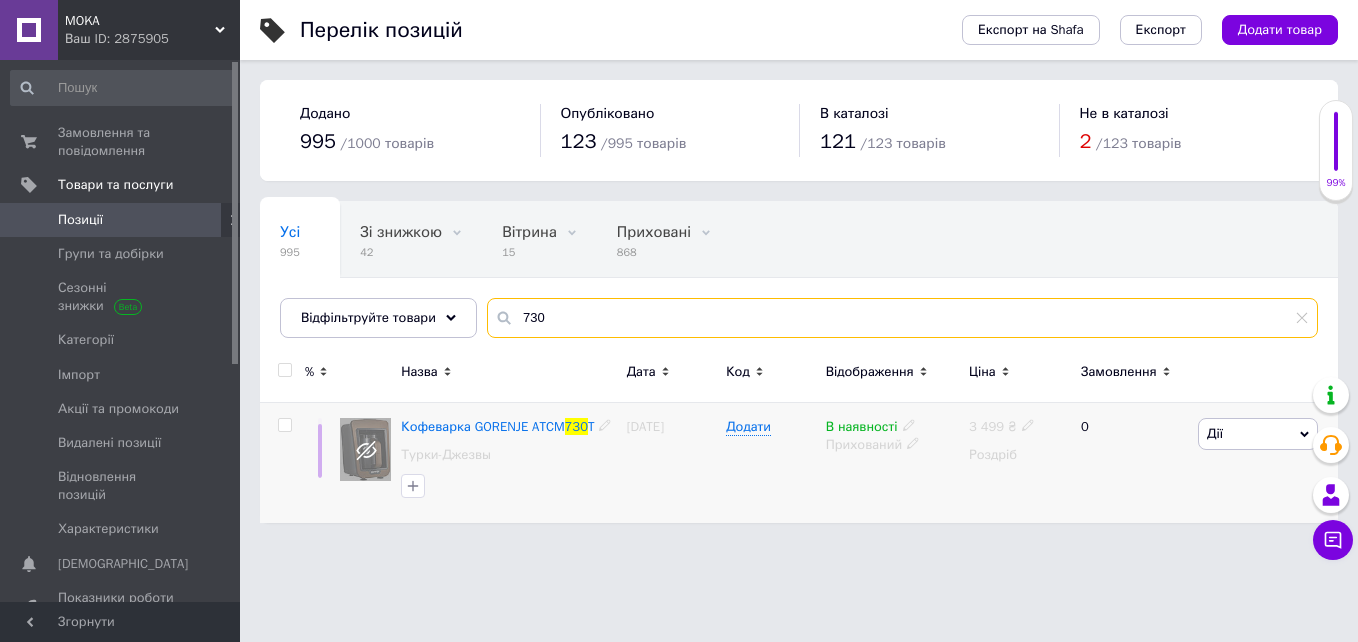 type on "730" 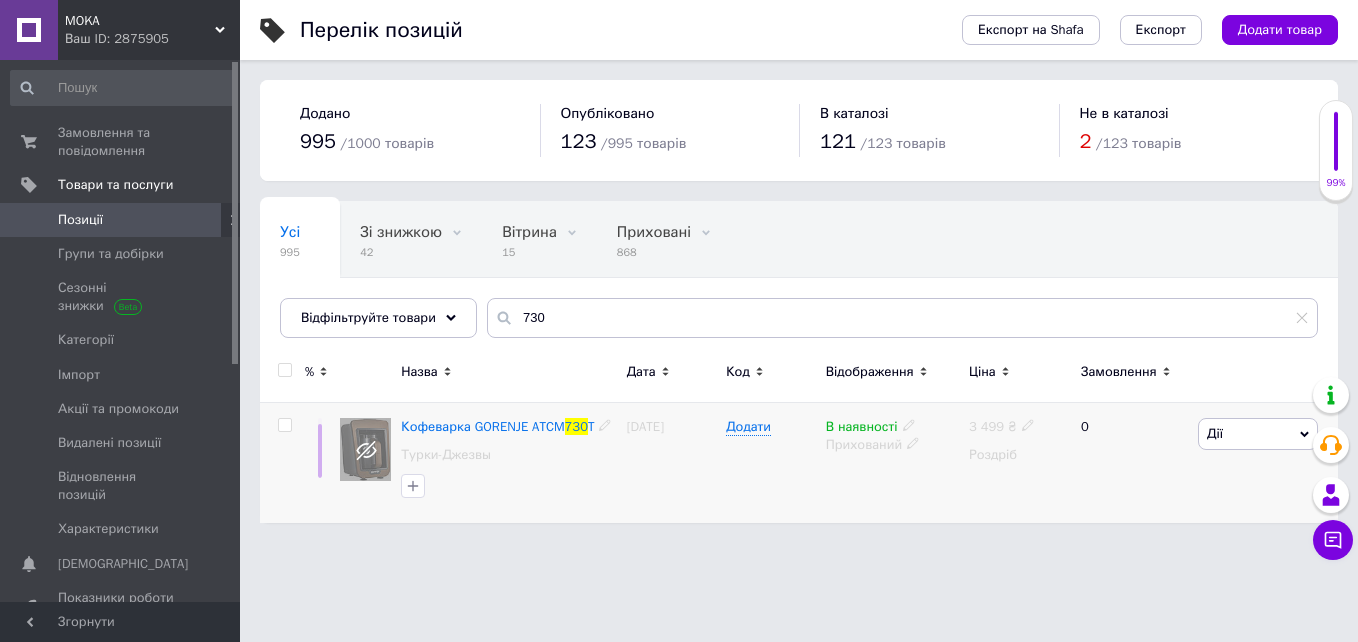 click at bounding box center [284, 425] 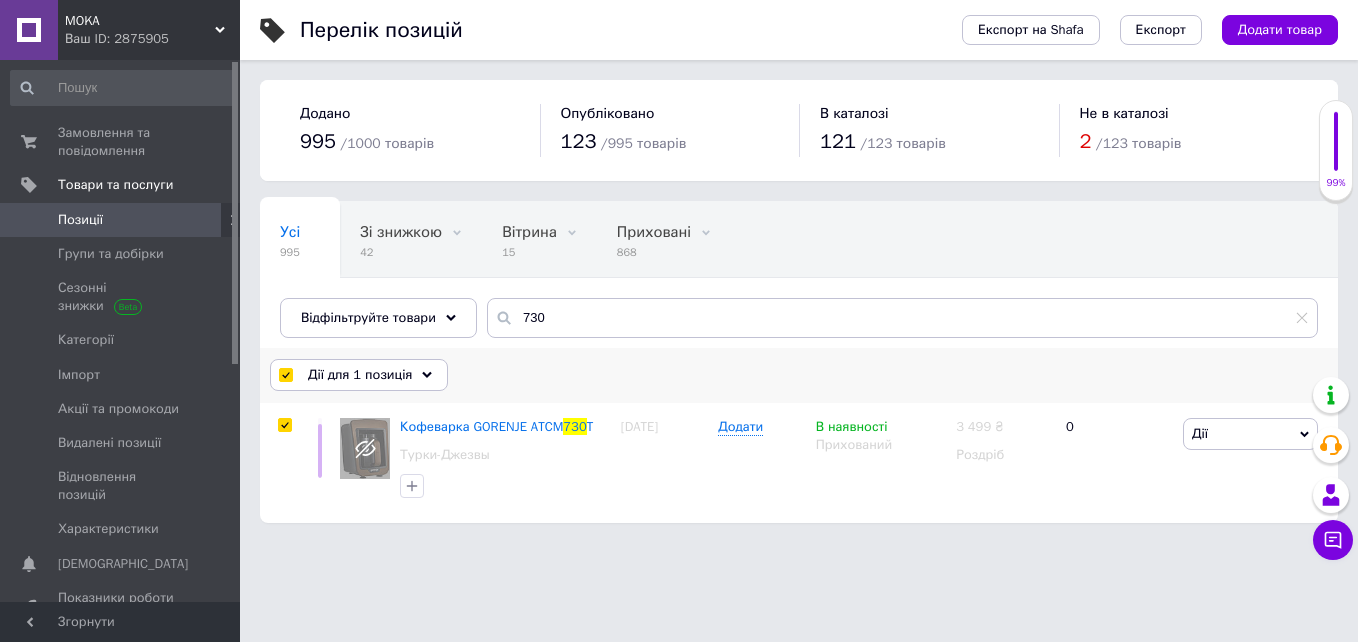 click 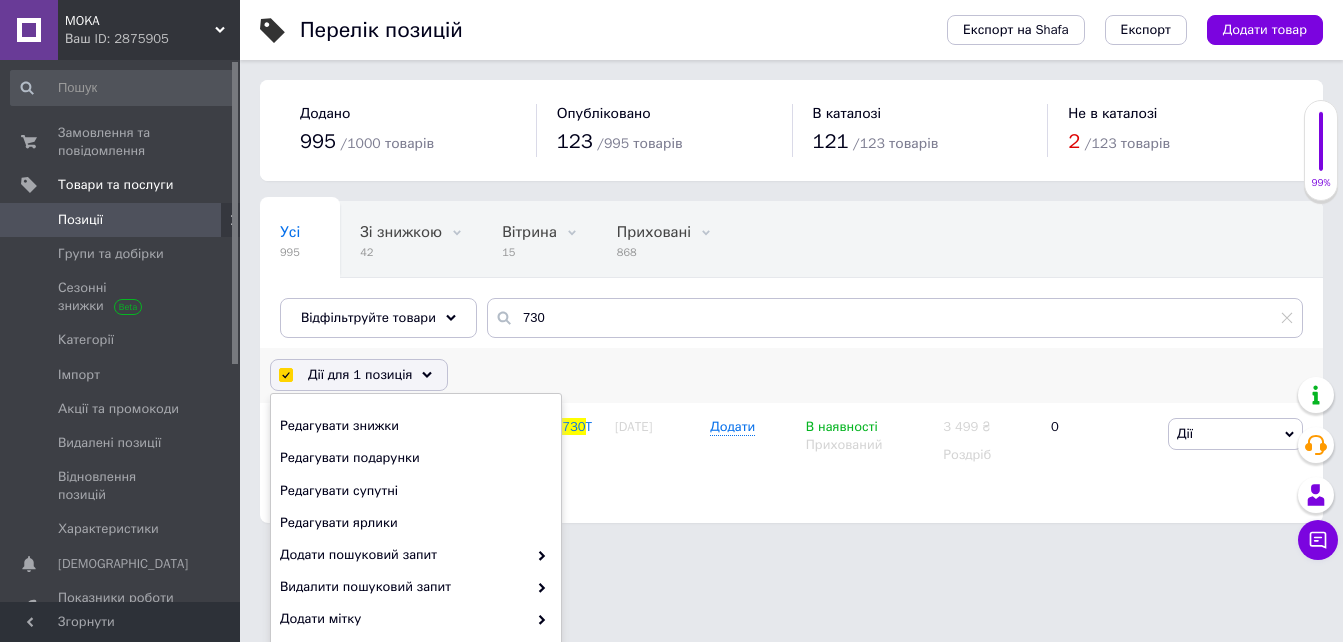 scroll, scrollTop: 198, scrollLeft: 0, axis: vertical 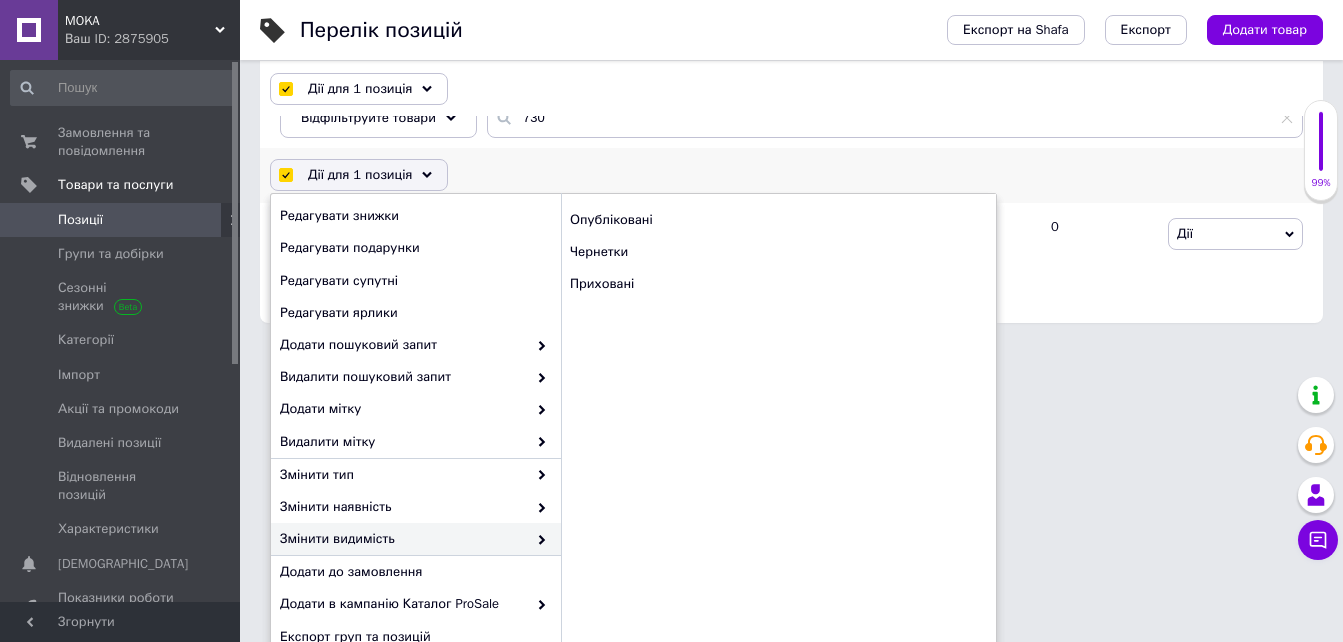 click on "Змінити видимість" at bounding box center [403, 539] 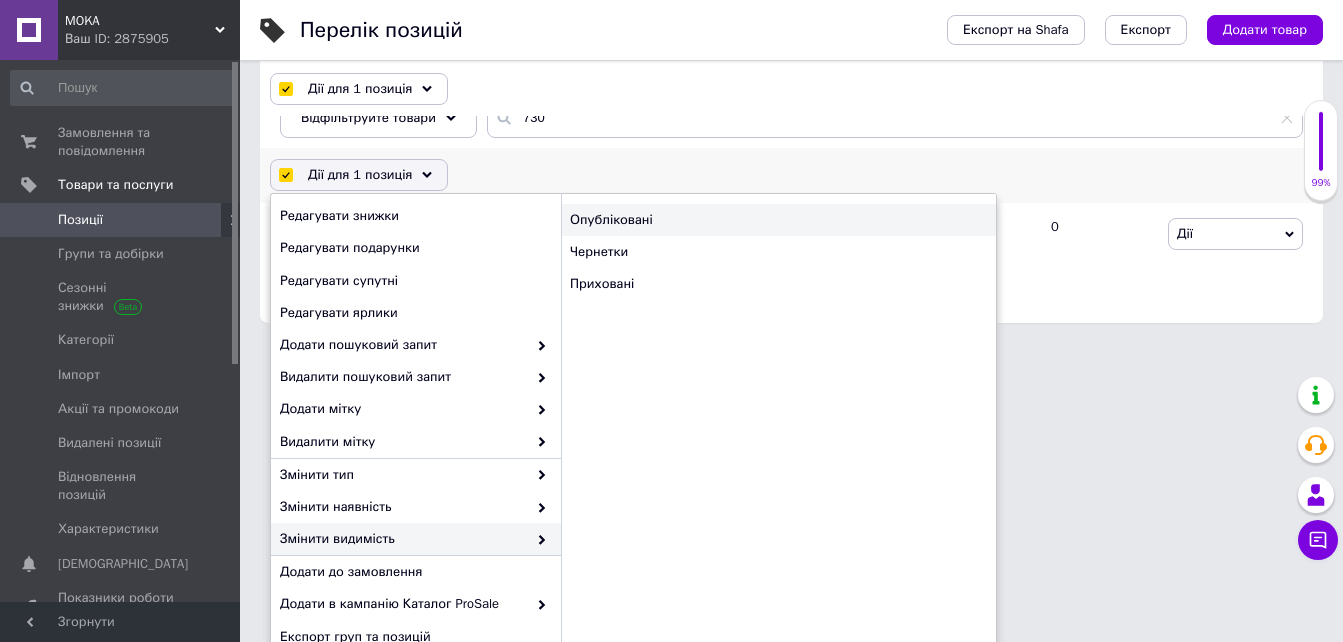 click on "Опубліковані" at bounding box center (778, 220) 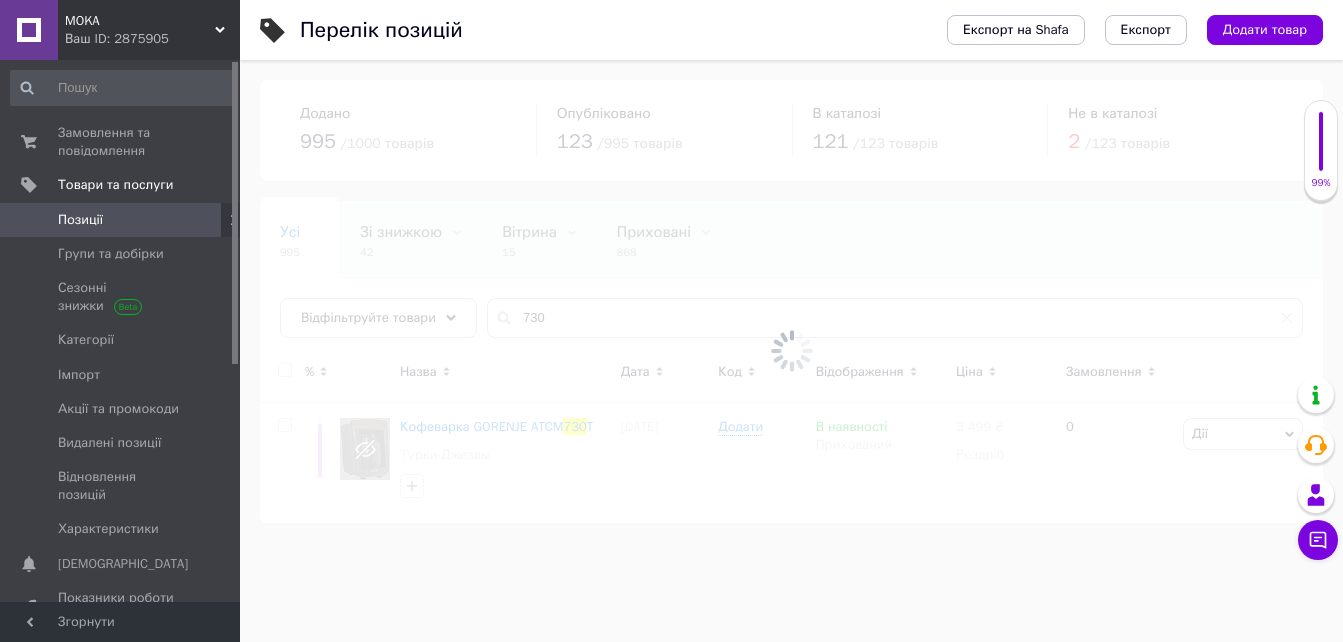 scroll, scrollTop: 0, scrollLeft: 0, axis: both 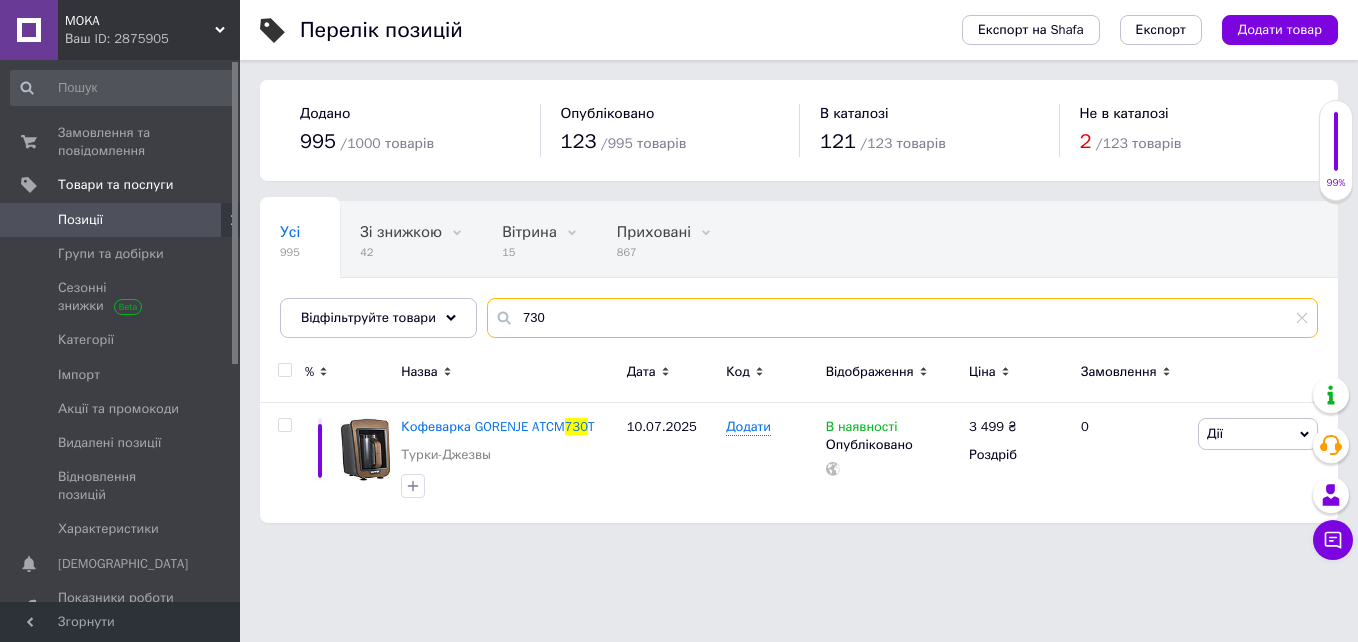 drag, startPoint x: 597, startPoint y: 312, endPoint x: 507, endPoint y: 315, distance: 90.04999 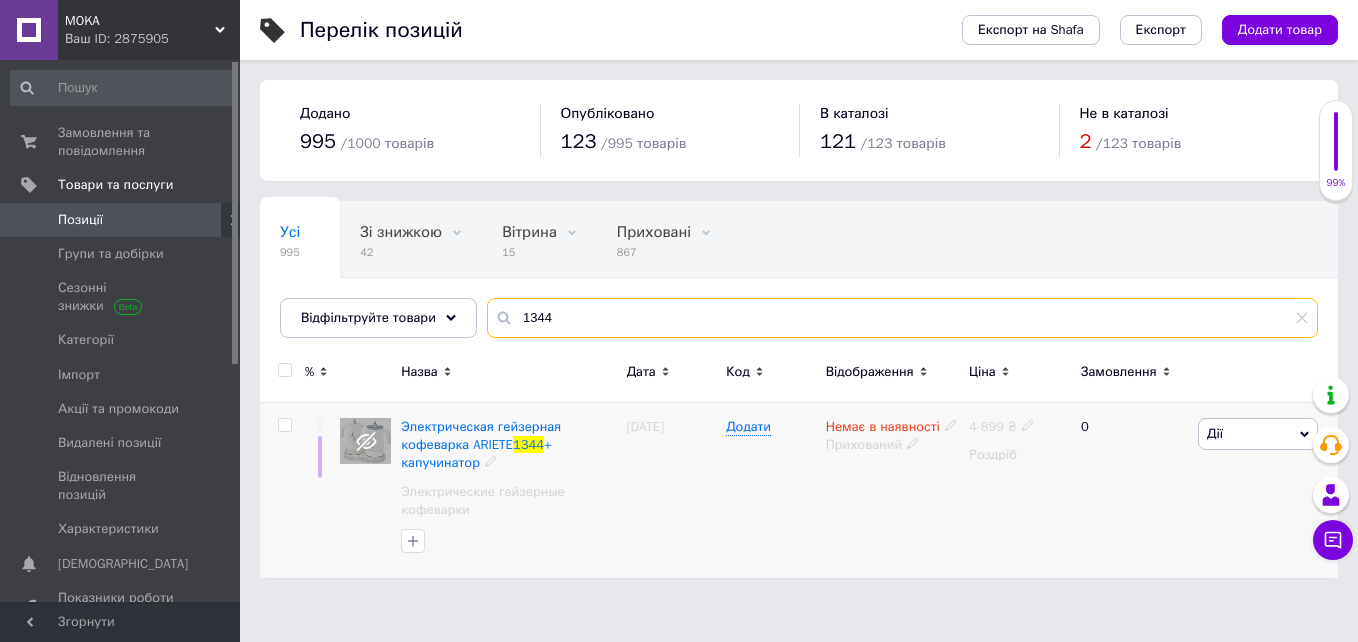 type on "1344" 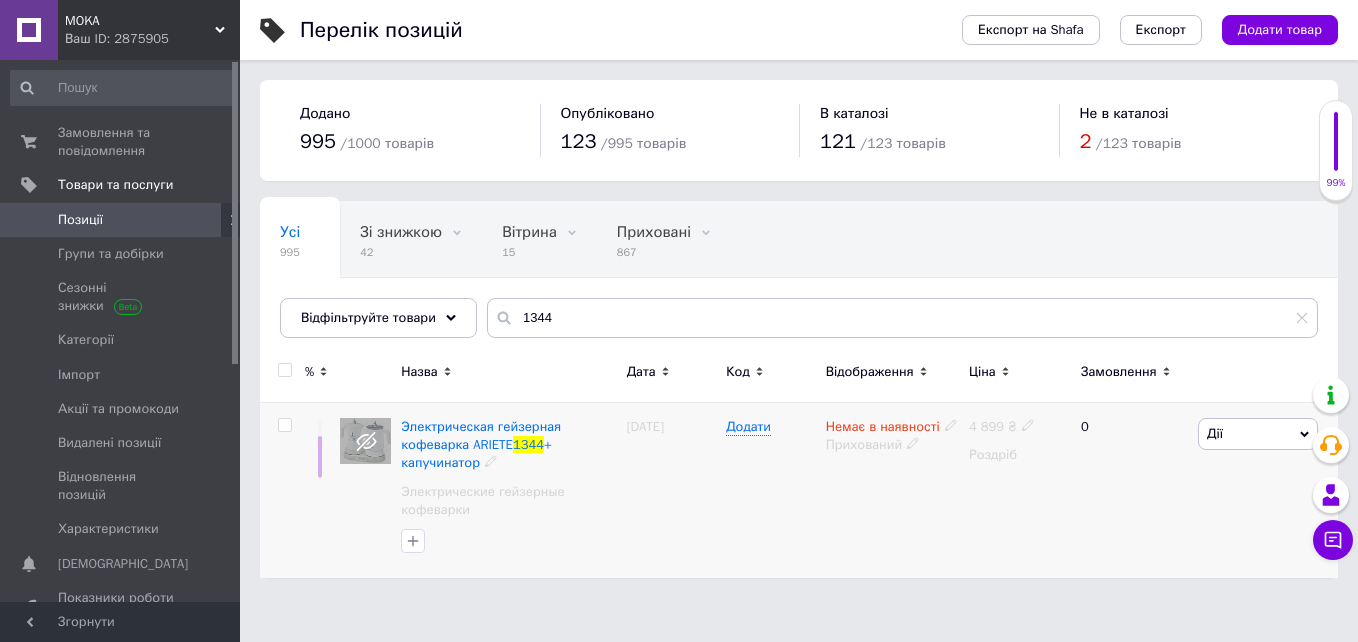 click at bounding box center [284, 425] 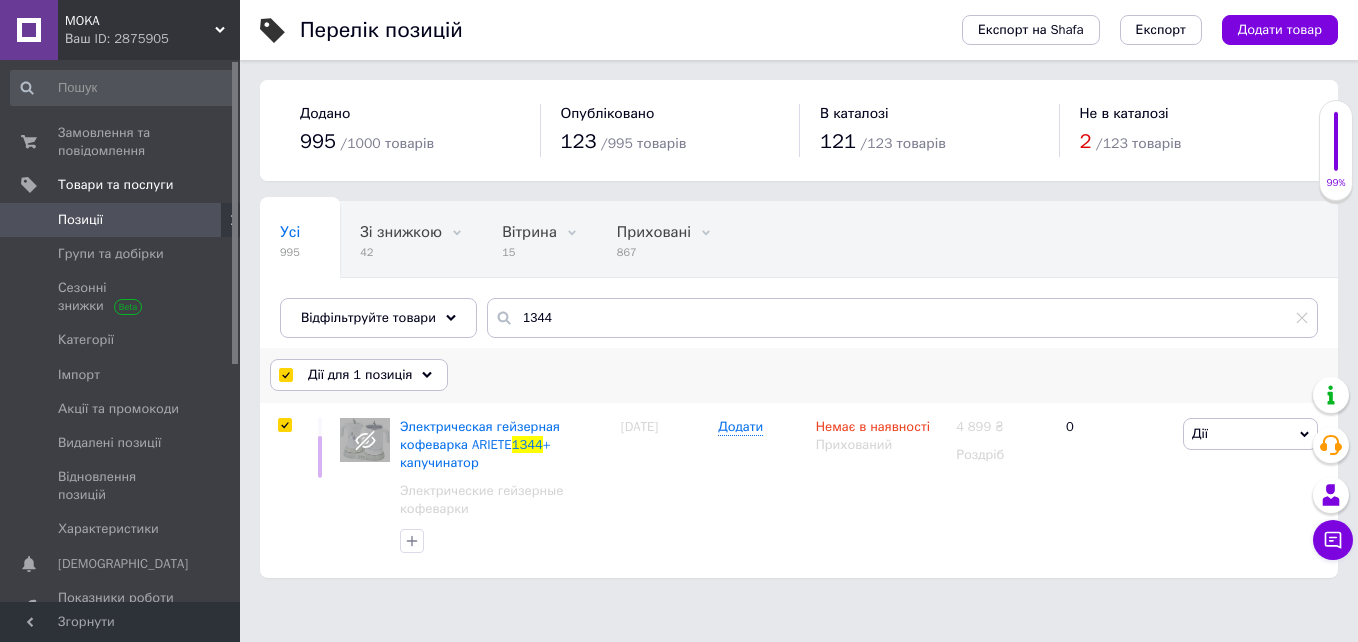 click on "Дії для 1 позиція" at bounding box center (359, 375) 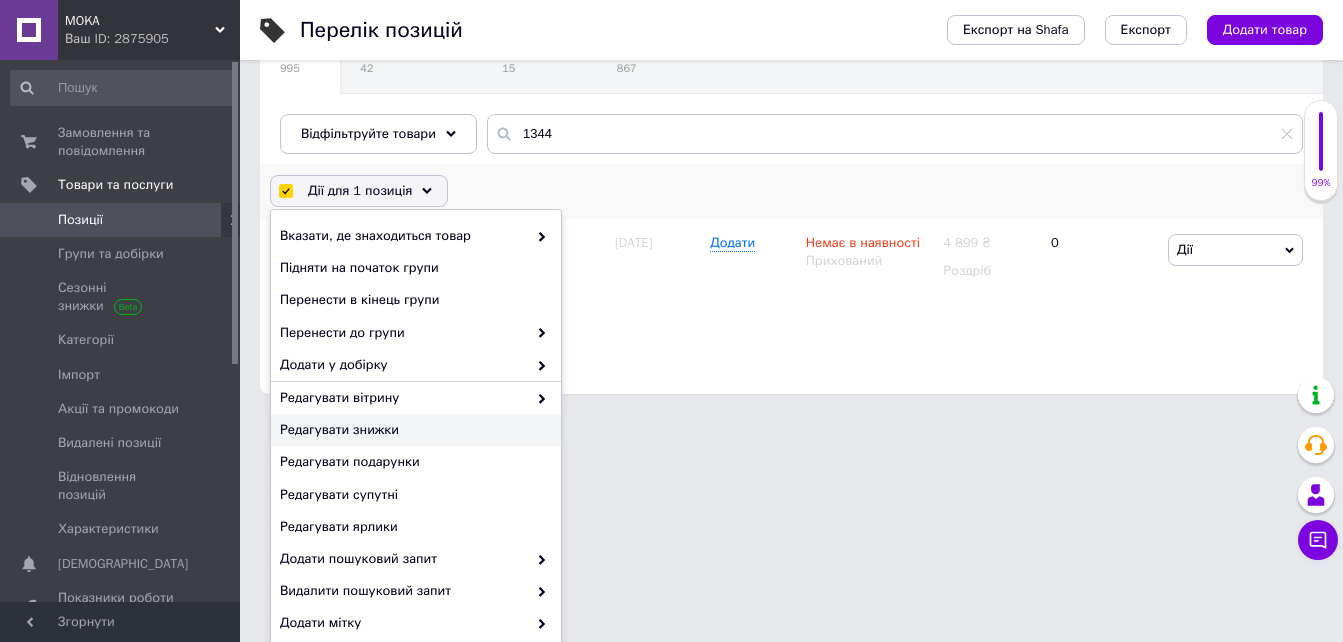 scroll, scrollTop: 200, scrollLeft: 0, axis: vertical 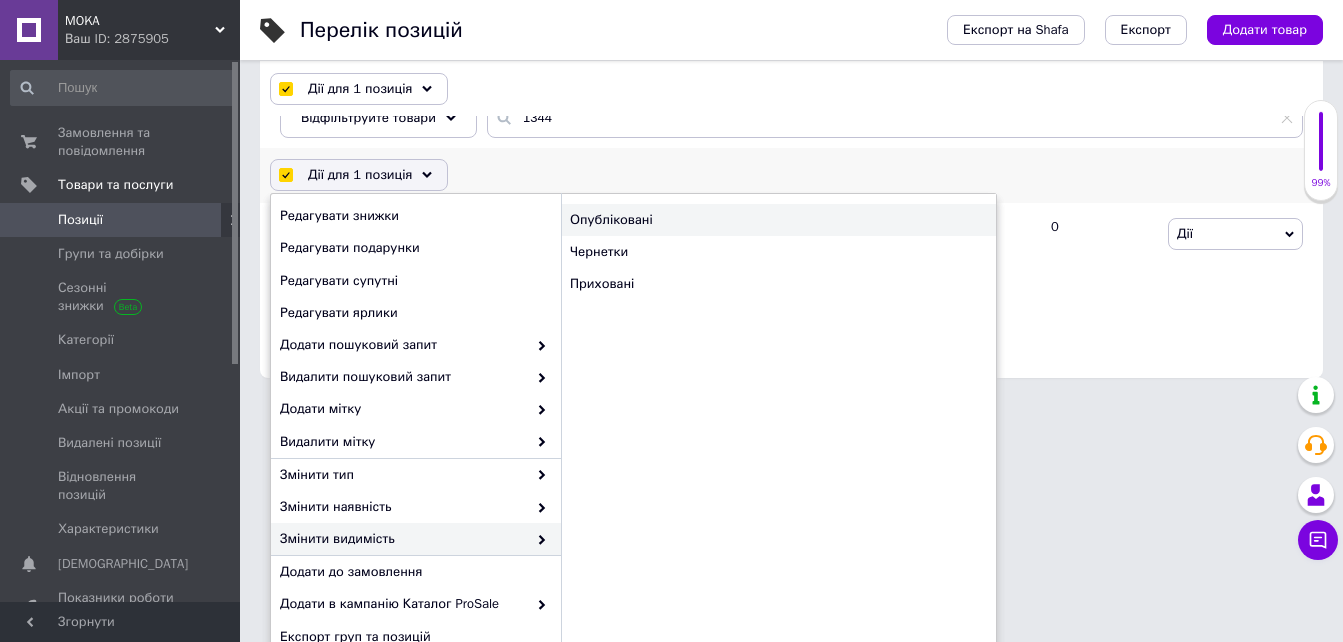 click on "Опубліковані" at bounding box center (778, 220) 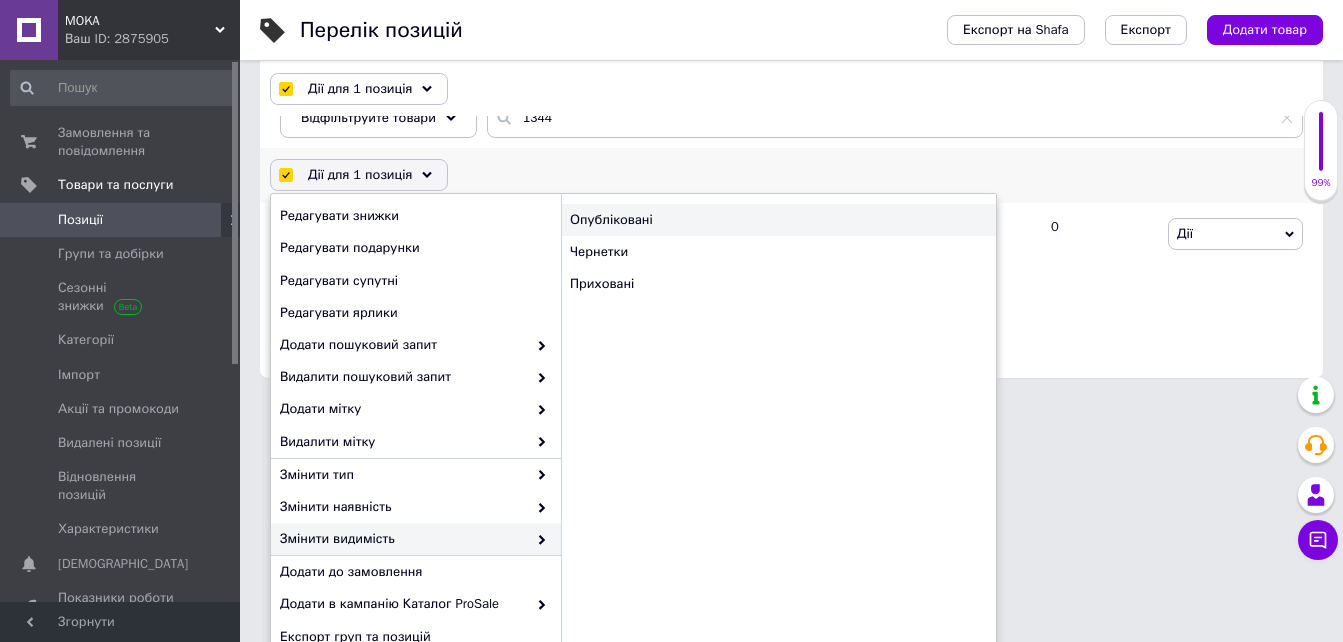 checkbox on "false" 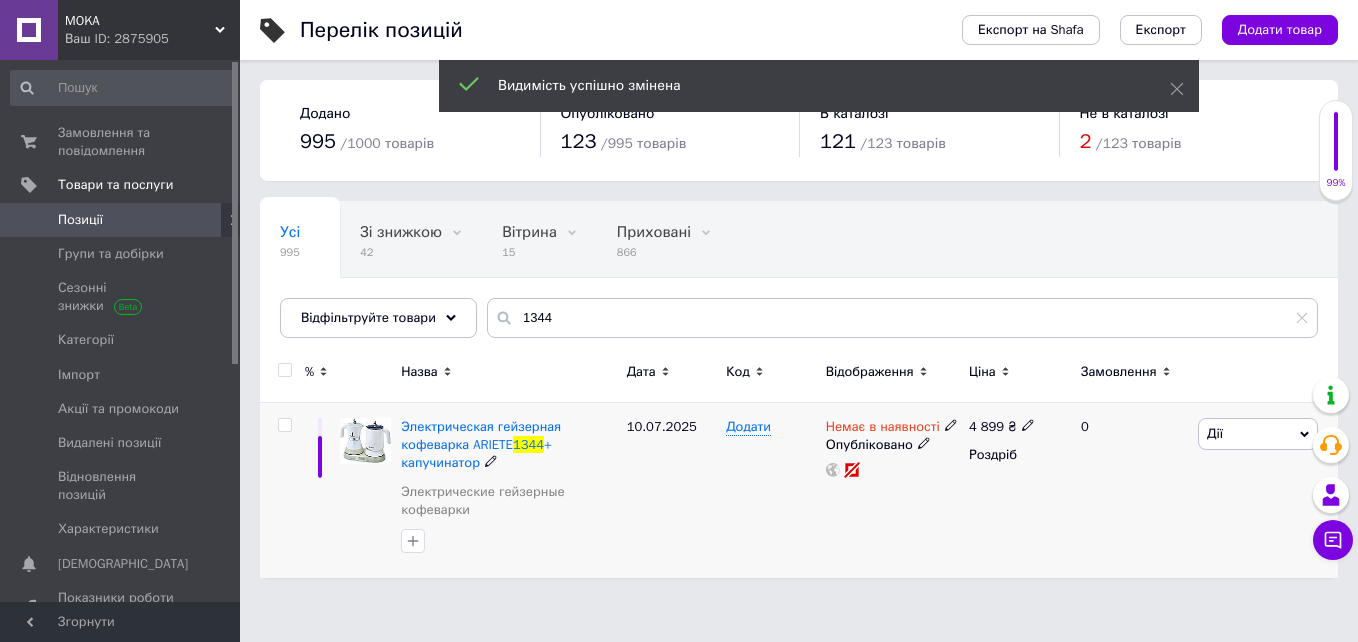 click 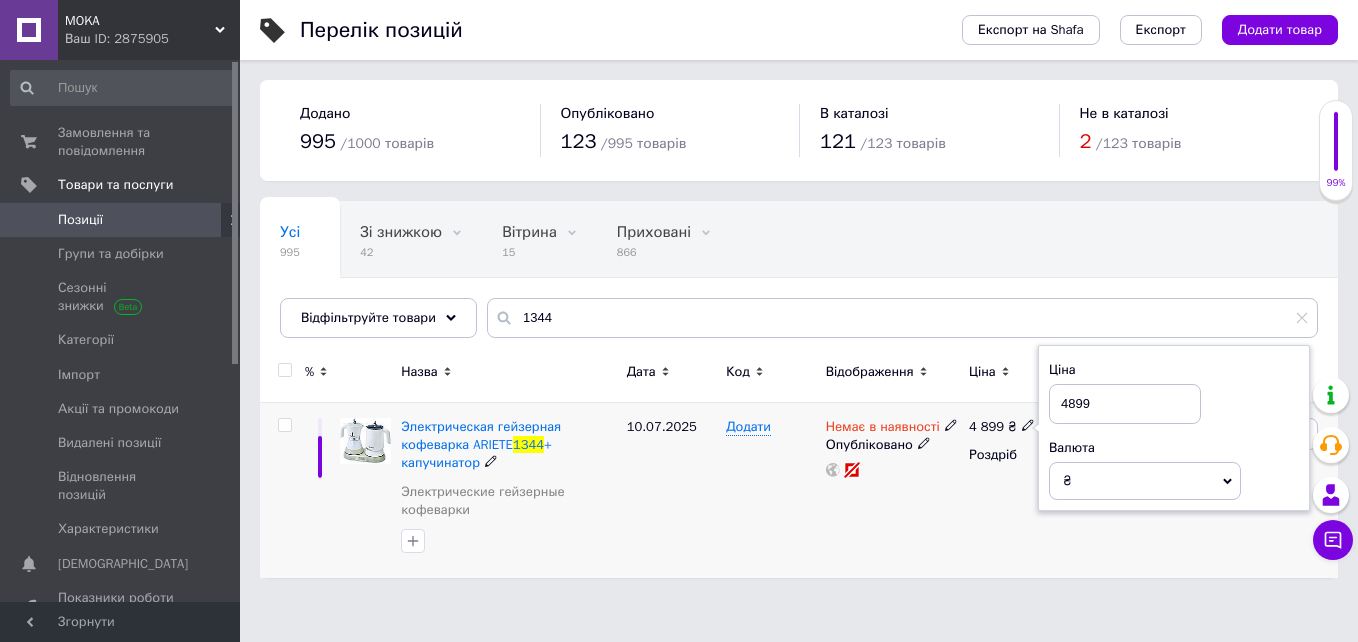 click on "4899" at bounding box center (1125, 404) 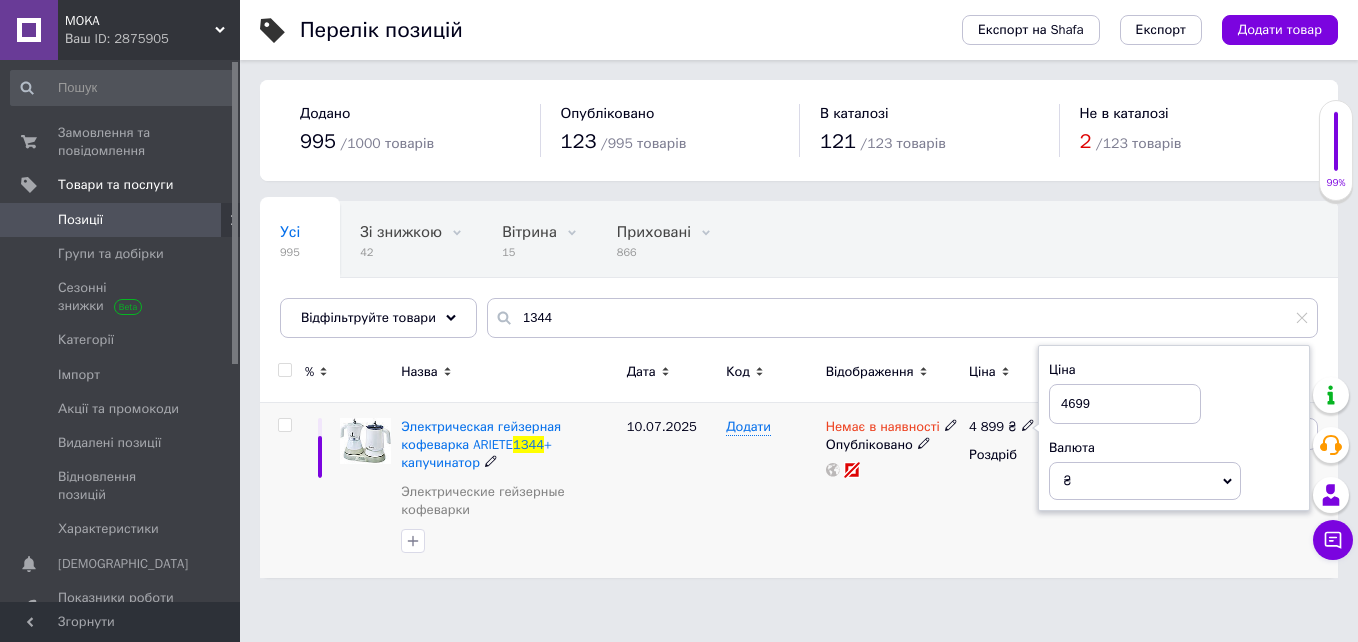 type on "4699" 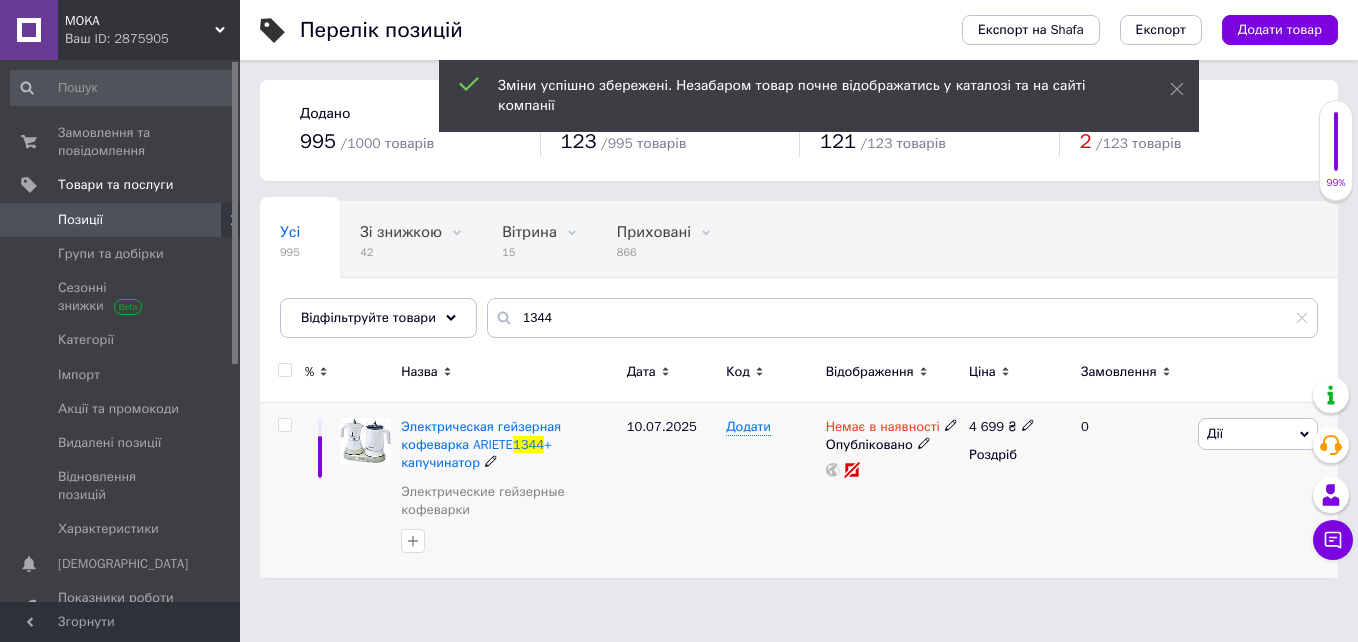 click 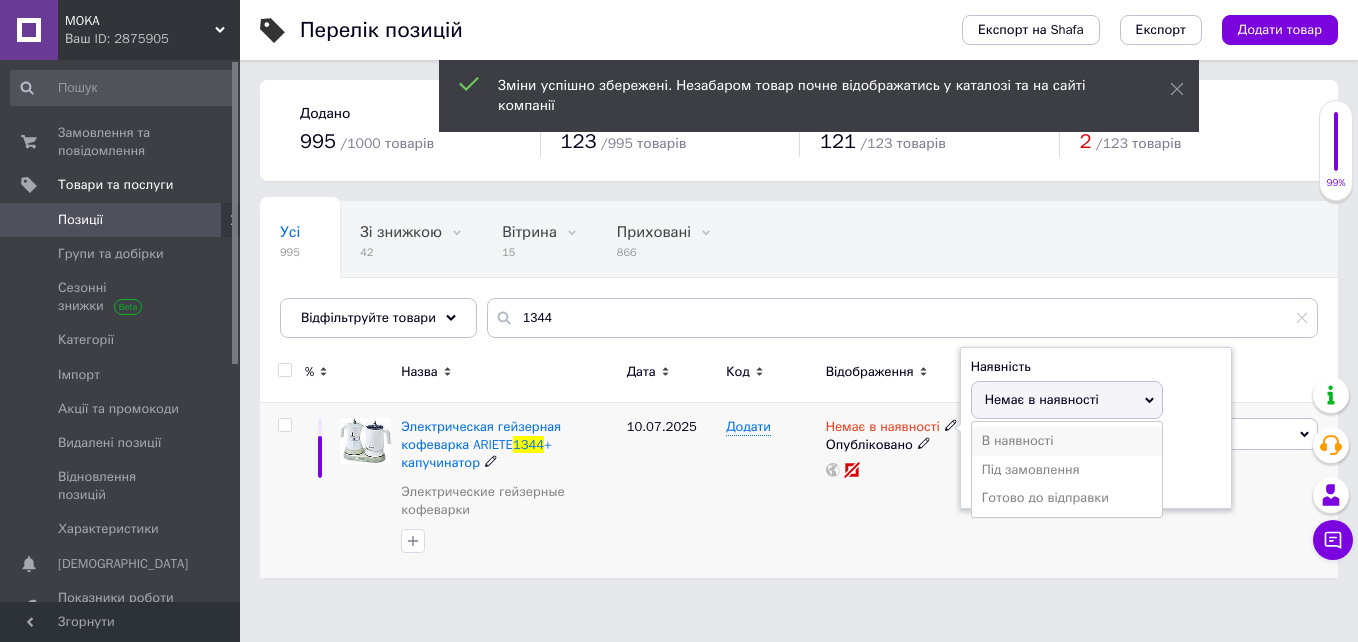 click on "В наявності" at bounding box center [1067, 441] 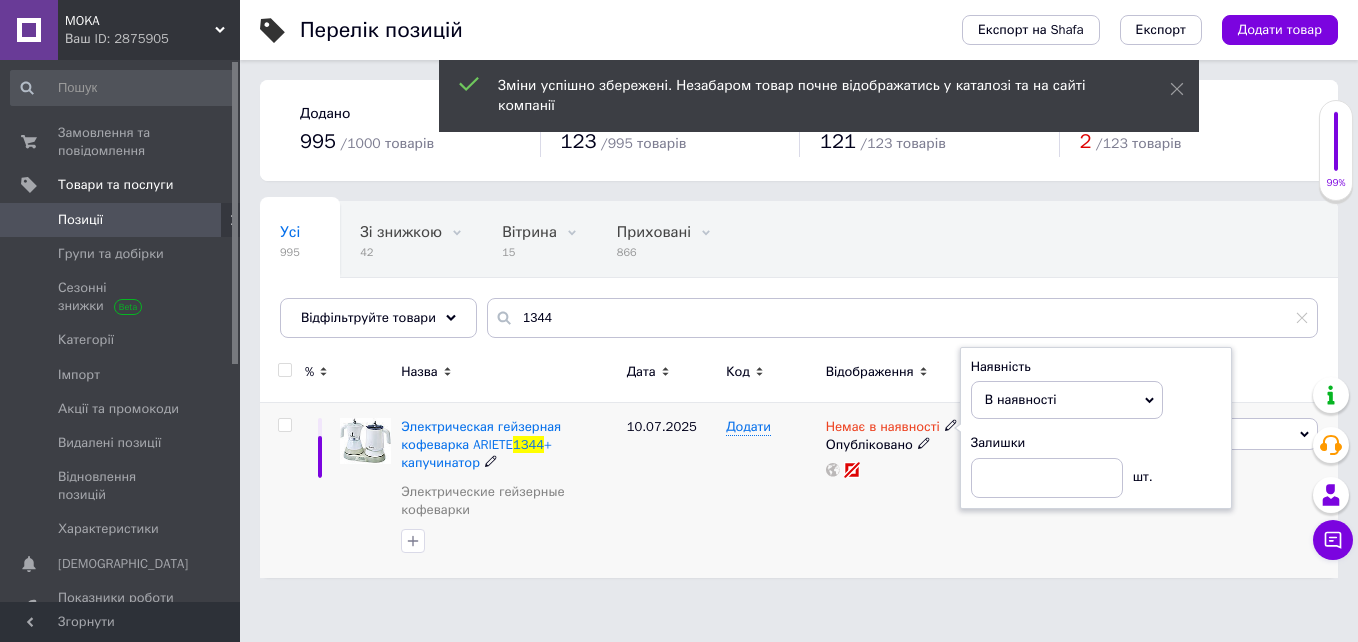 click on "Немає в наявності Наявність В наявності Немає в наявності Під замовлення Готово до відправки Залишки шт. Опубліковано" at bounding box center [892, 490] 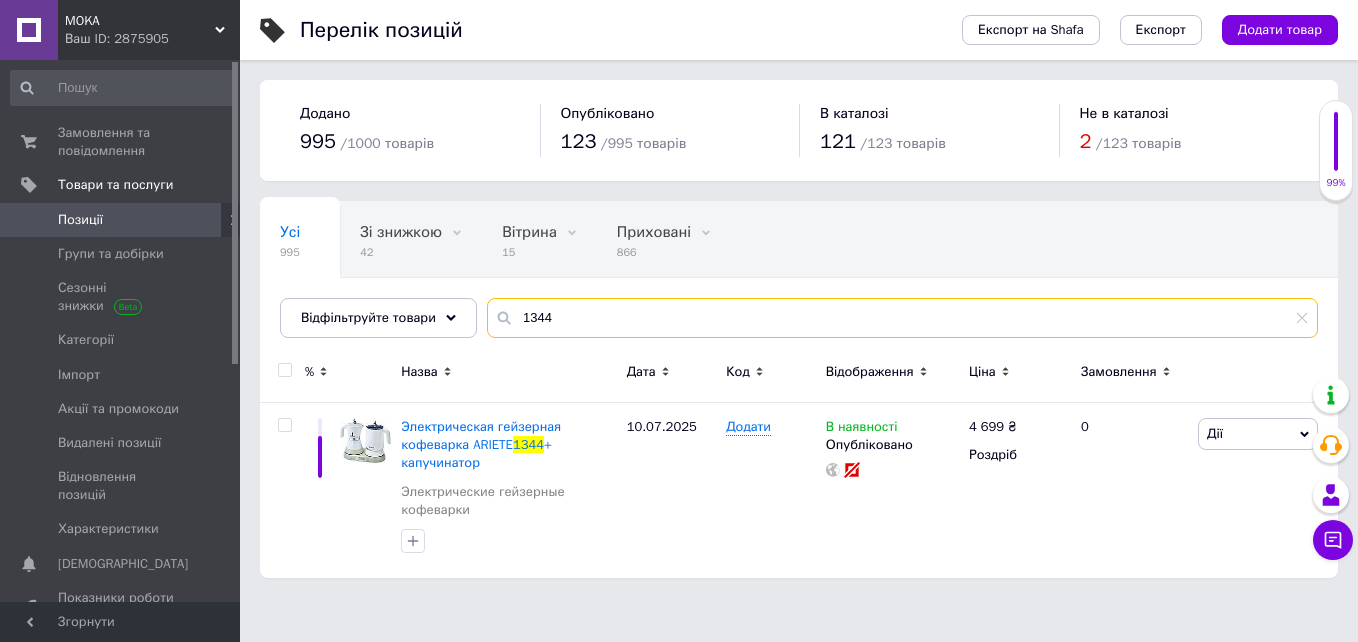 drag, startPoint x: 526, startPoint y: 323, endPoint x: 513, endPoint y: 323, distance: 13 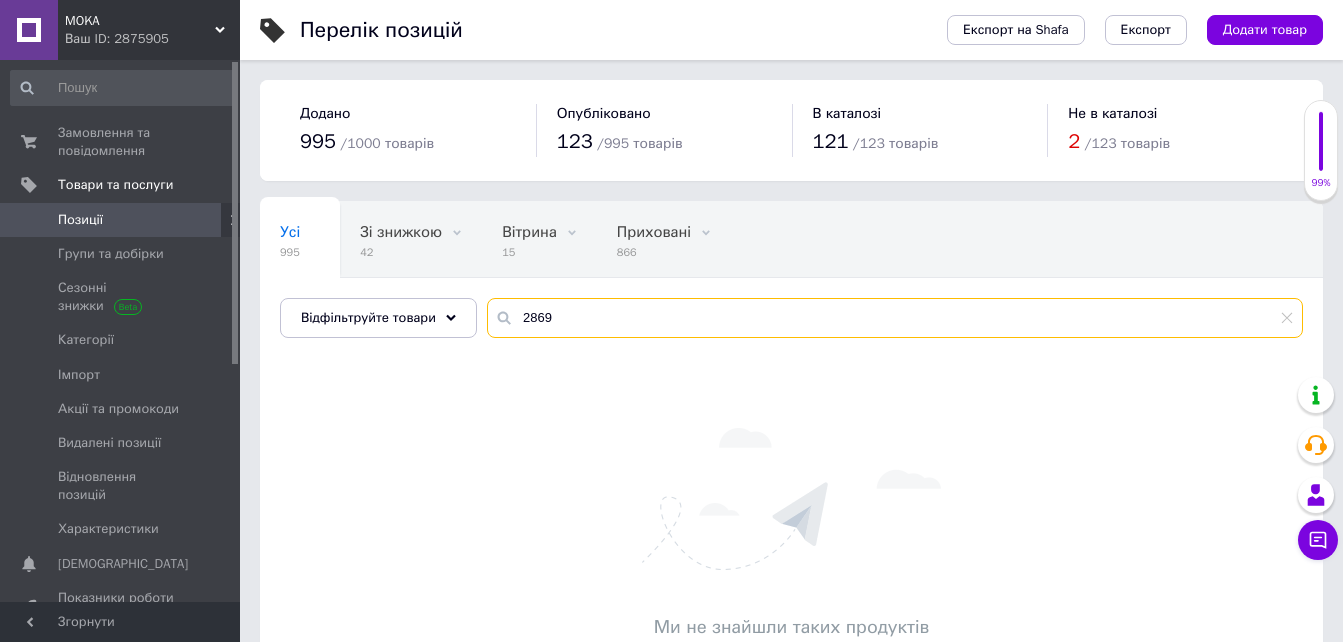 drag, startPoint x: 607, startPoint y: 322, endPoint x: 512, endPoint y: 321, distance: 95.005264 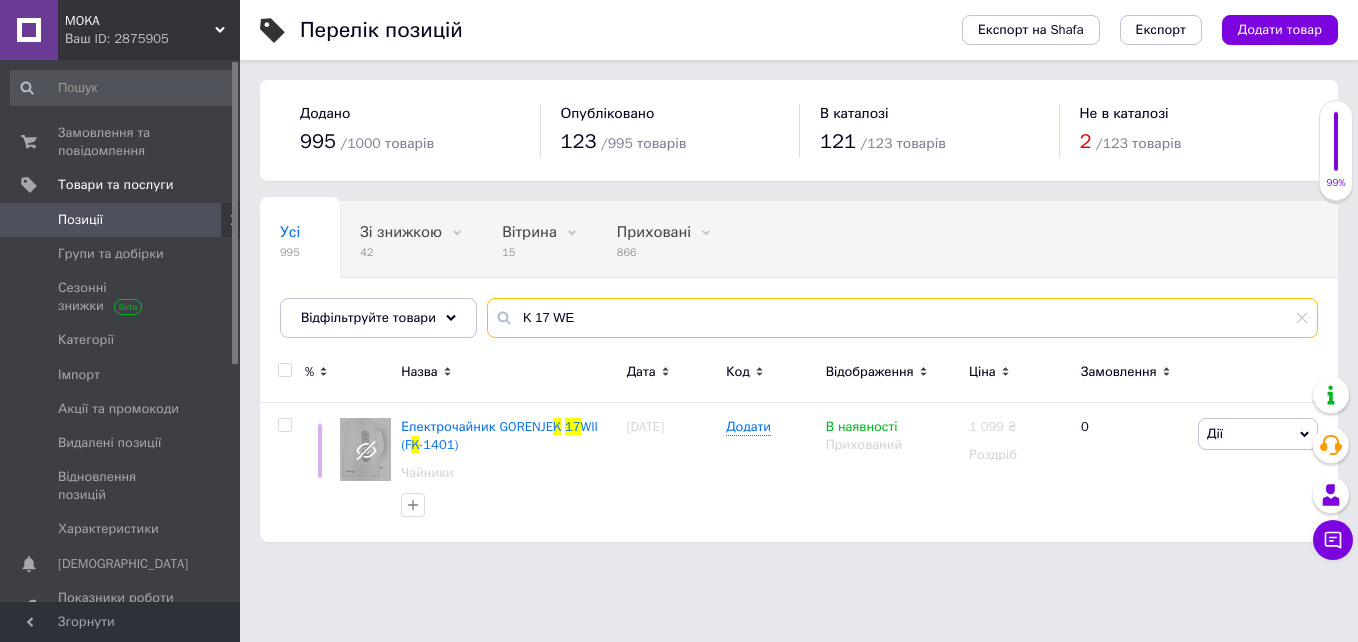 drag, startPoint x: 606, startPoint y: 316, endPoint x: 518, endPoint y: 314, distance: 88.02273 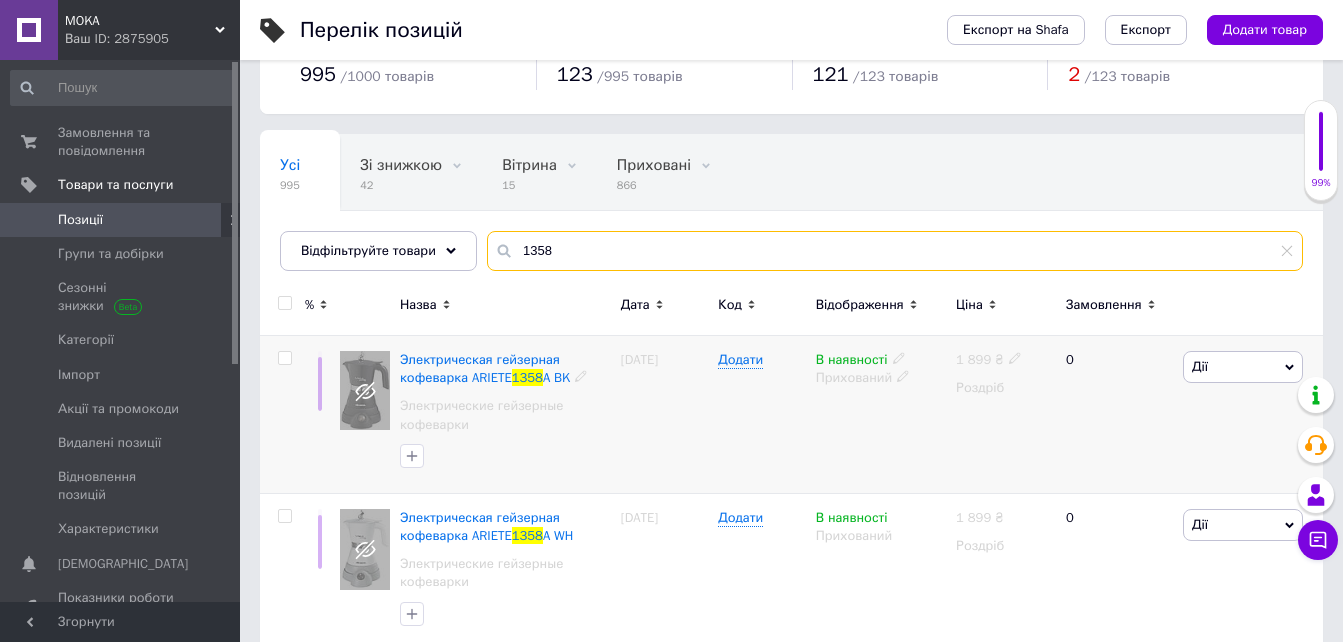 scroll, scrollTop: 100, scrollLeft: 0, axis: vertical 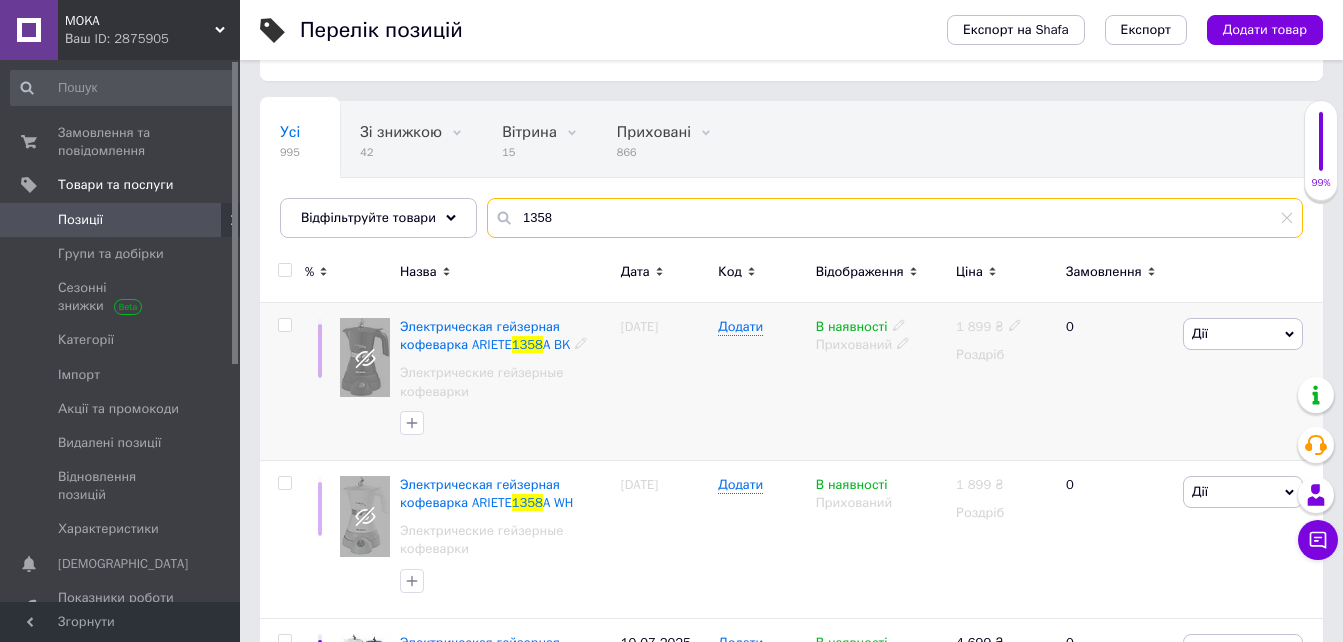 type on "1358" 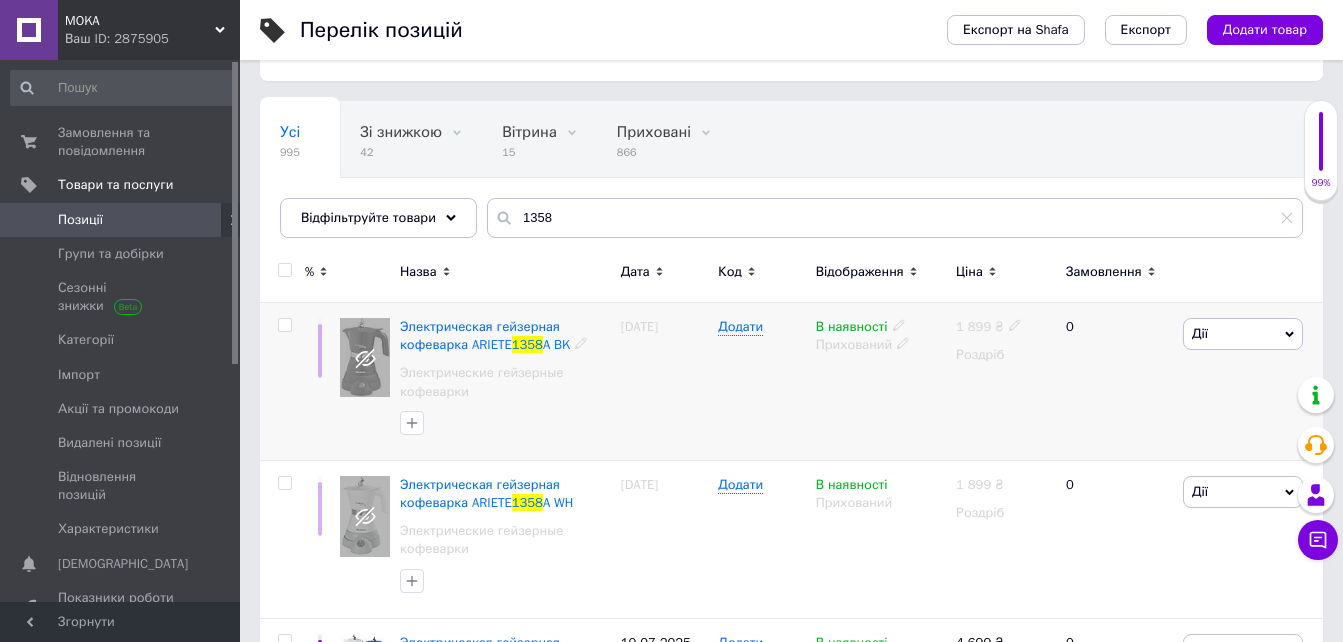 click at bounding box center (284, 325) 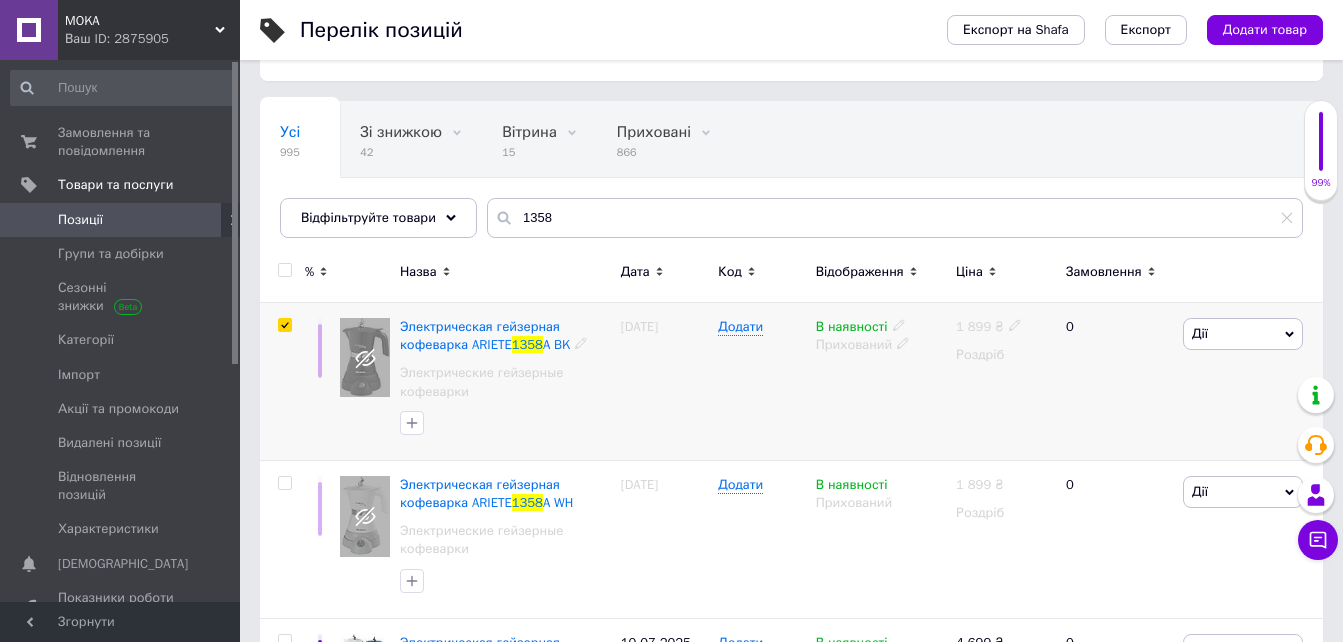 checkbox on "true" 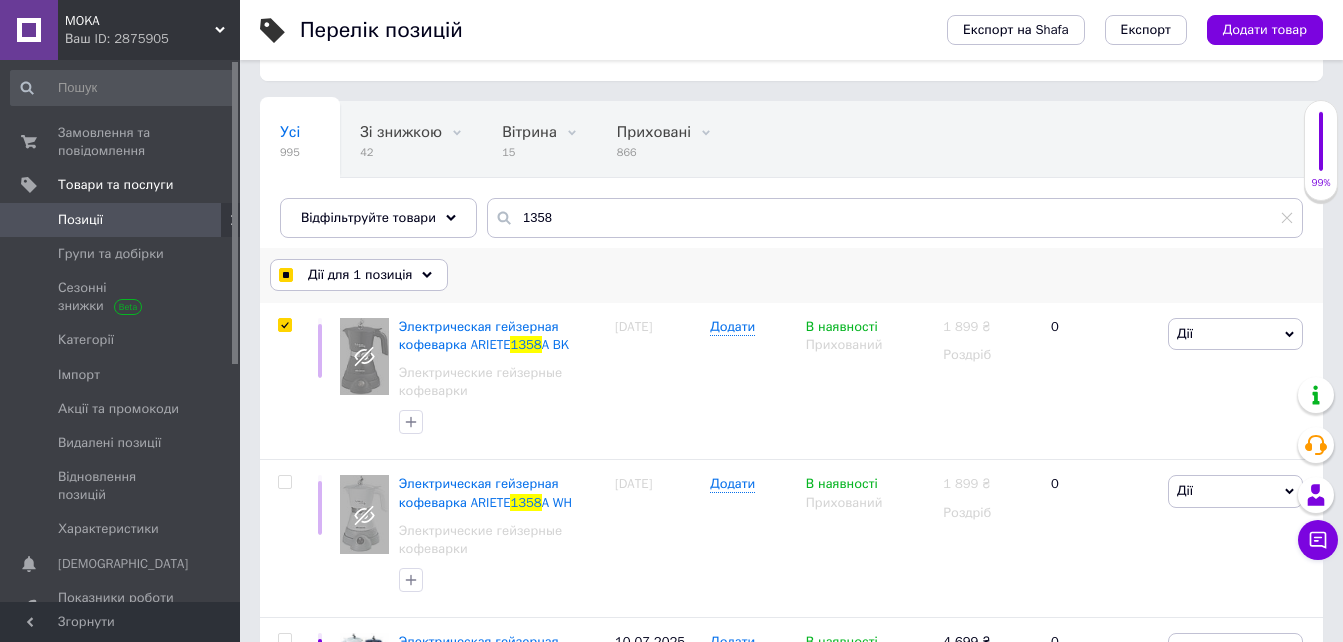 click 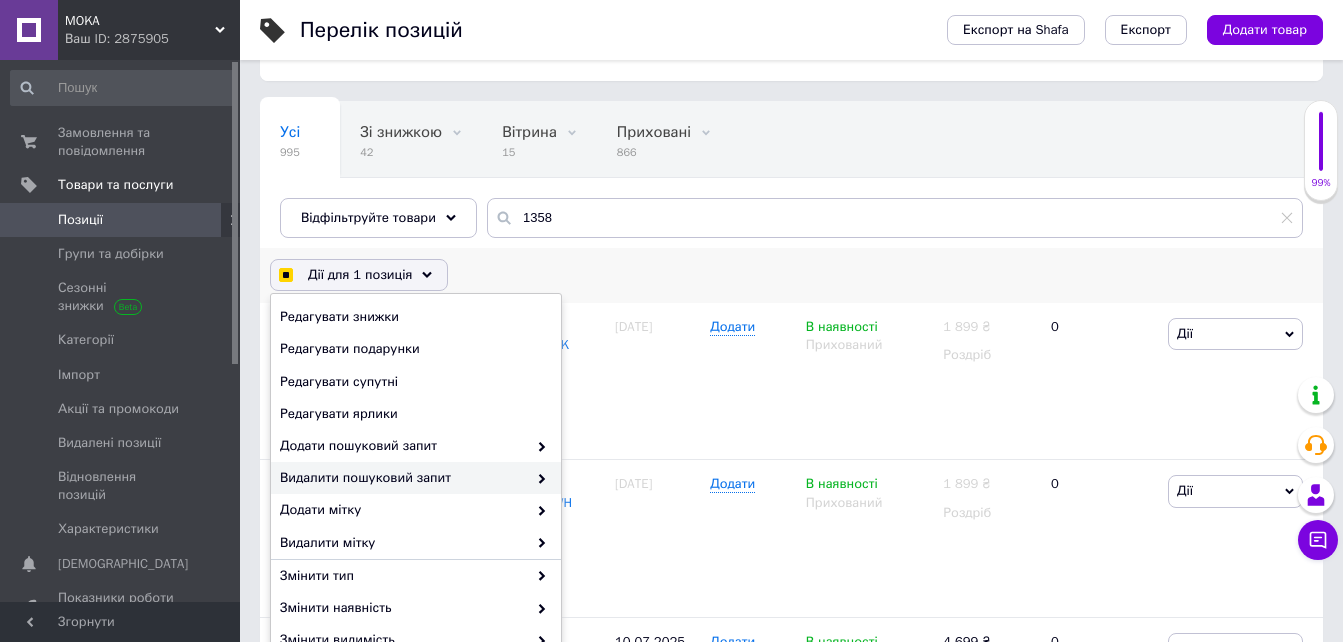 scroll, scrollTop: 198, scrollLeft: 0, axis: vertical 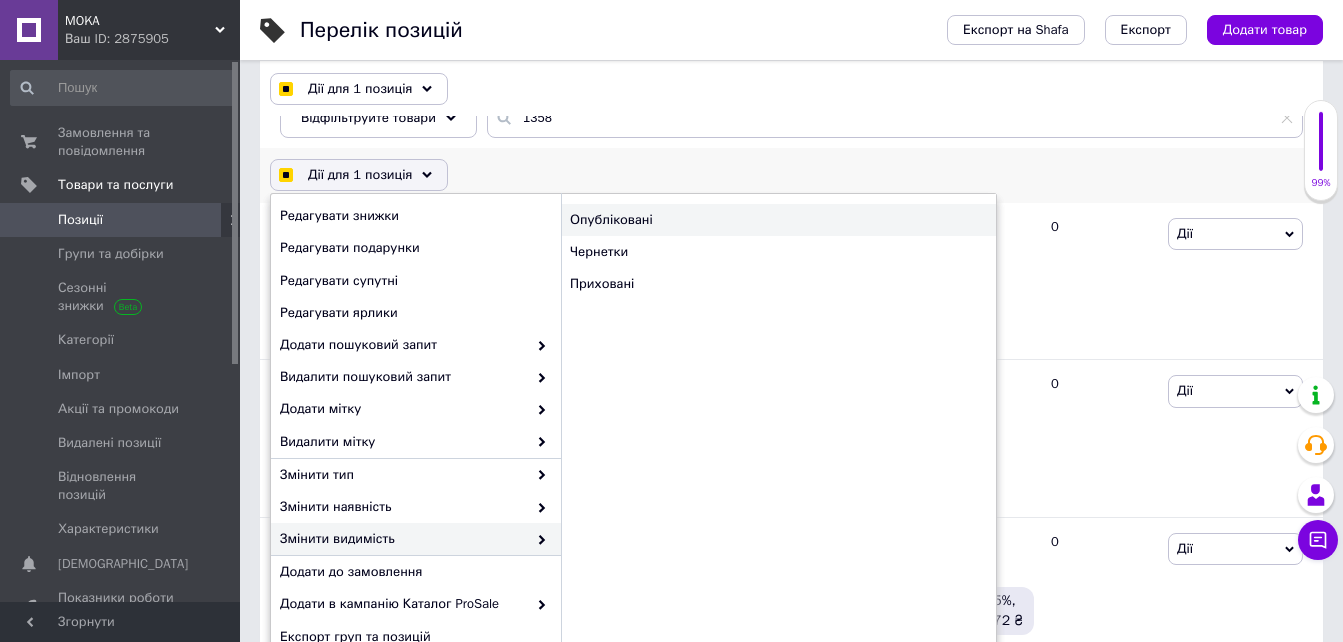 checkbox on "true" 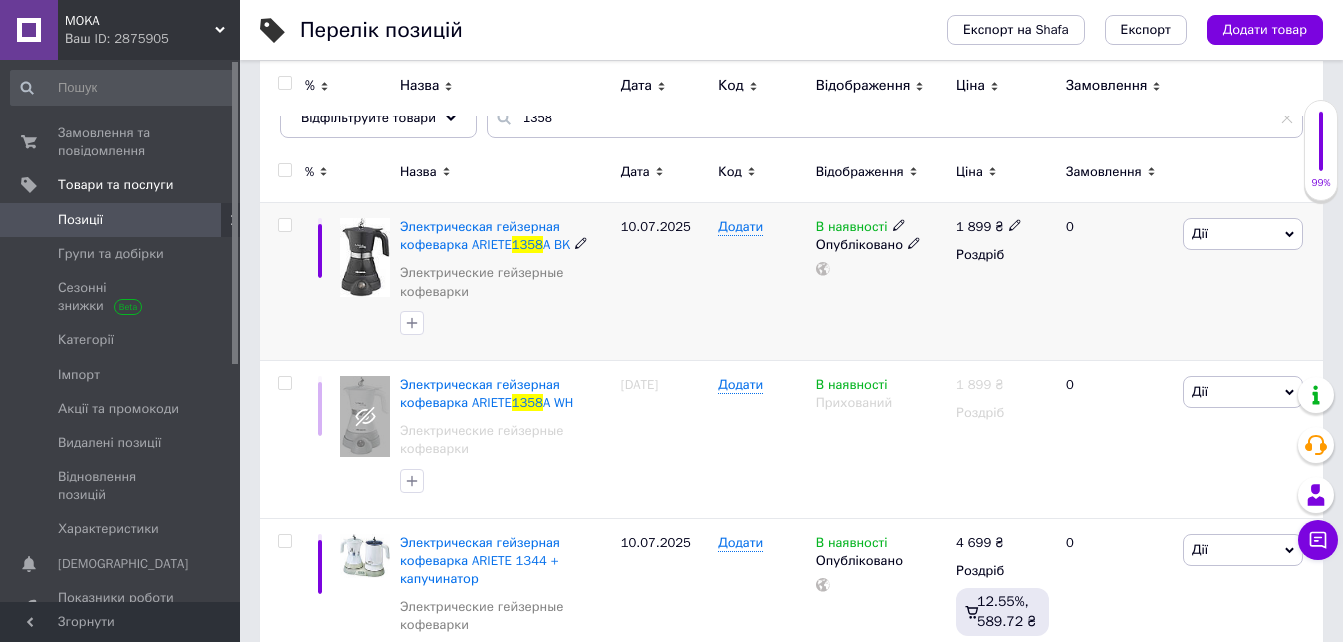 click 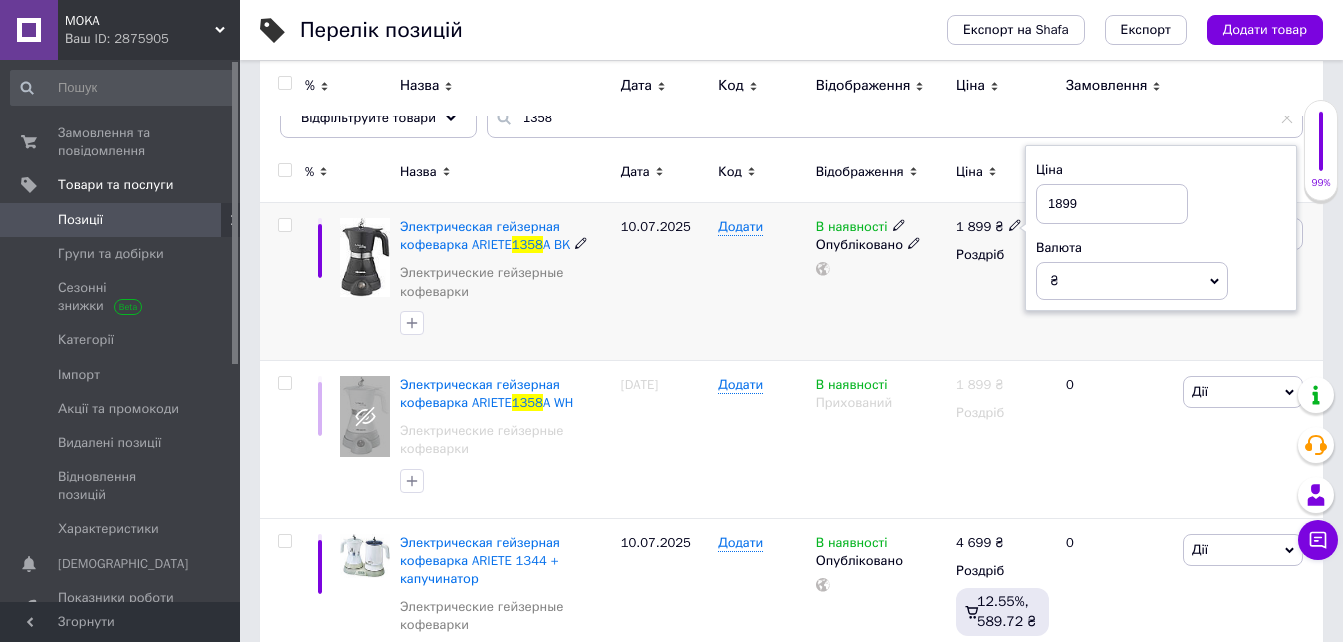 drag, startPoint x: 1065, startPoint y: 204, endPoint x: 1054, endPoint y: 204, distance: 11 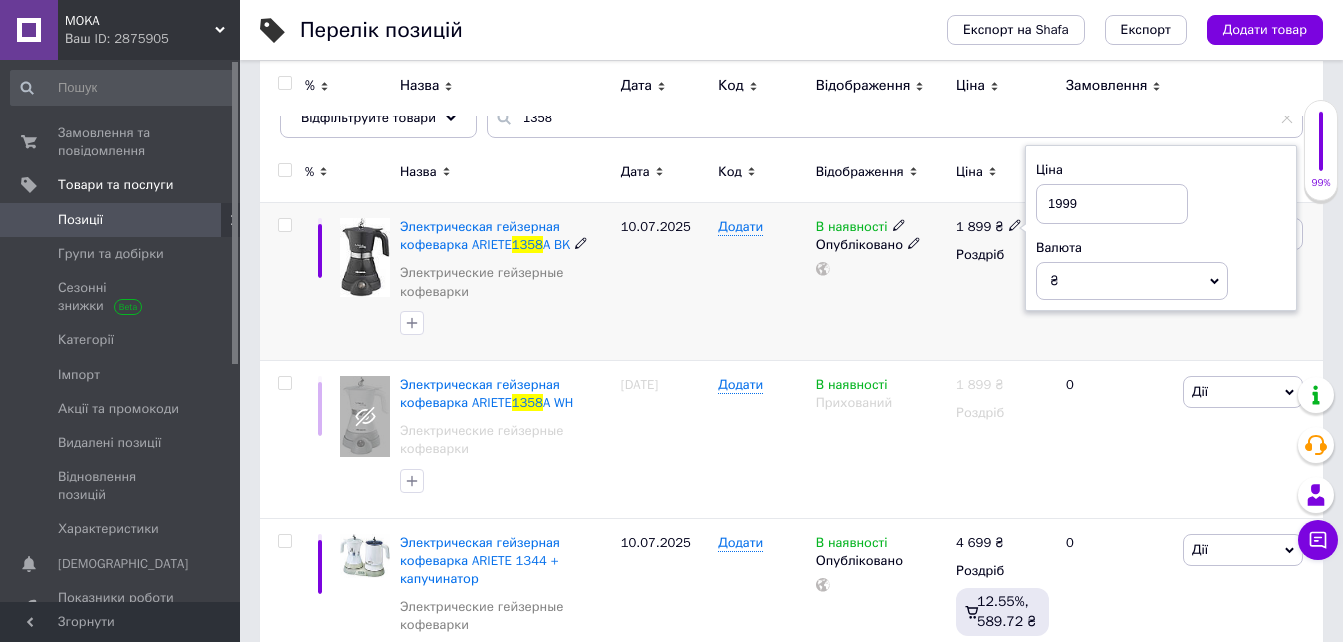 type on "1999" 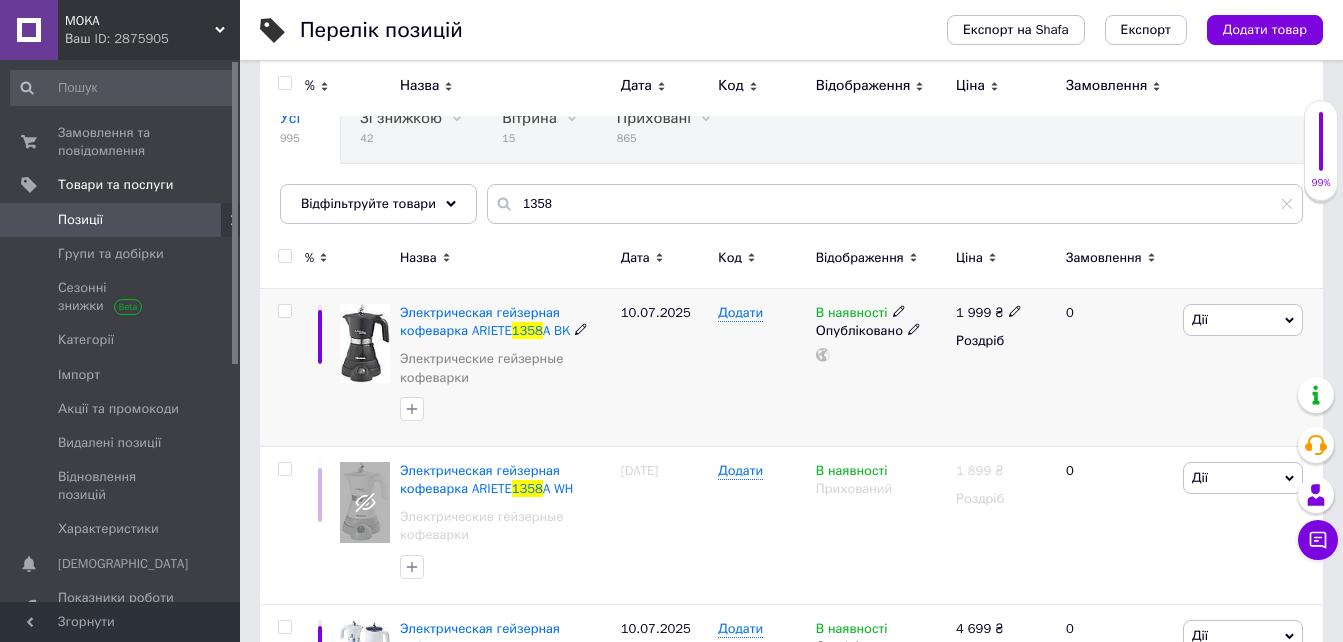 scroll, scrollTop: 0, scrollLeft: 0, axis: both 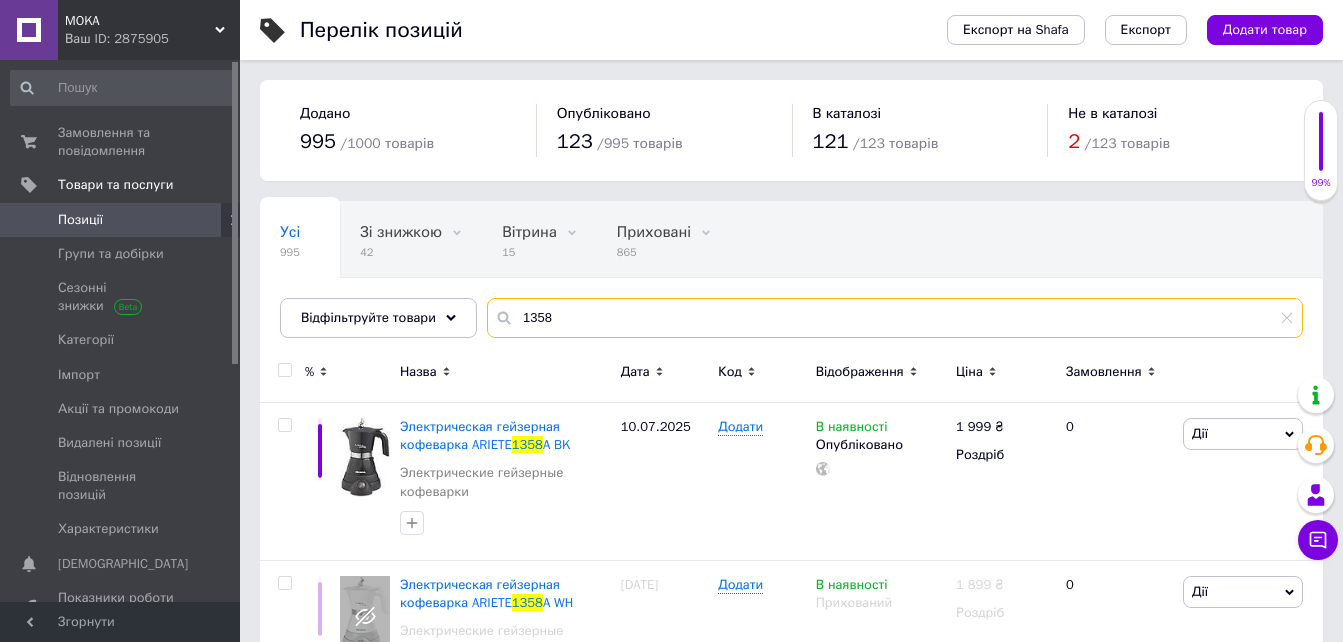 drag, startPoint x: 558, startPoint y: 306, endPoint x: 531, endPoint y: 307, distance: 27.018513 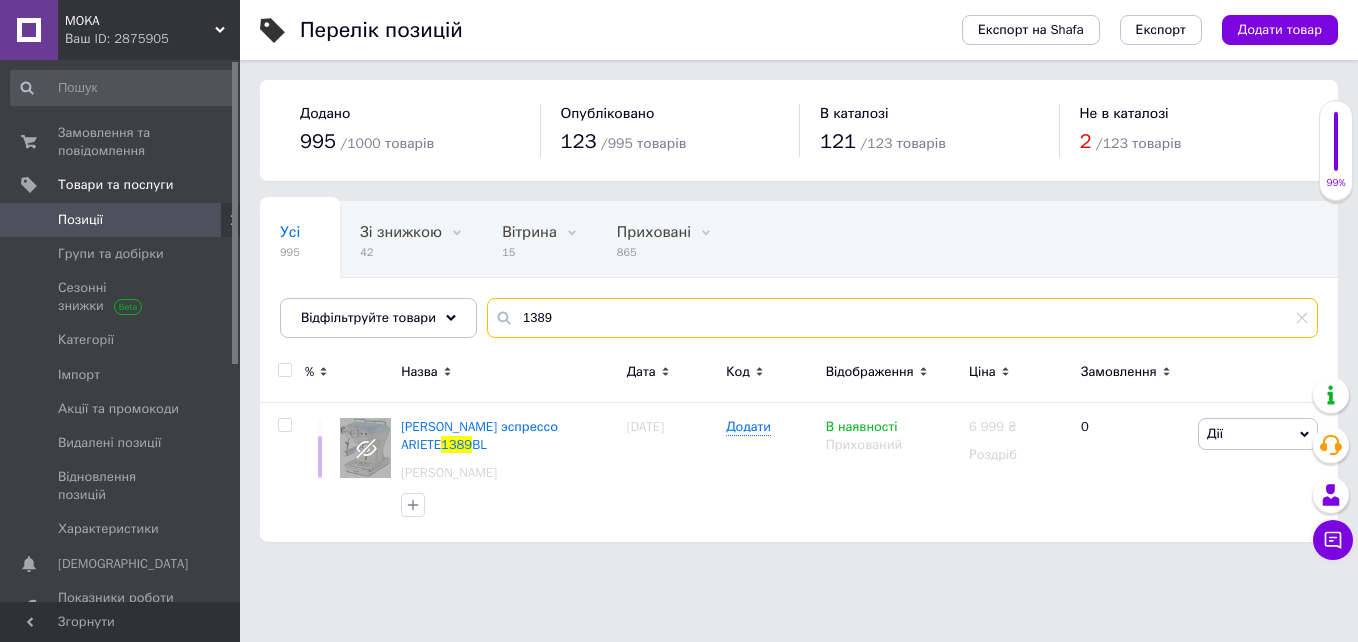 type on "1389" 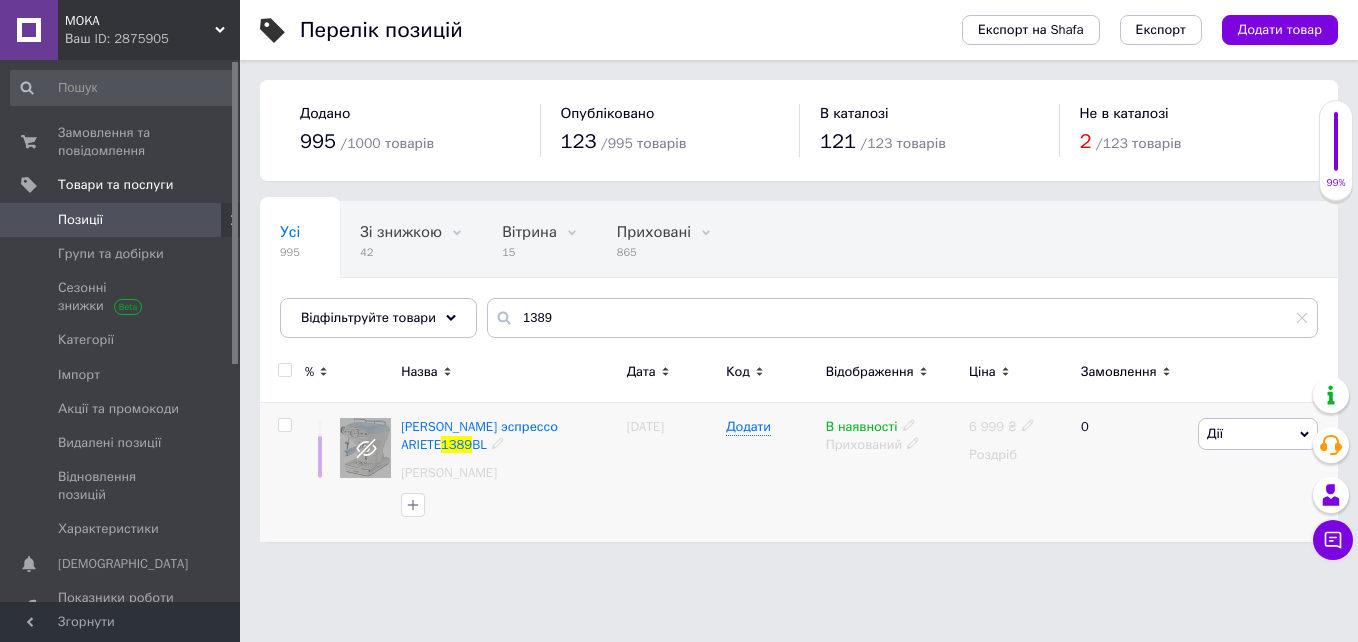 click at bounding box center [284, 425] 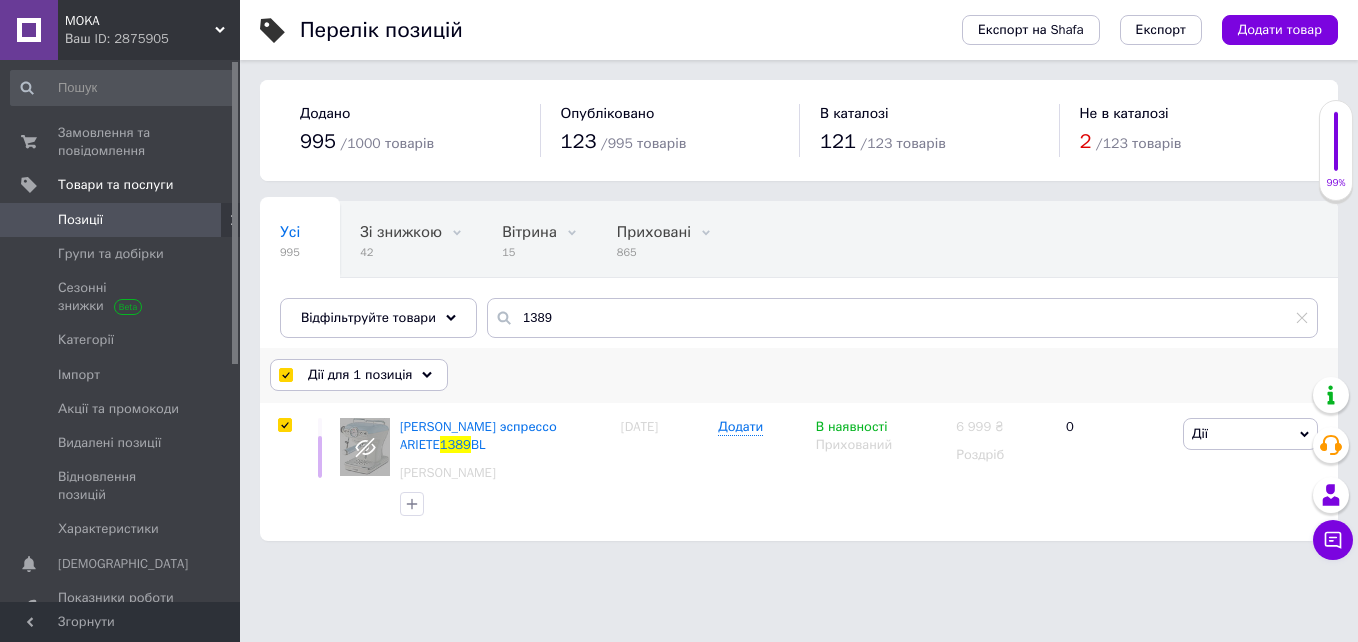 click on "Дії для 1 позиція" at bounding box center [359, 375] 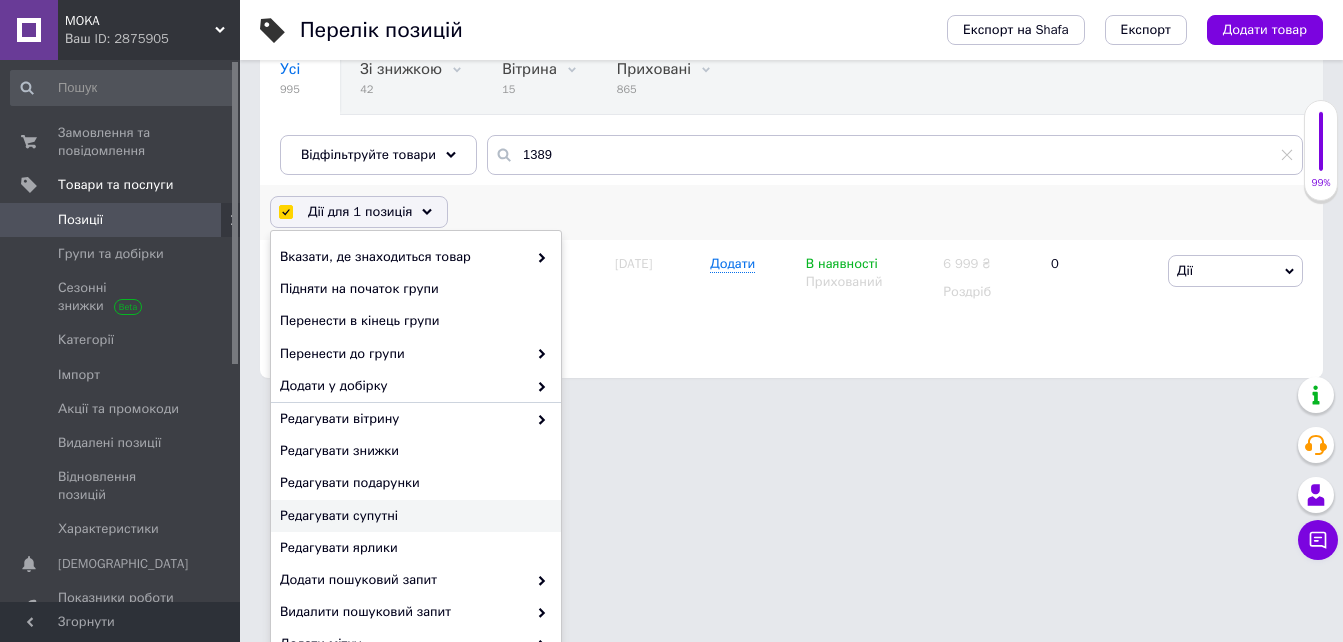 scroll, scrollTop: 200, scrollLeft: 0, axis: vertical 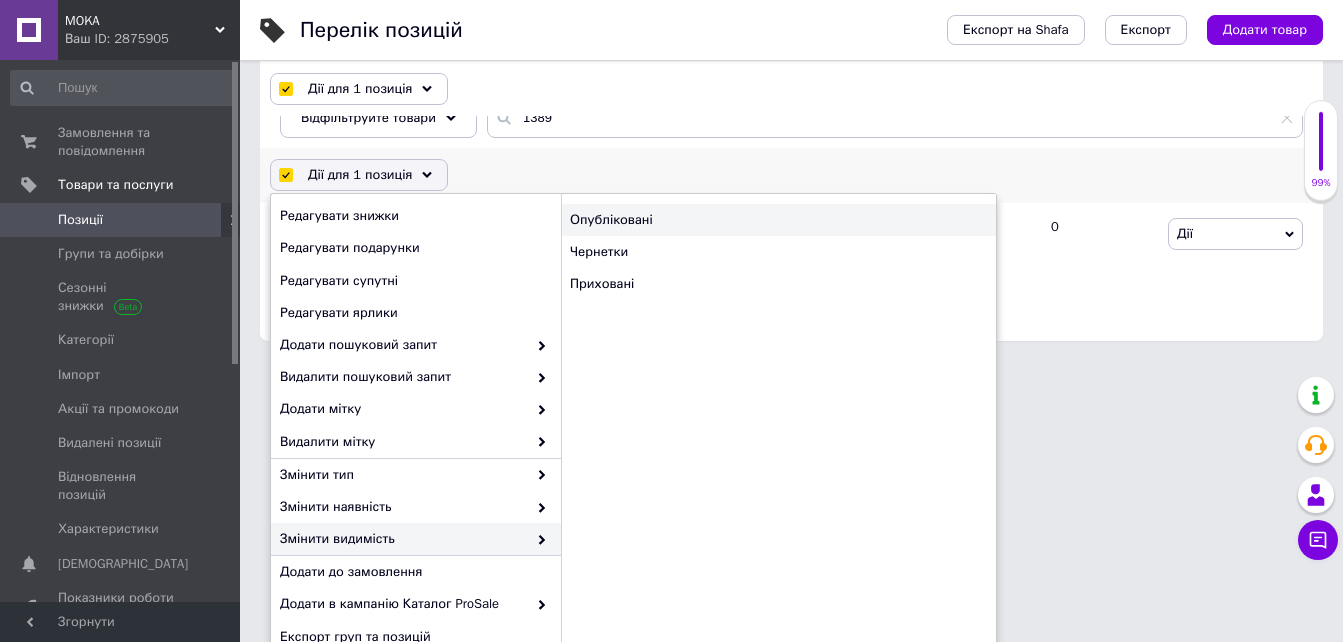 click on "Опубліковані" at bounding box center (778, 220) 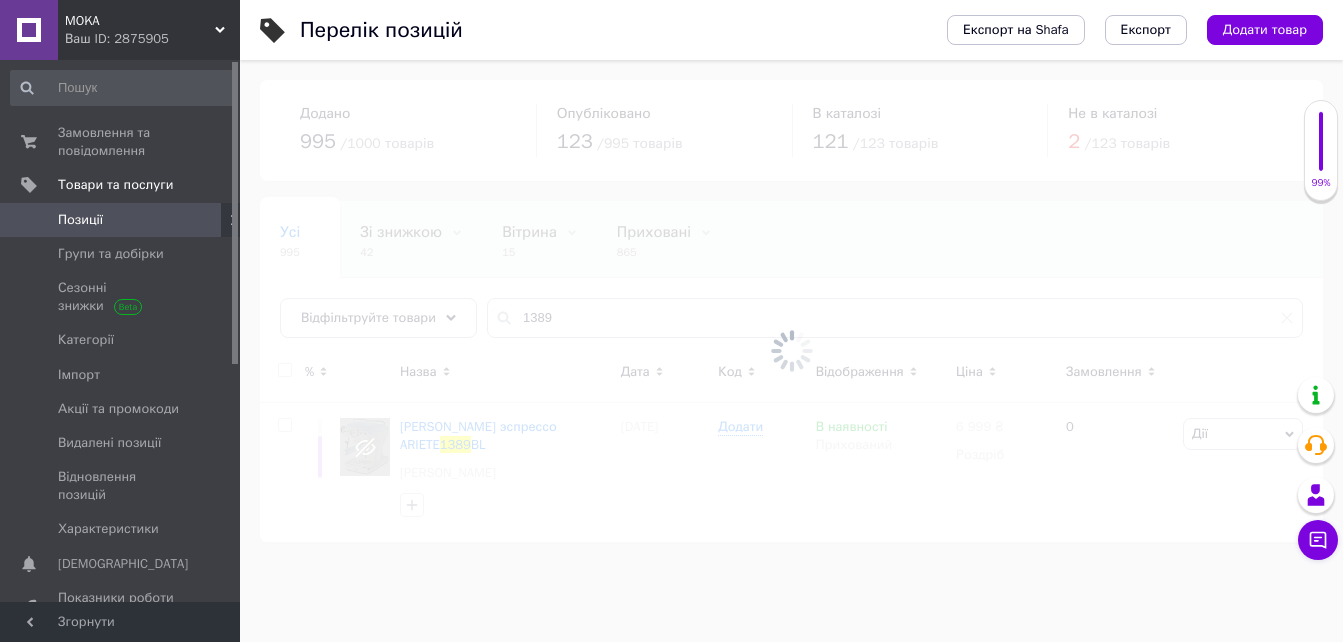 scroll, scrollTop: 0, scrollLeft: 0, axis: both 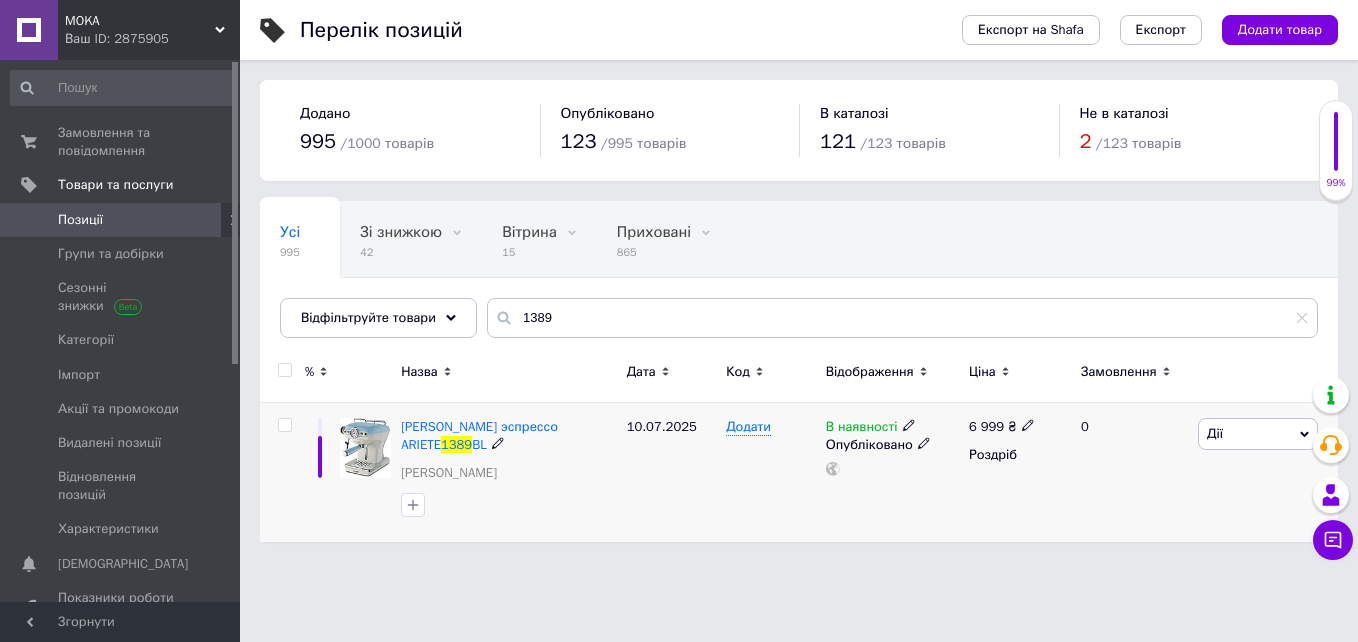 click 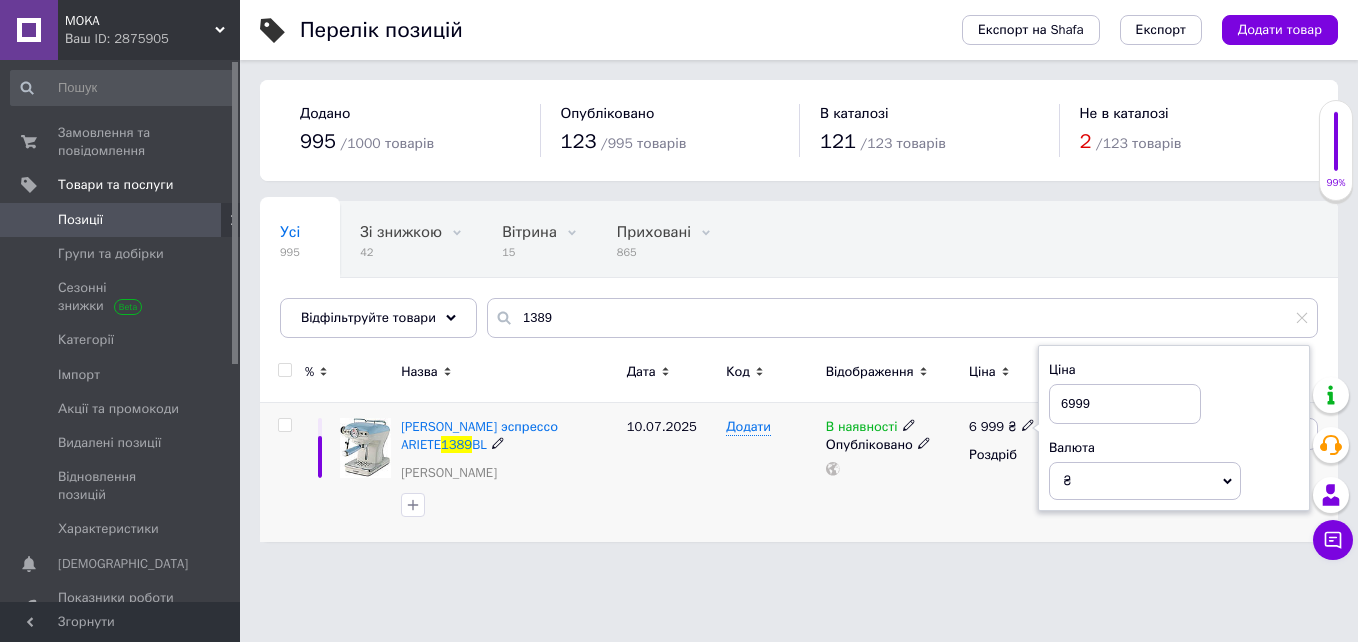 click on "6999" at bounding box center (1125, 404) 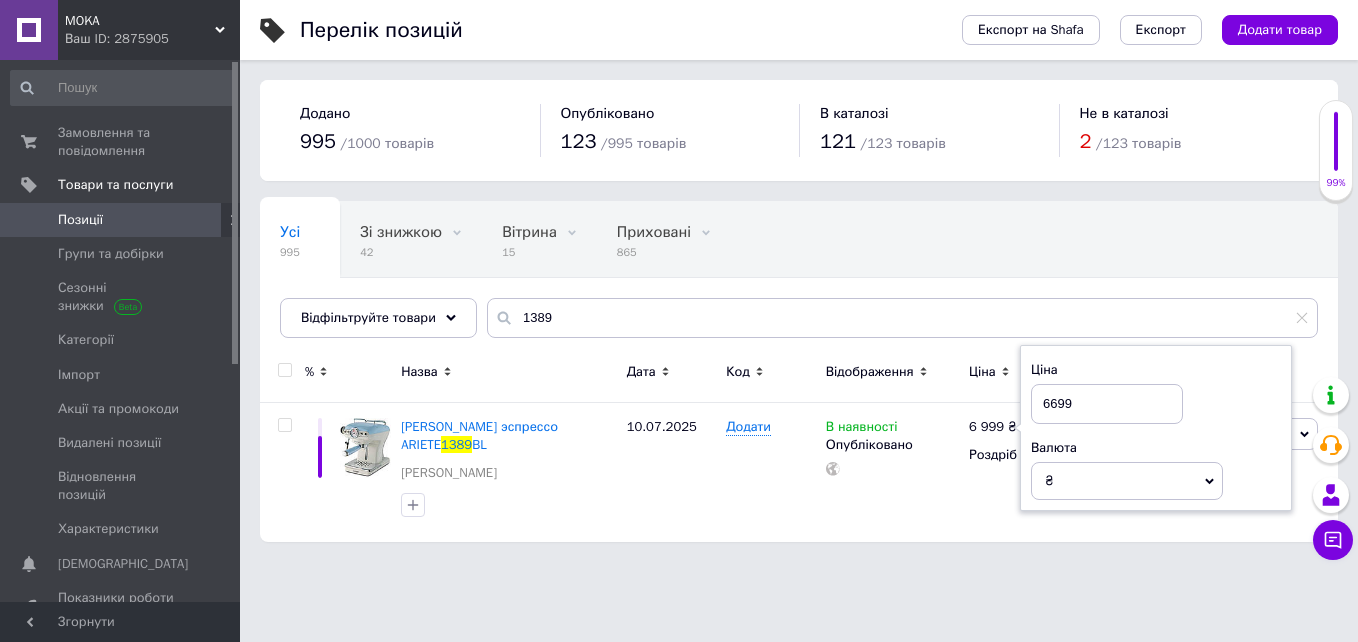 type on "6699" 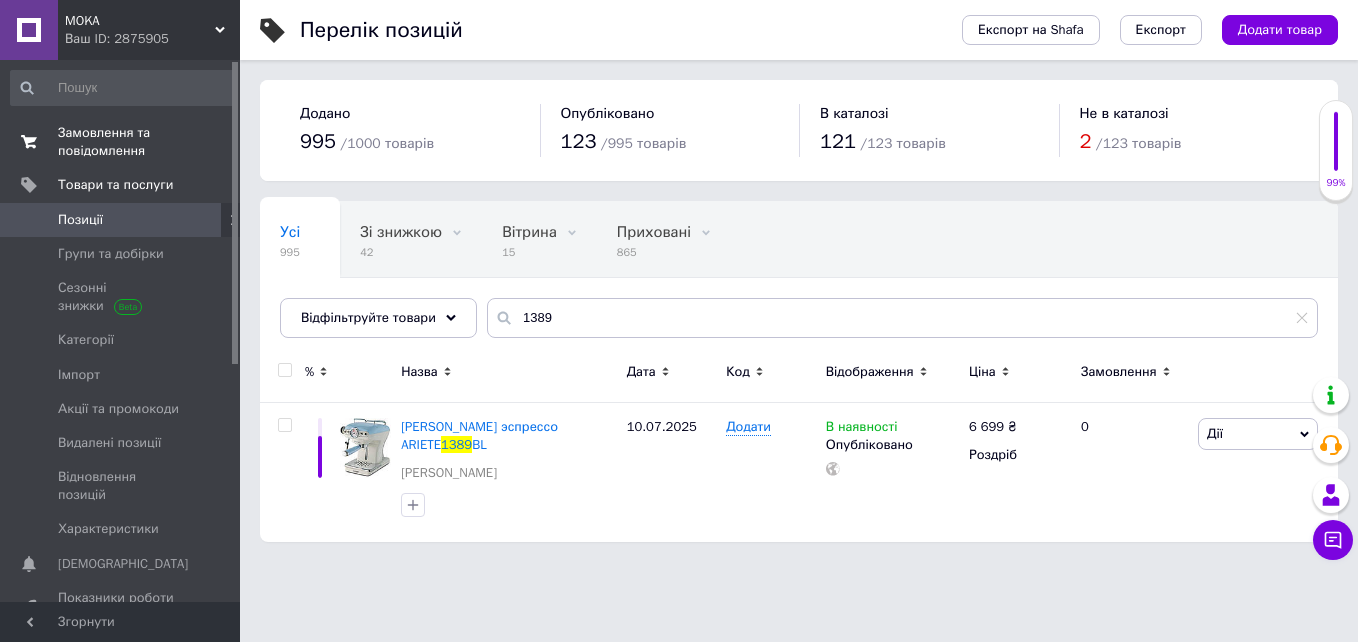 click on "Замовлення та повідомлення" at bounding box center [121, 142] 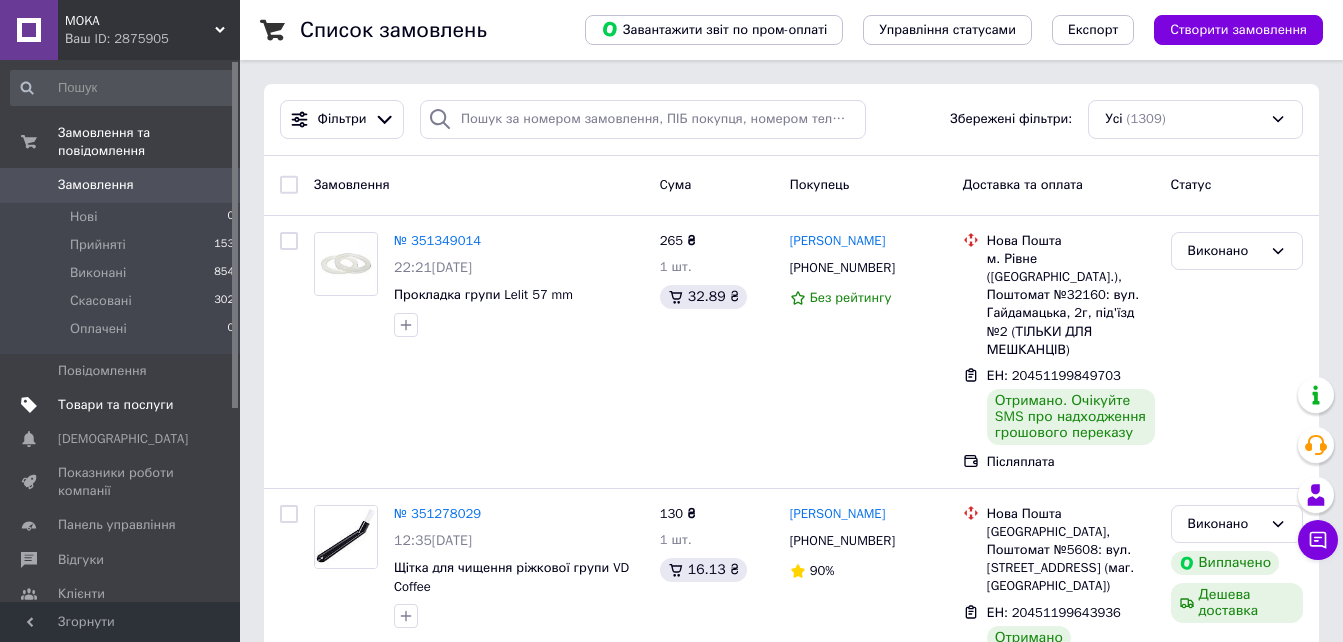 click on "Товари та послуги" at bounding box center (115, 405) 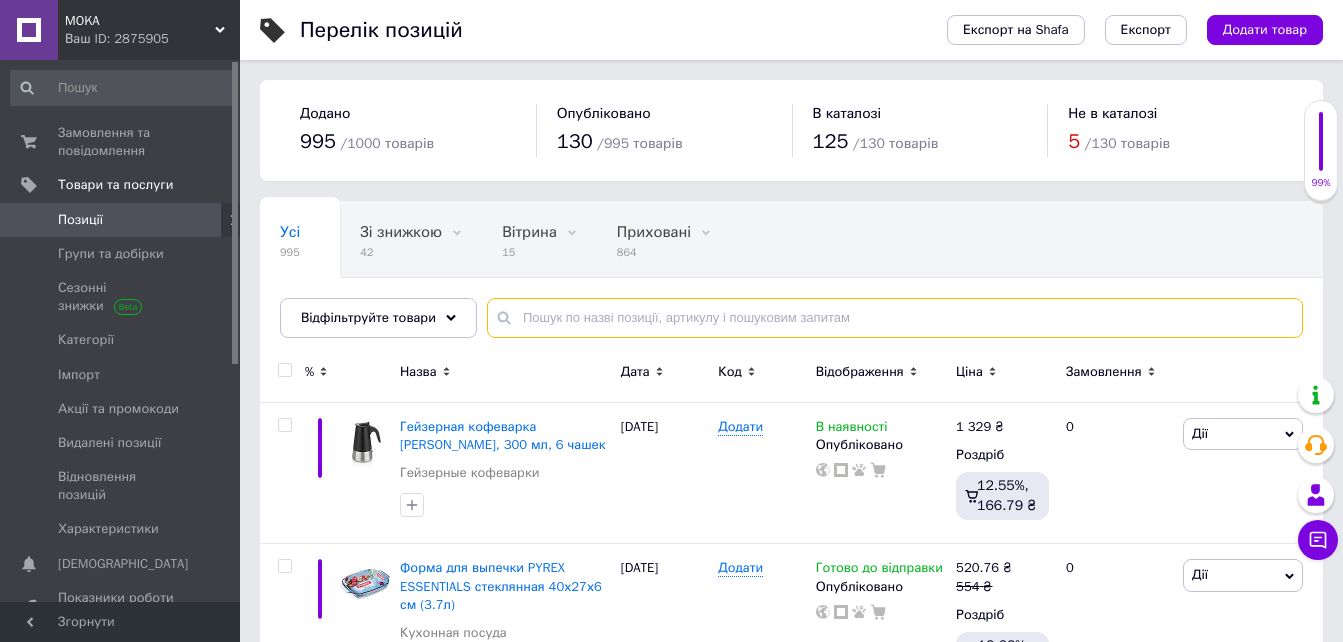 click at bounding box center [895, 318] 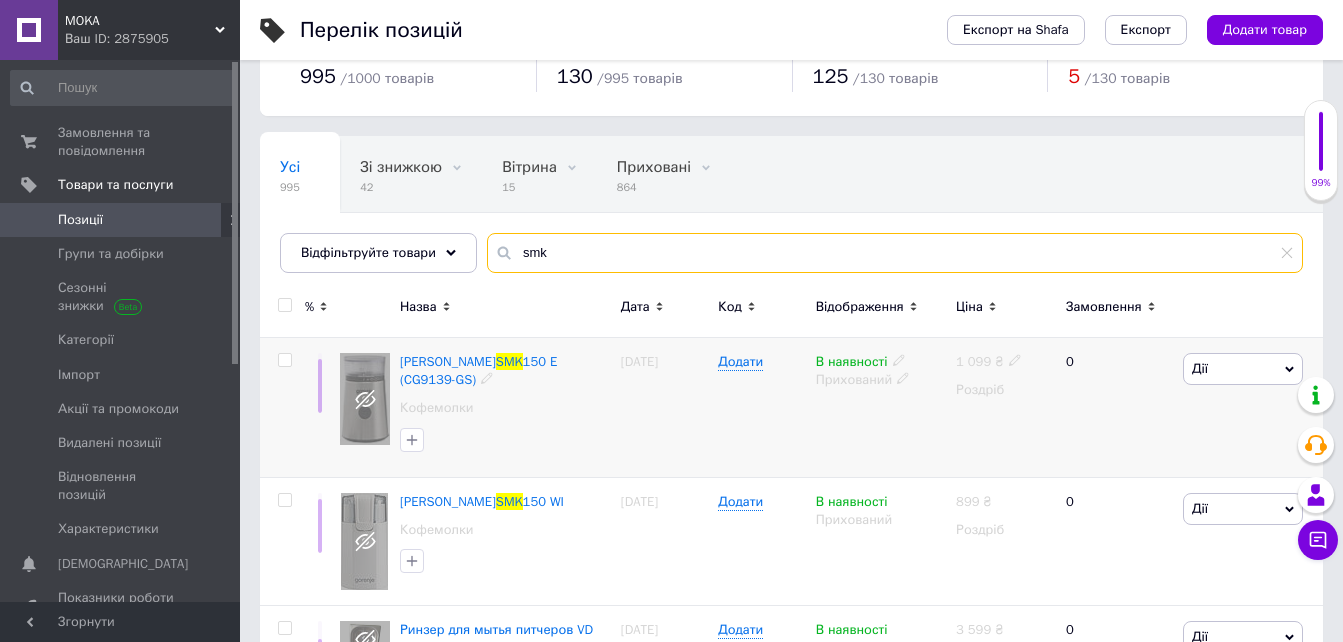 scroll, scrollTop: 100, scrollLeft: 0, axis: vertical 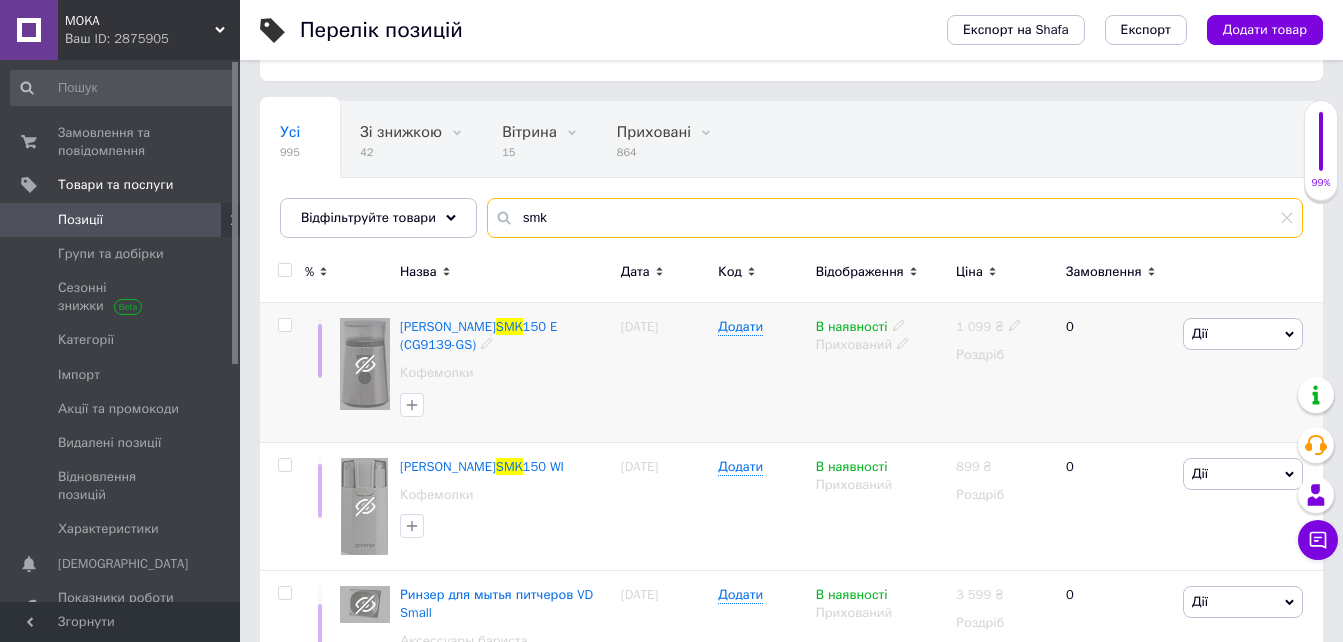 type on "smk" 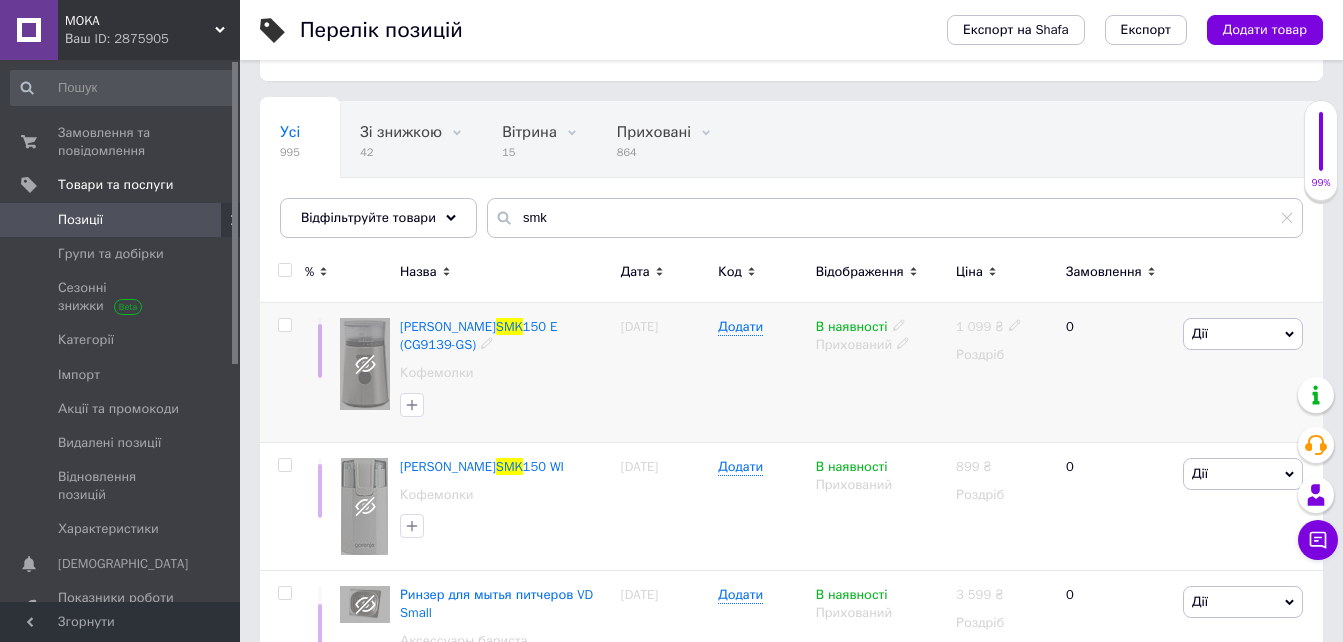 click at bounding box center [284, 325] 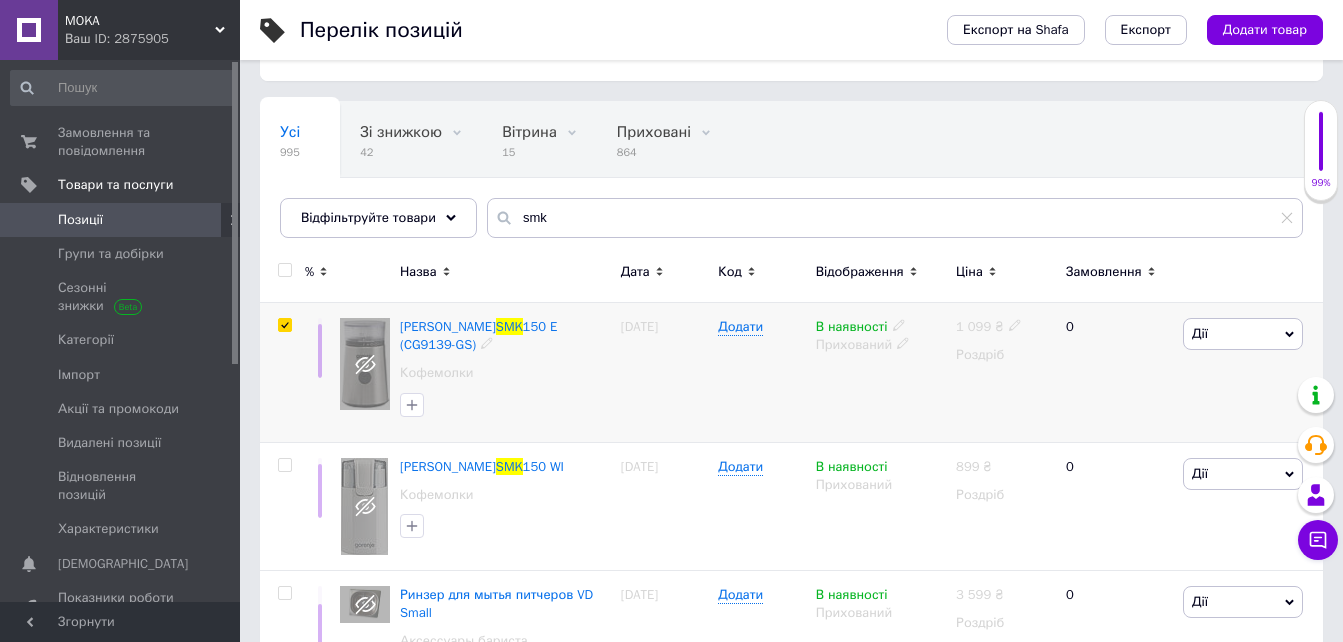 checkbox on "true" 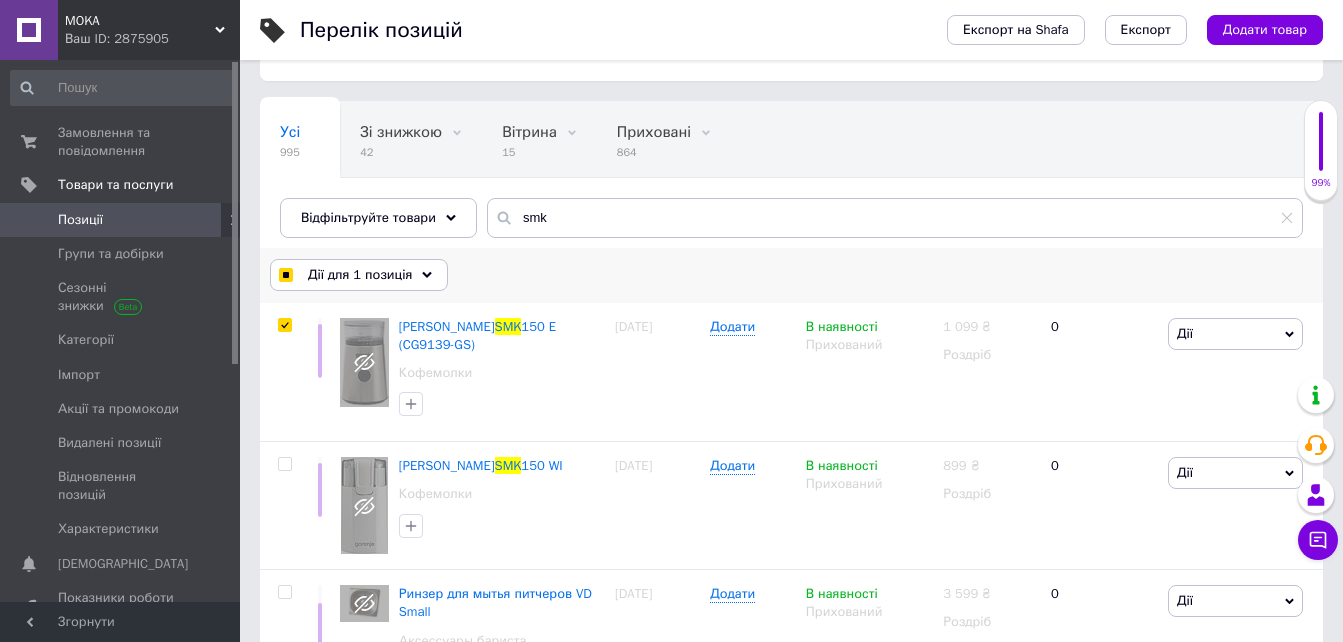 click 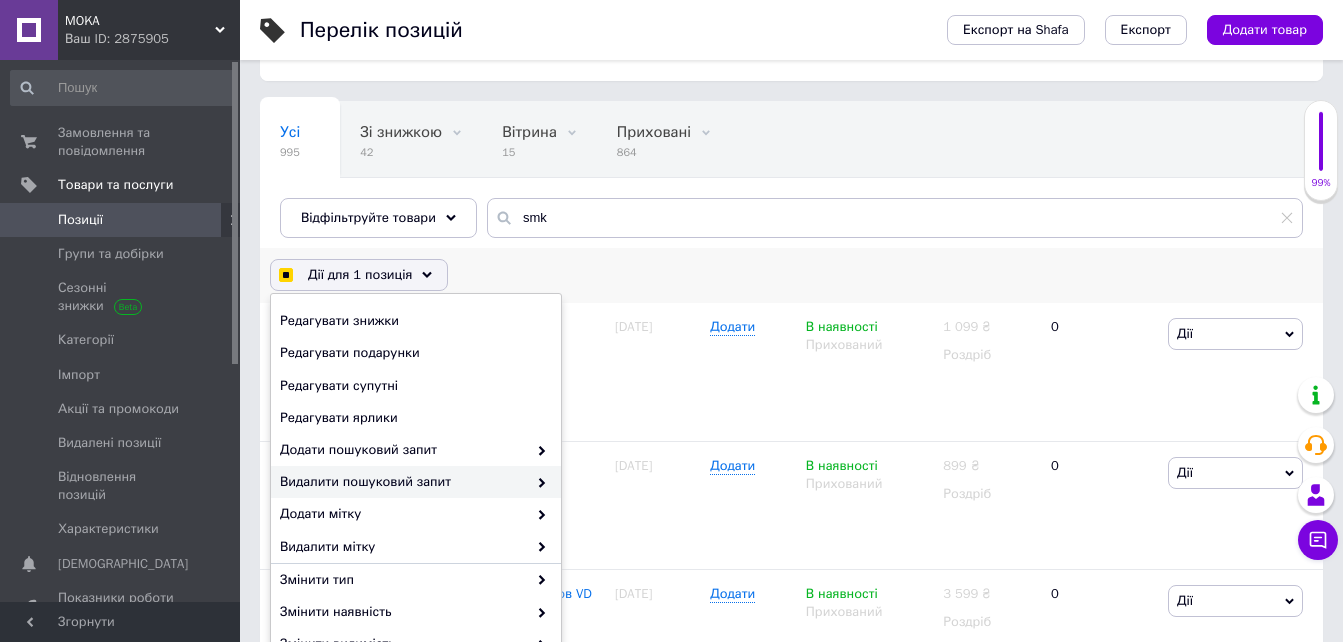 scroll, scrollTop: 198, scrollLeft: 0, axis: vertical 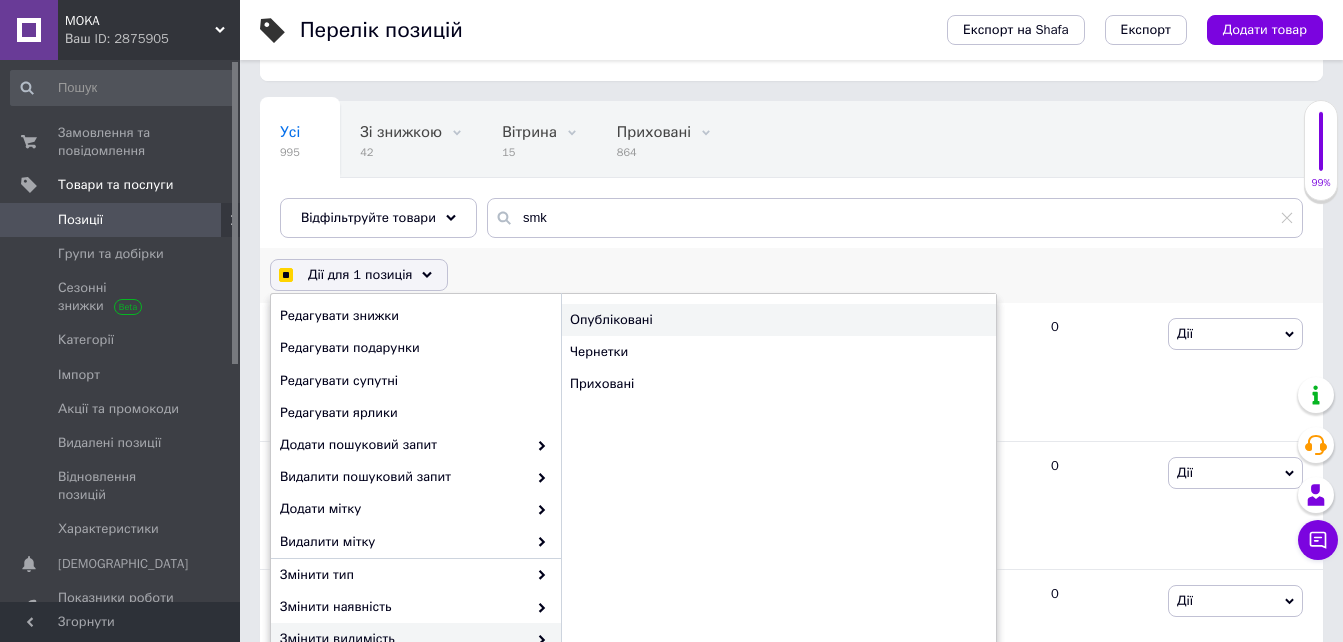 click on "Опубліковані" at bounding box center (778, 320) 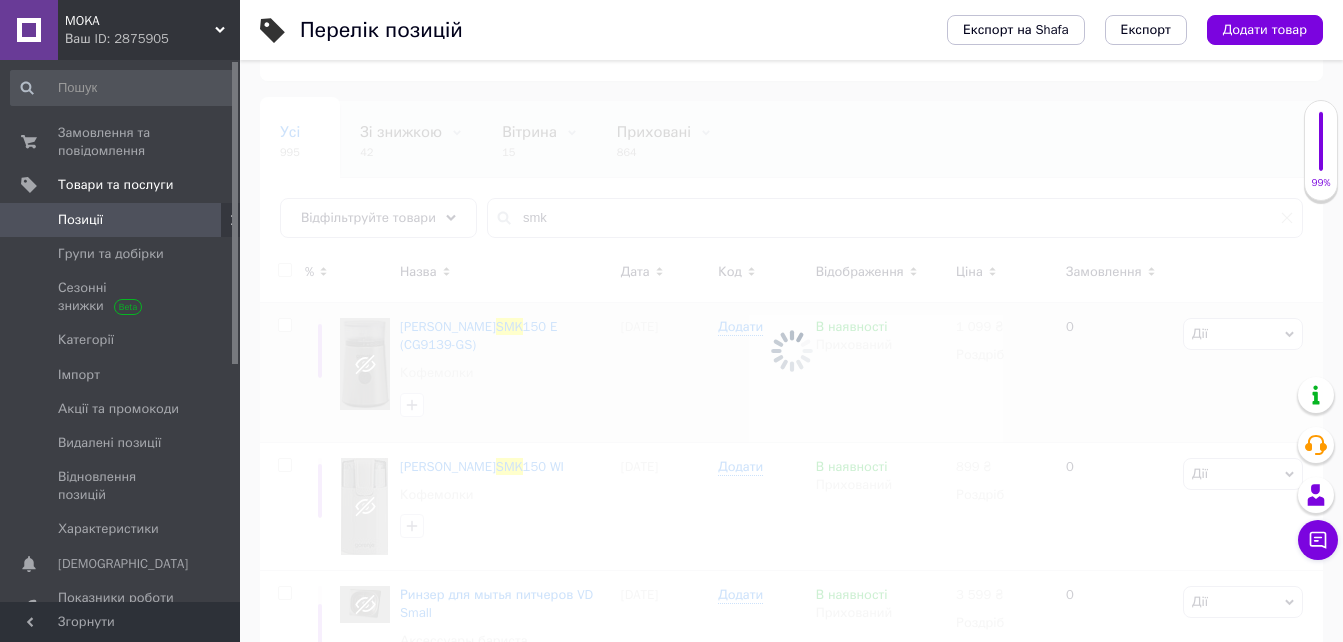 scroll, scrollTop: 48, scrollLeft: 0, axis: vertical 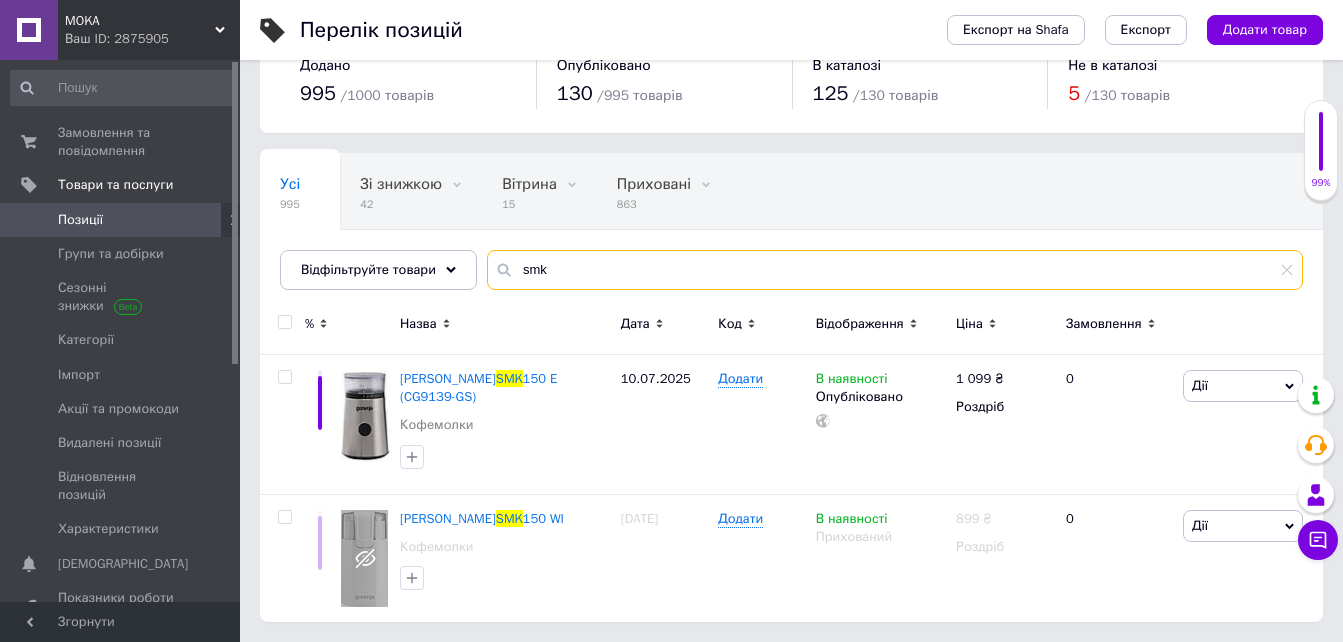 drag, startPoint x: 557, startPoint y: 268, endPoint x: 513, endPoint y: 273, distance: 44.28318 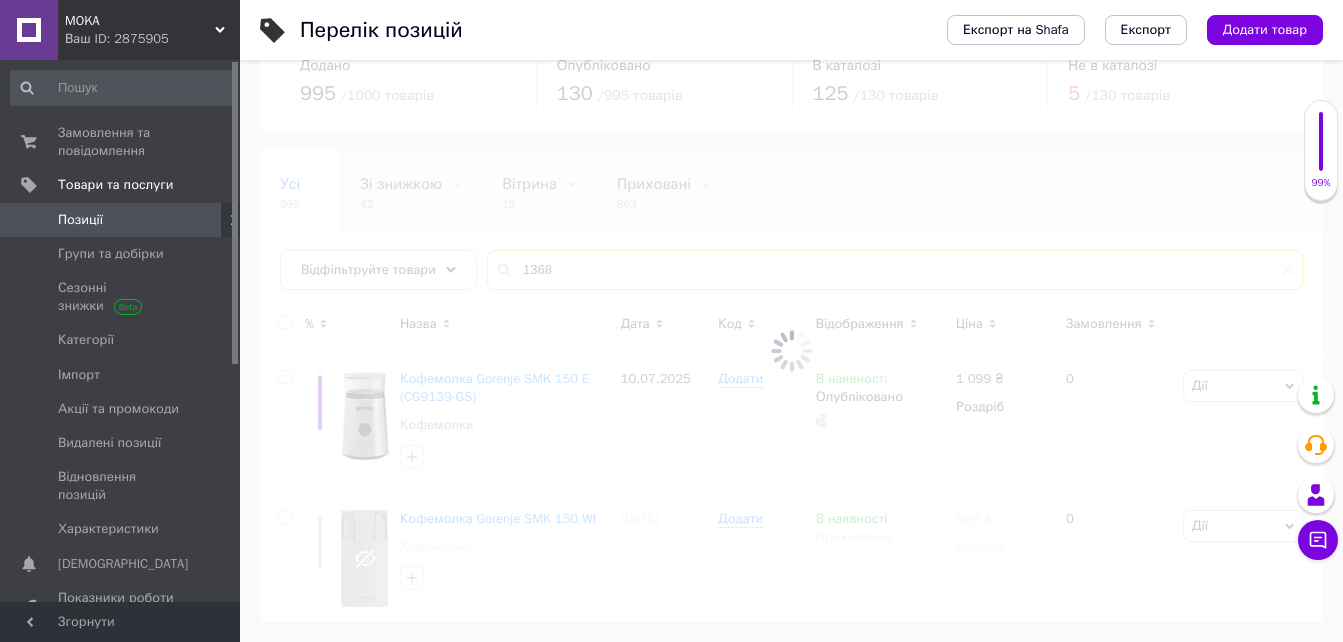scroll, scrollTop: 0, scrollLeft: 0, axis: both 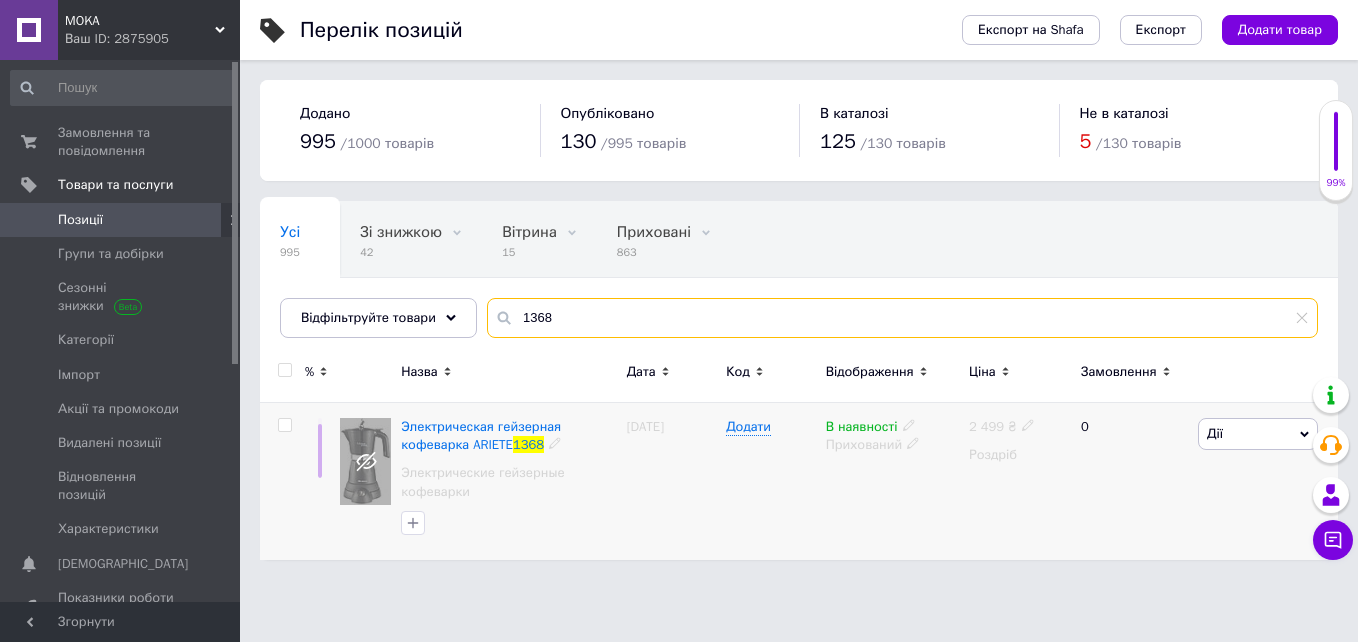 type on "1368" 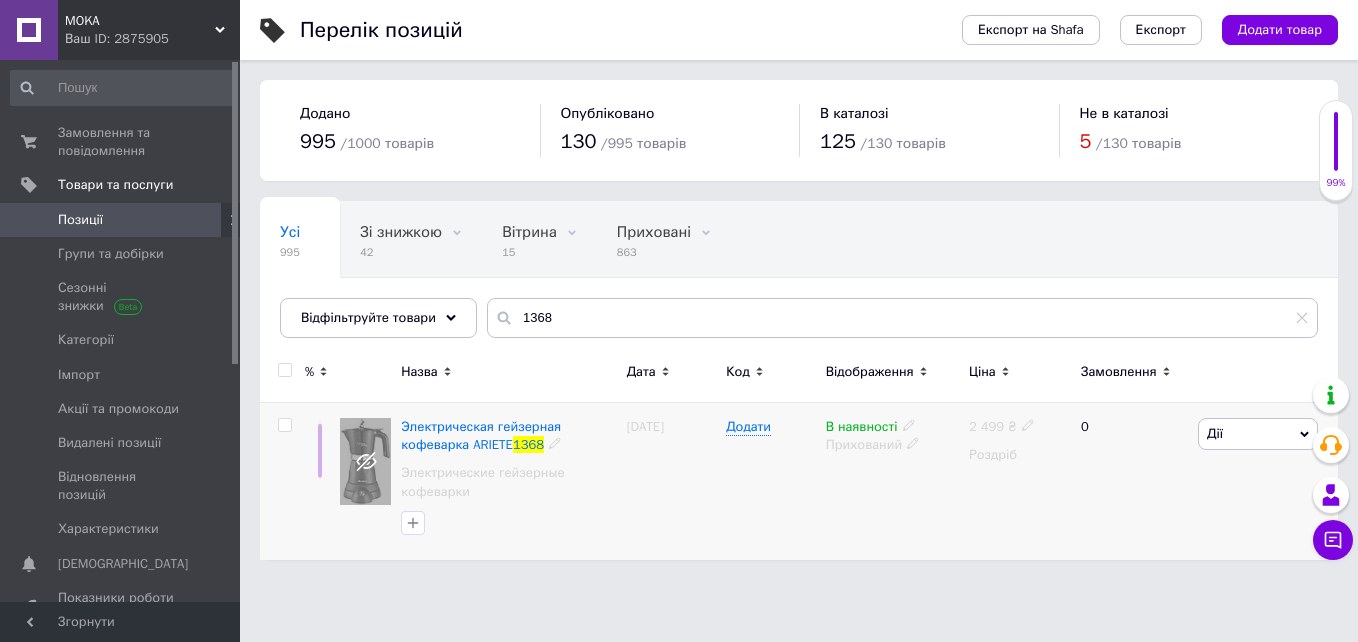 click at bounding box center [284, 425] 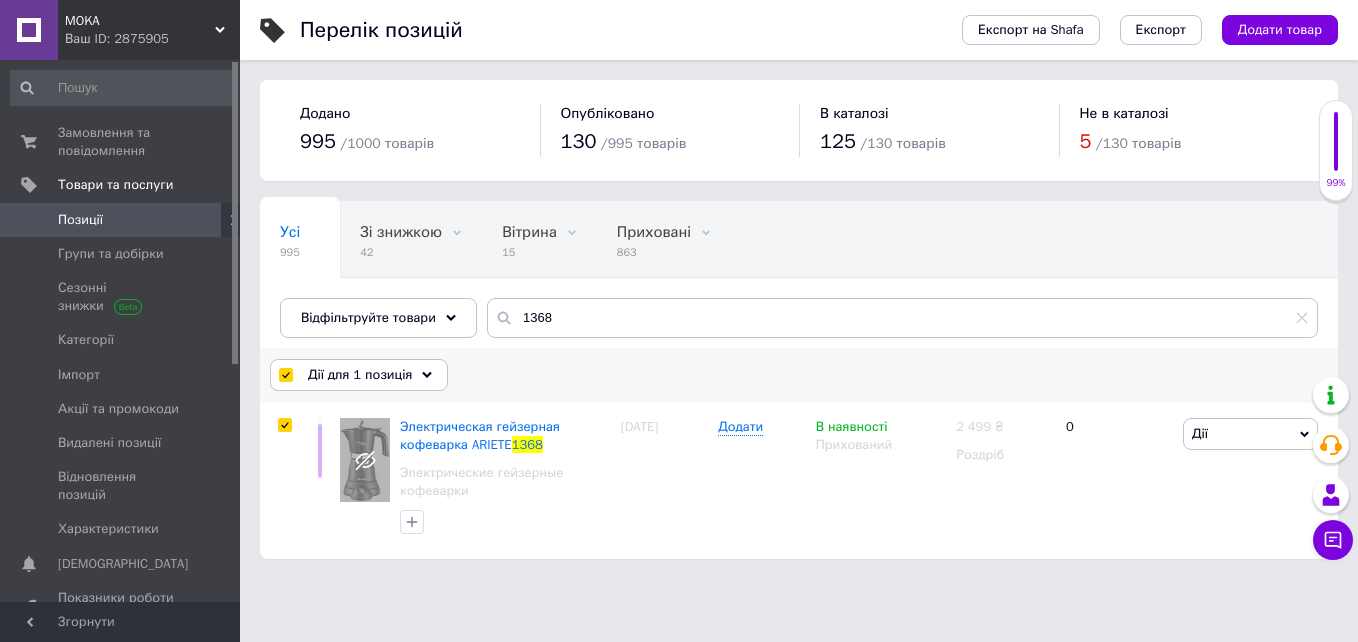 click on "Дії для 1 позиція" at bounding box center [359, 375] 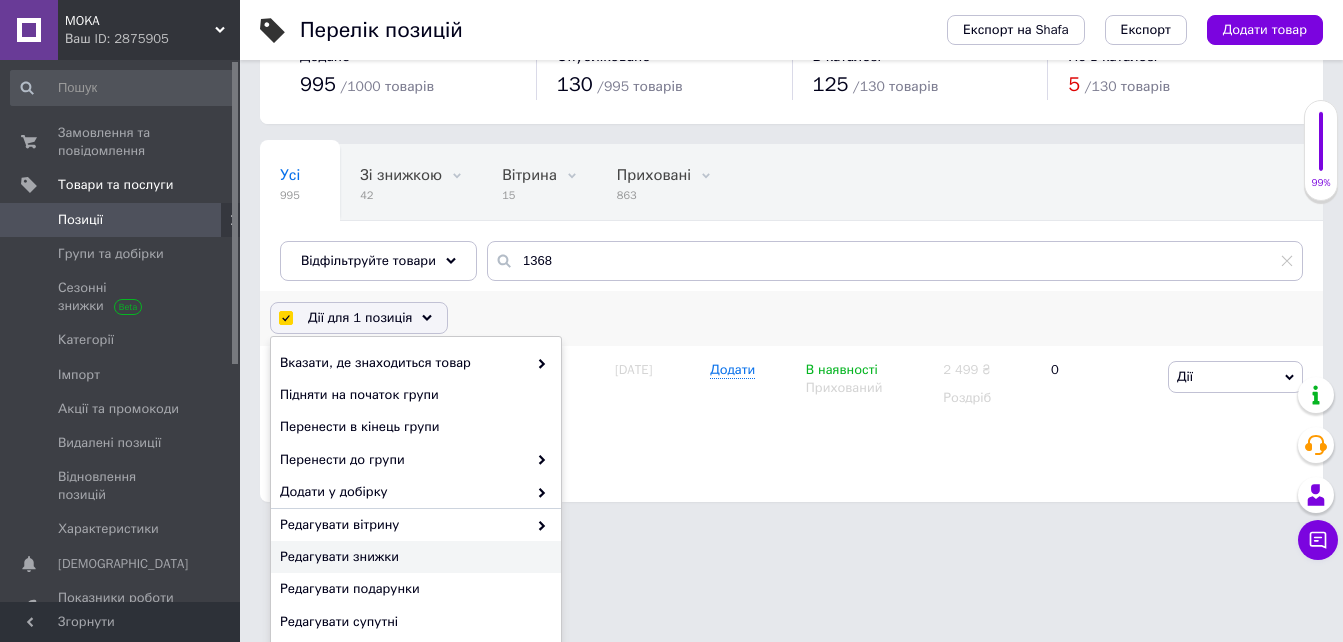 scroll, scrollTop: 100, scrollLeft: 0, axis: vertical 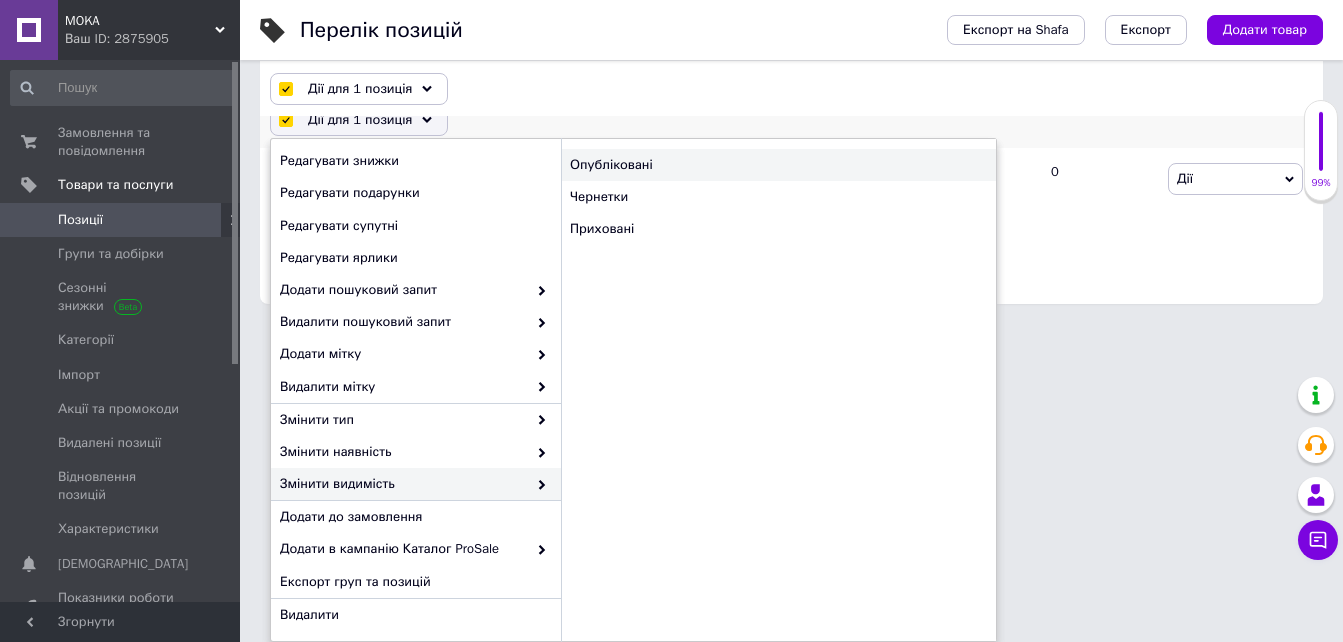 click on "Опубліковані" at bounding box center [778, 165] 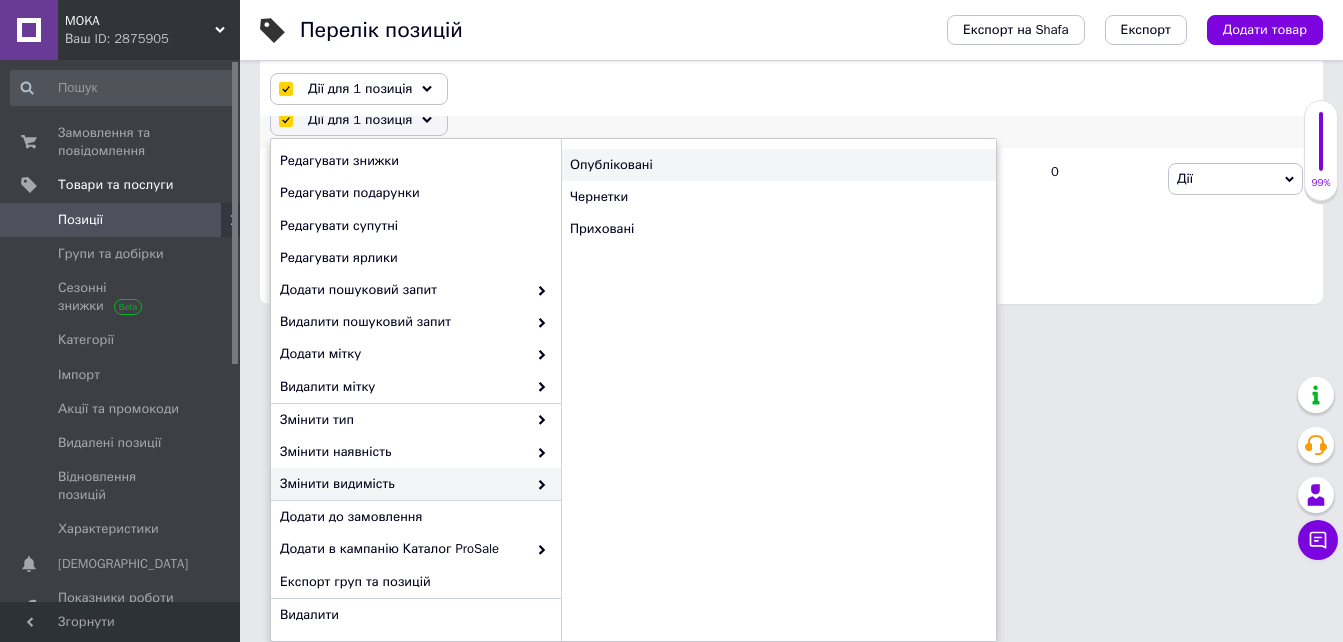checkbox on "false" 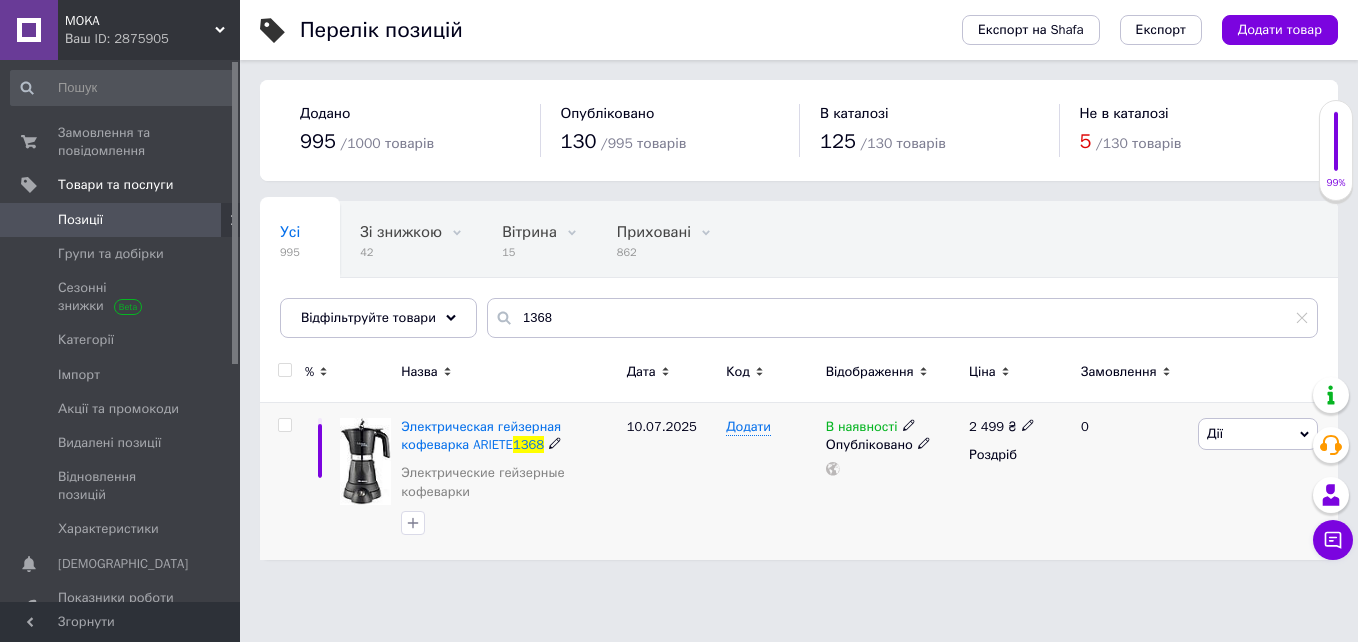 click 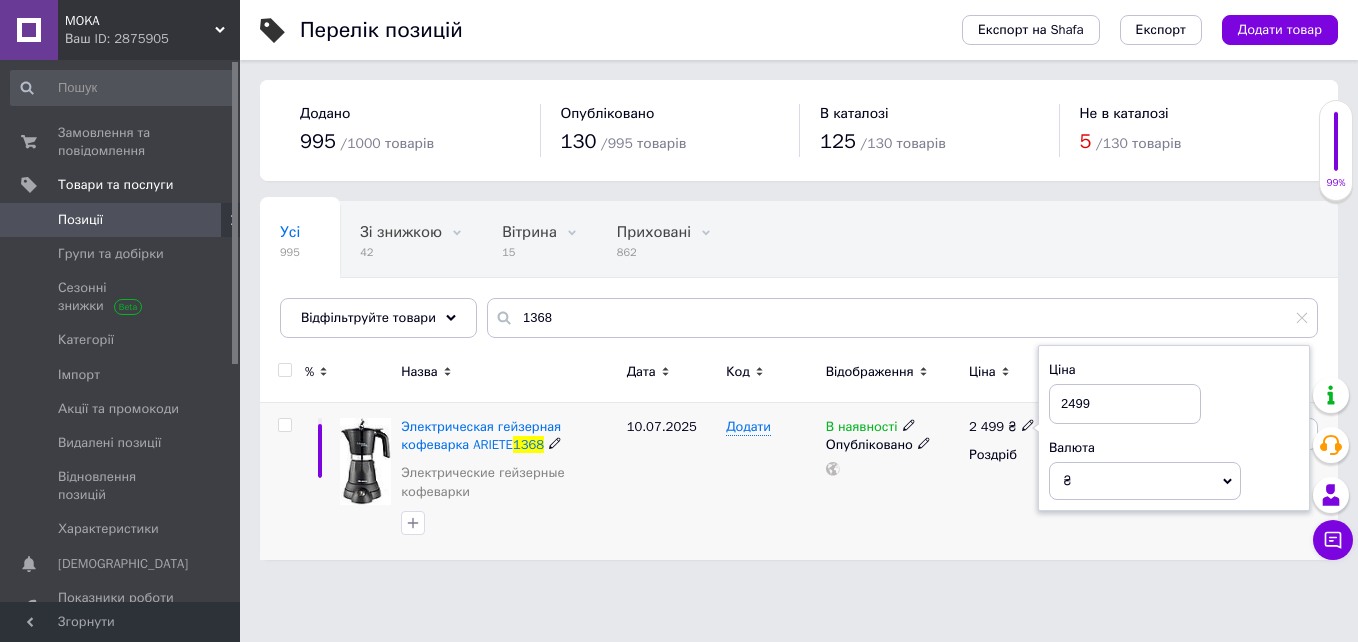 click on "2499" at bounding box center [1125, 404] 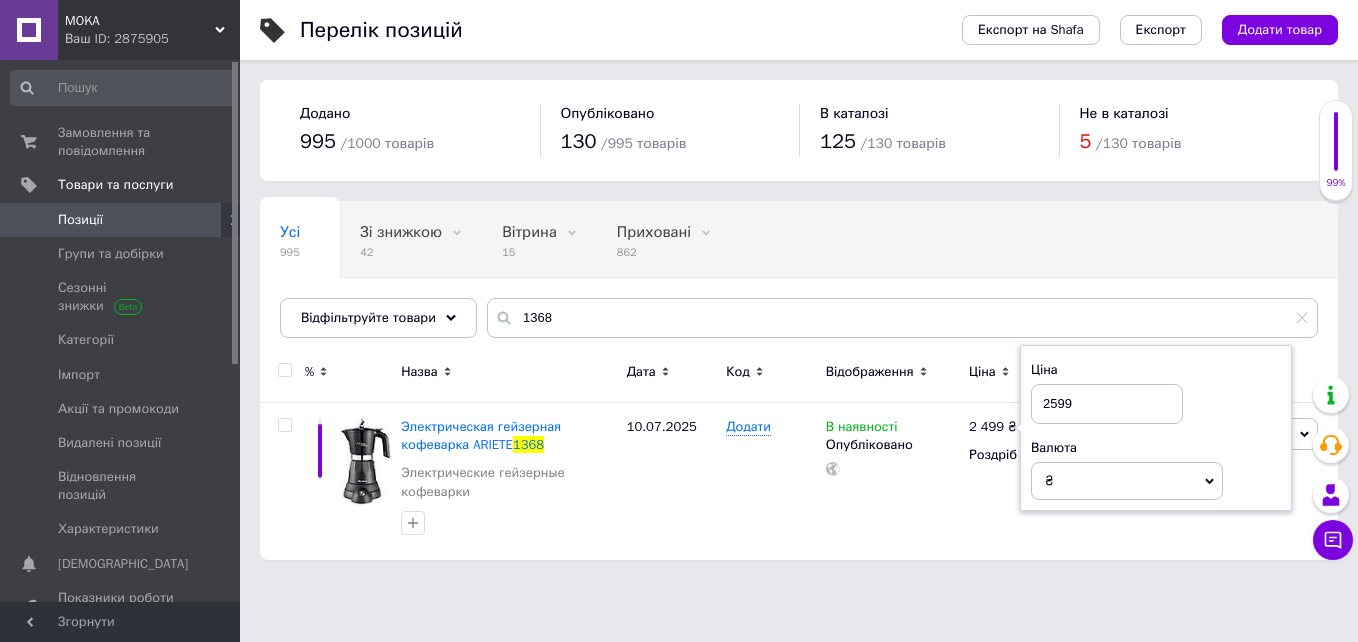 type on "2599" 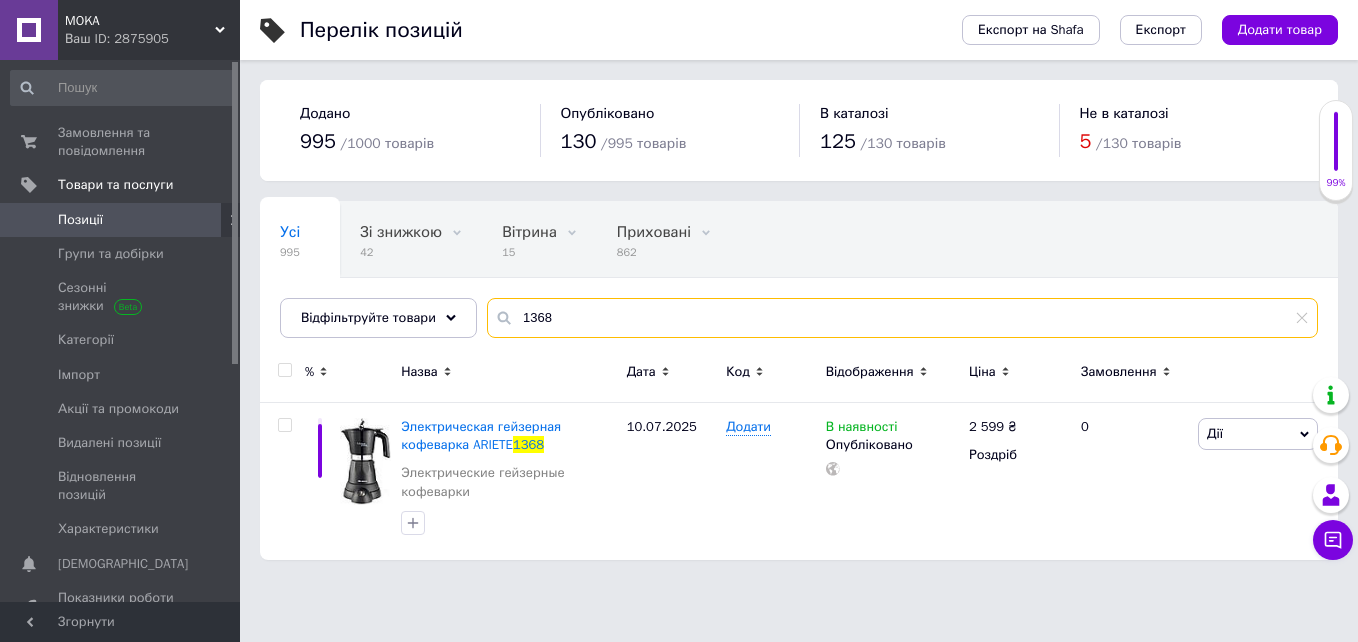 drag, startPoint x: 575, startPoint y: 326, endPoint x: 512, endPoint y: 326, distance: 63 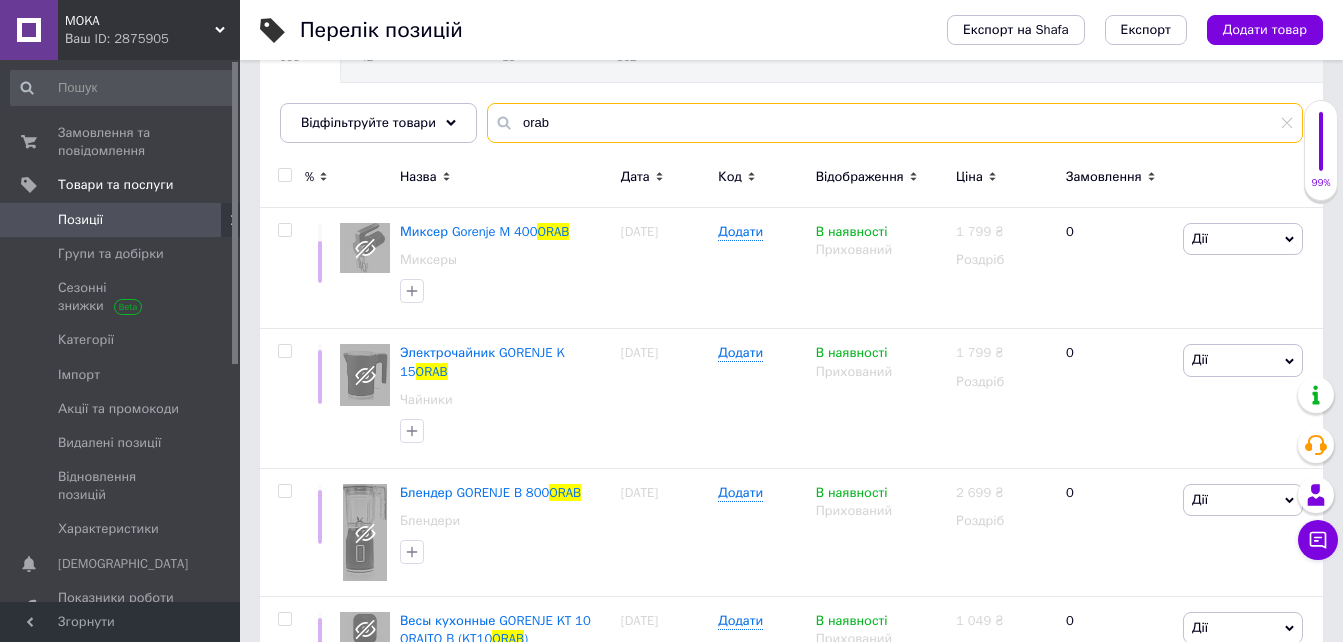 scroll, scrollTop: 200, scrollLeft: 0, axis: vertical 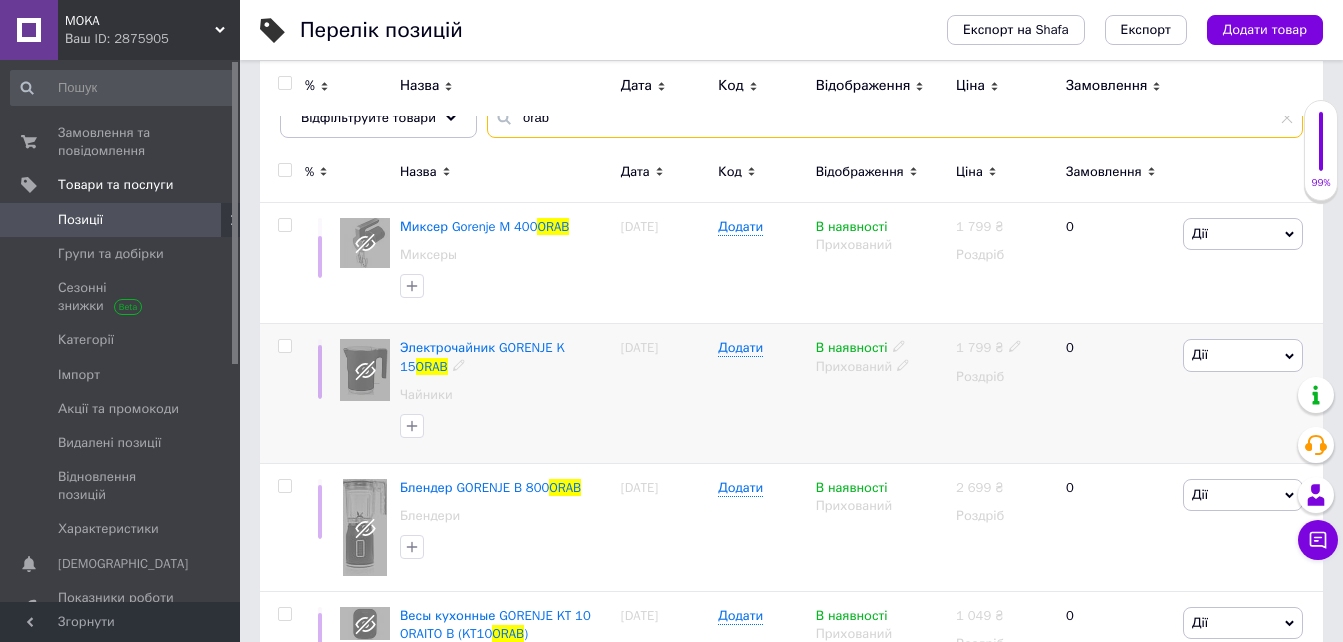 type on "orab" 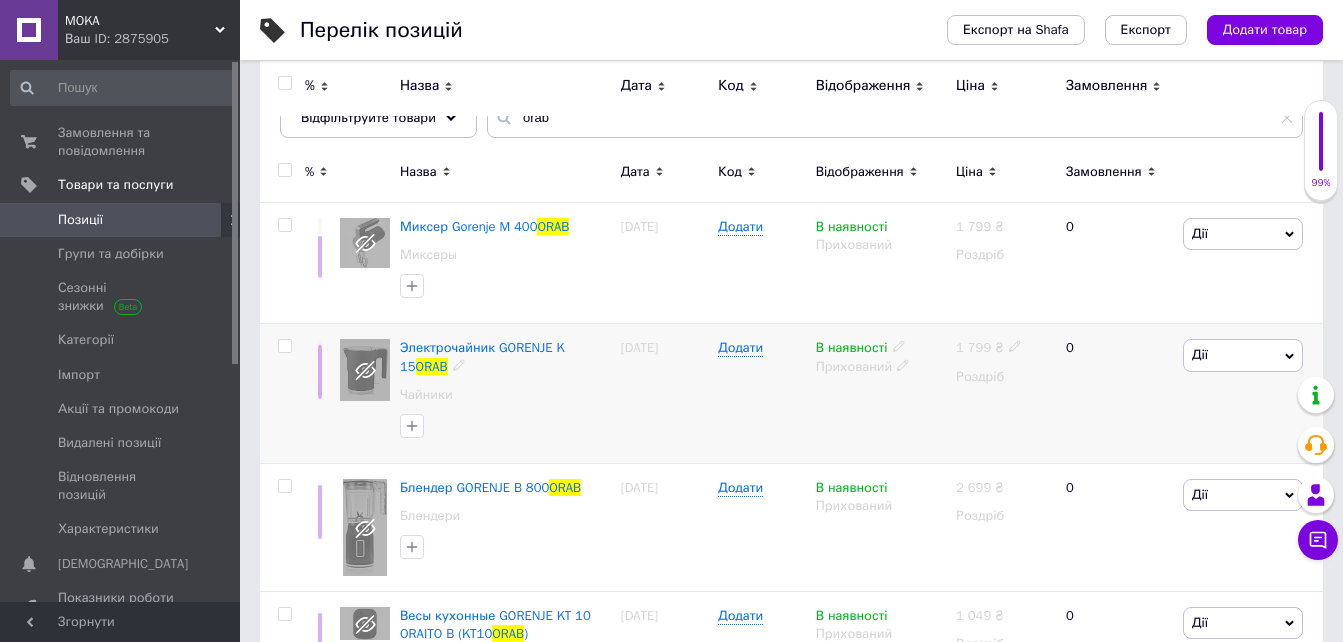 click at bounding box center (284, 346) 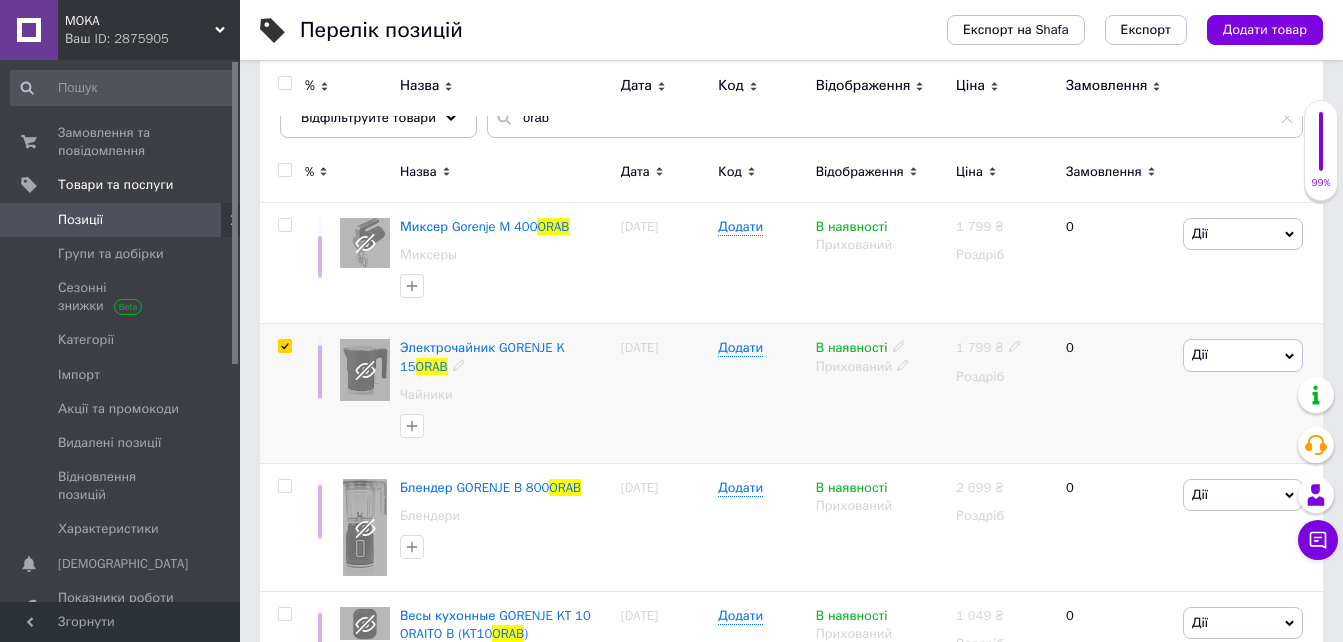 checkbox on "true" 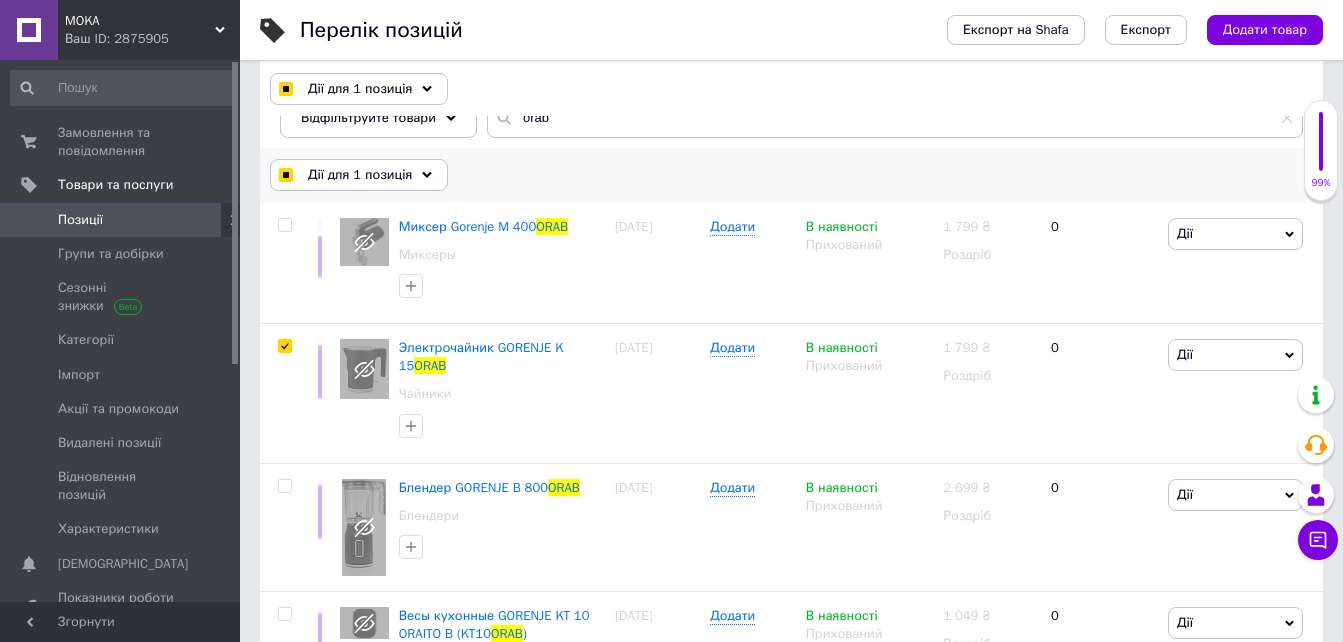 click on "Дії для 1 позиція" at bounding box center (359, 175) 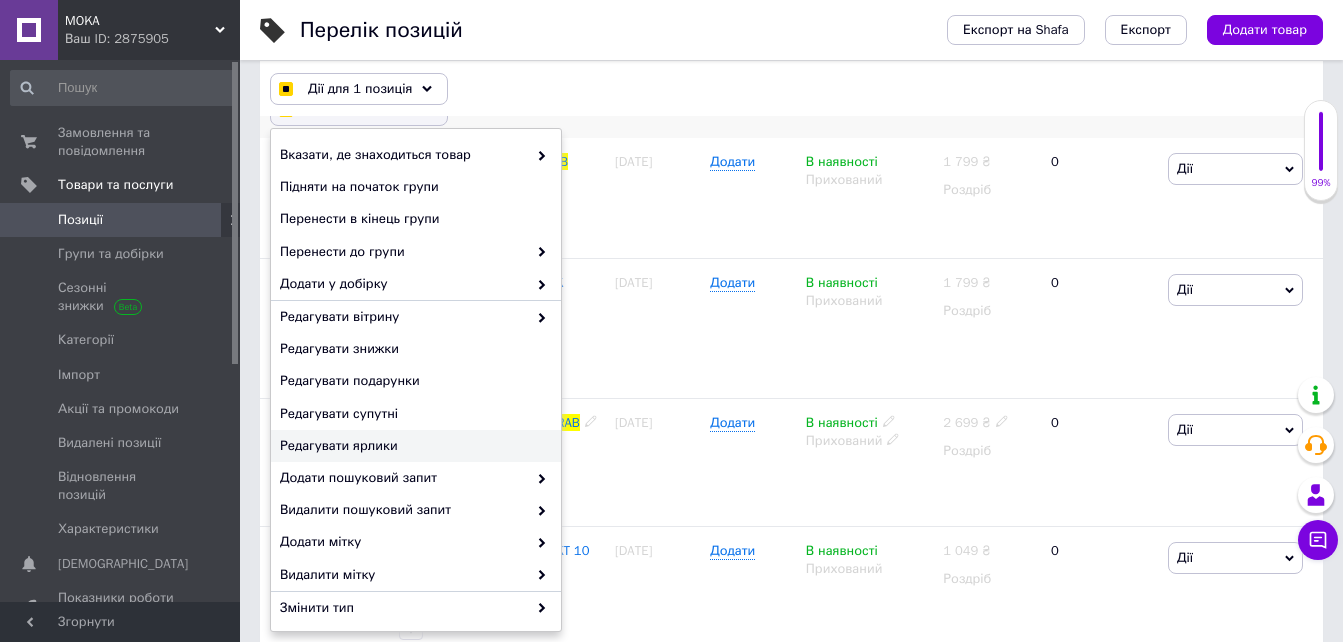 scroll, scrollTop: 300, scrollLeft: 0, axis: vertical 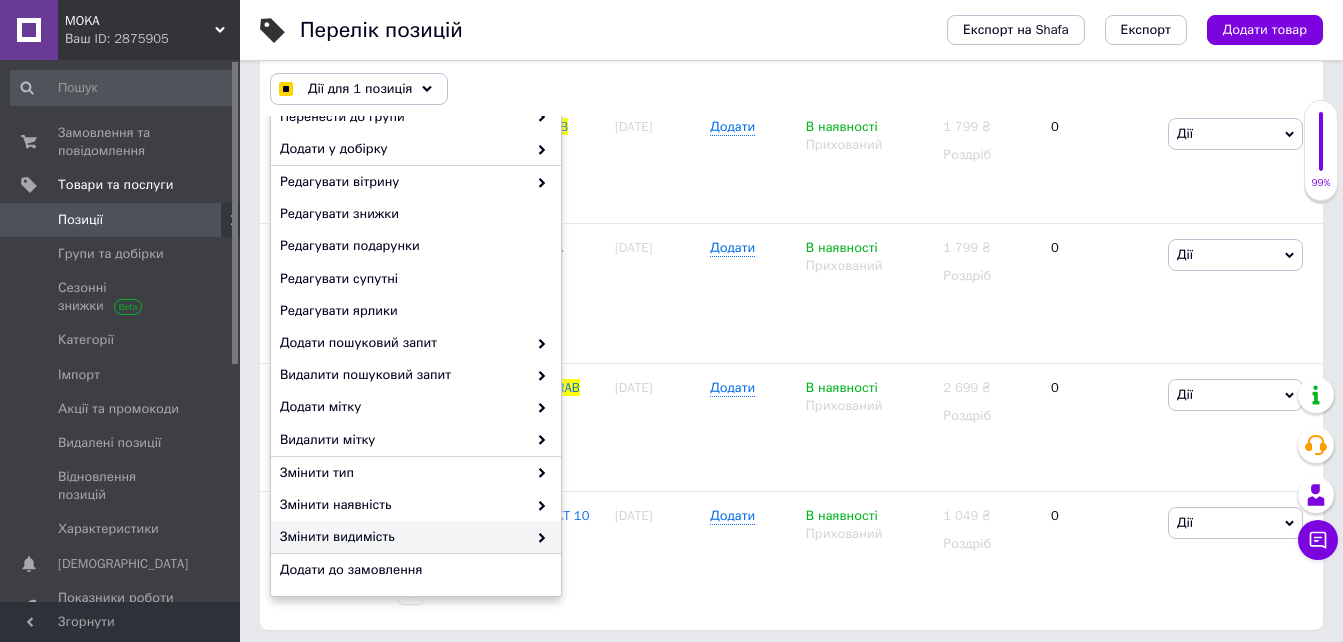 checkbox on "true" 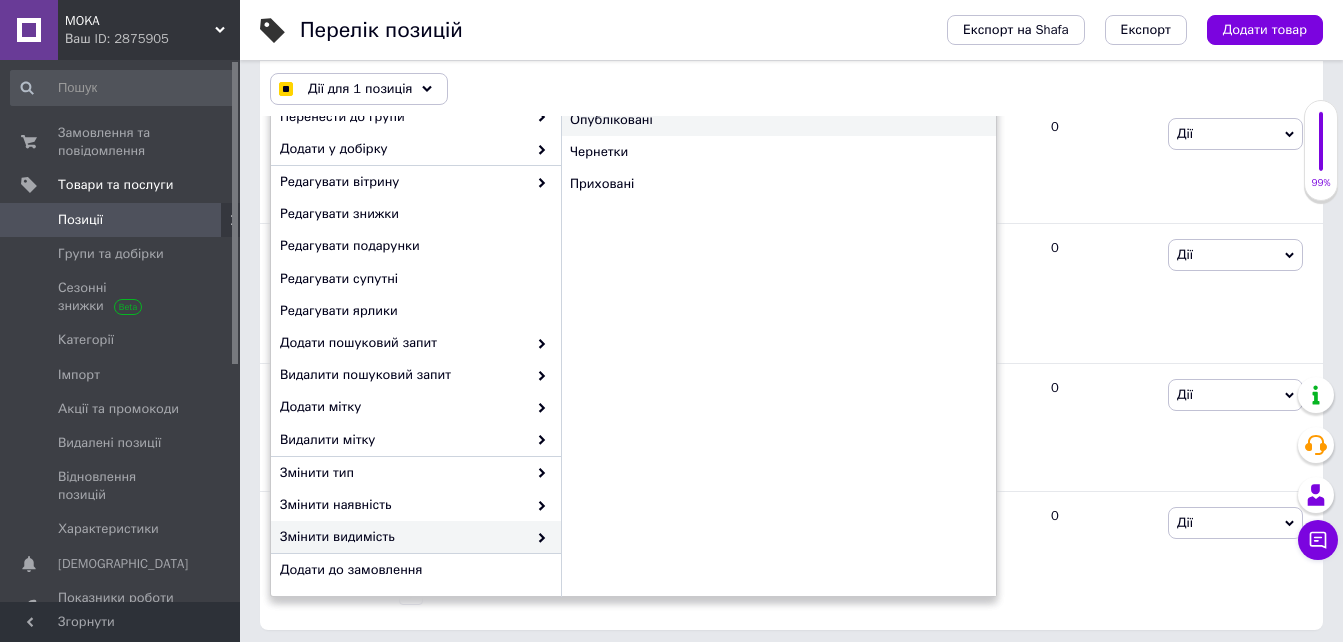 click on "Опубліковані" at bounding box center (778, 120) 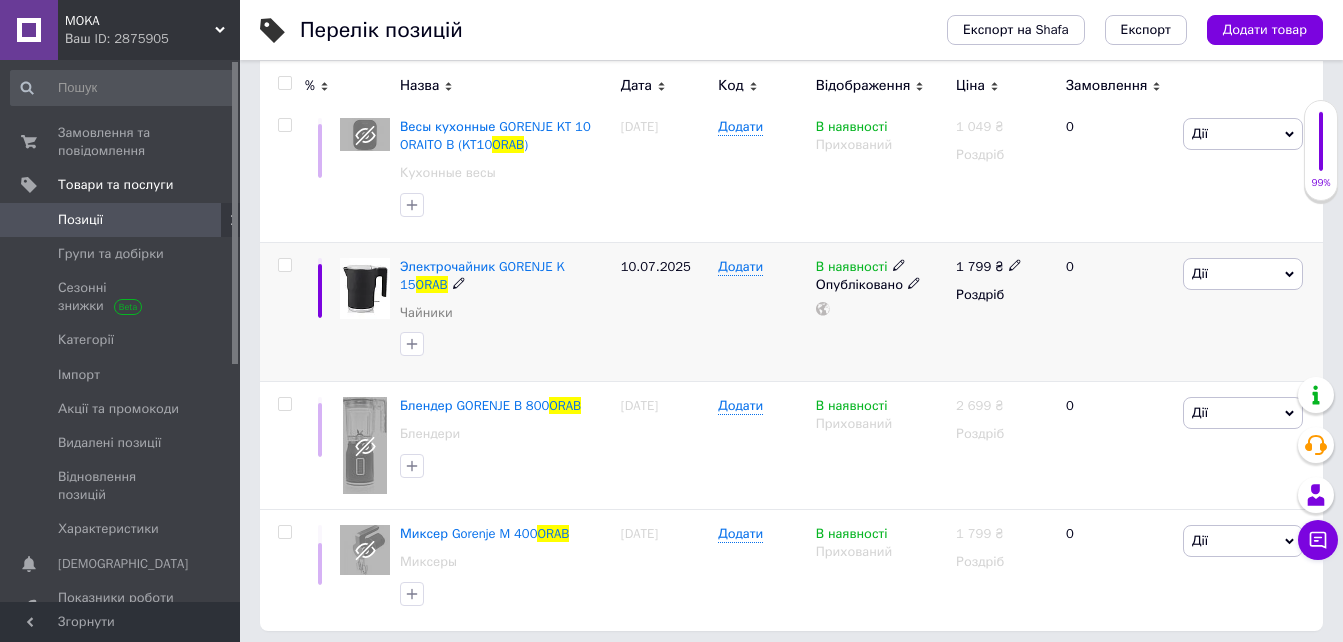 click 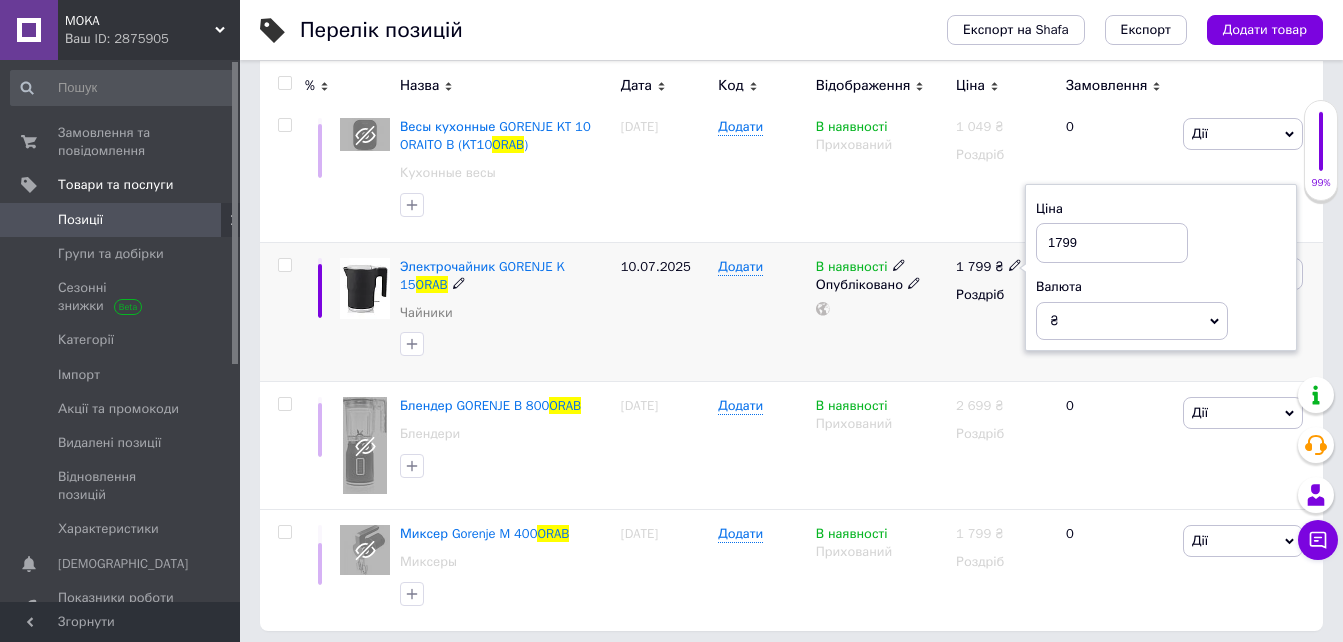 click on "1799" at bounding box center (1112, 243) 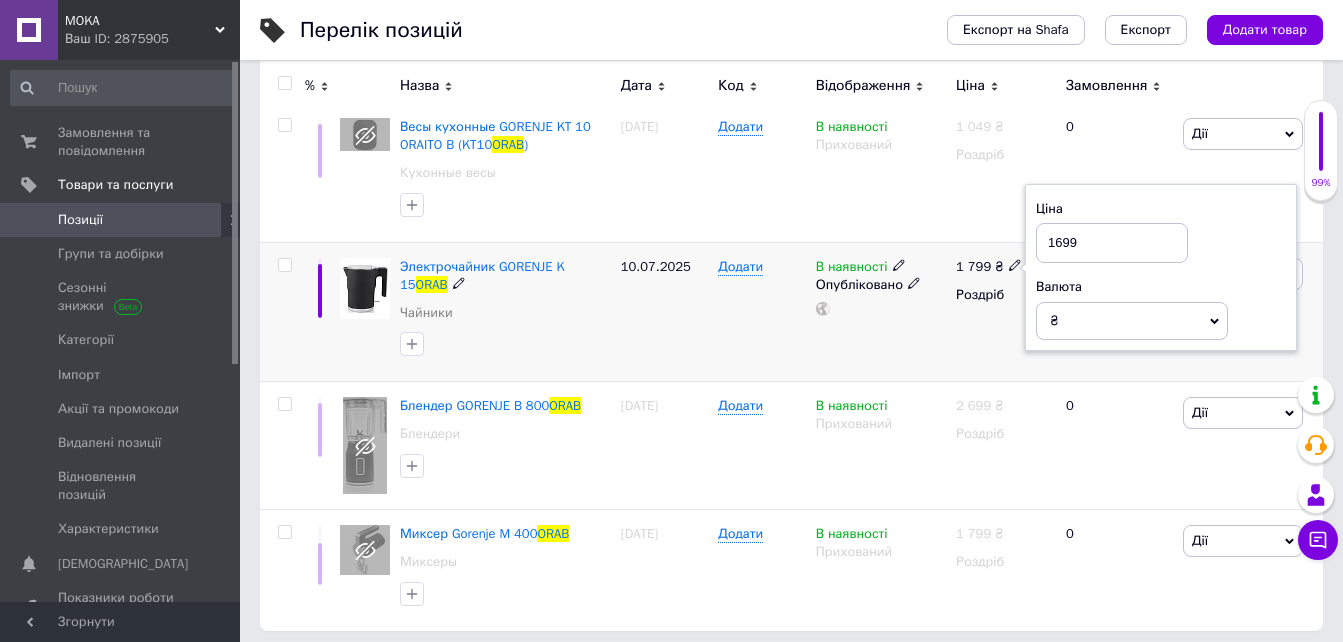 type on "1699" 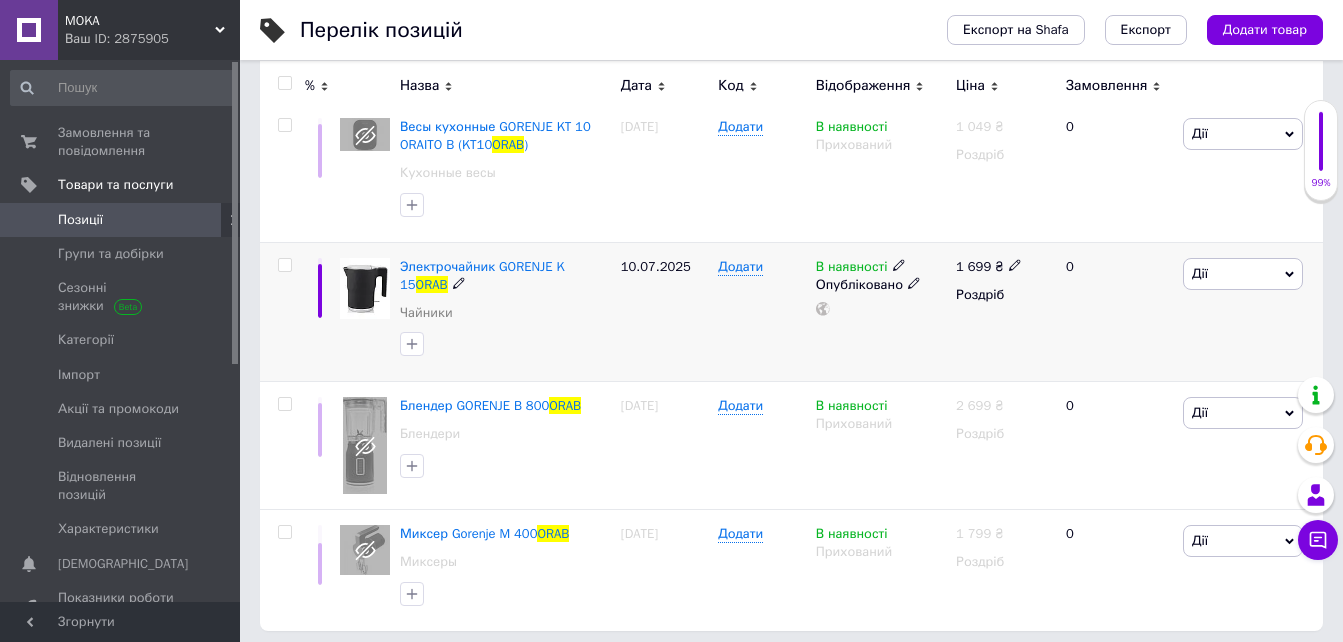 scroll, scrollTop: 0, scrollLeft: 0, axis: both 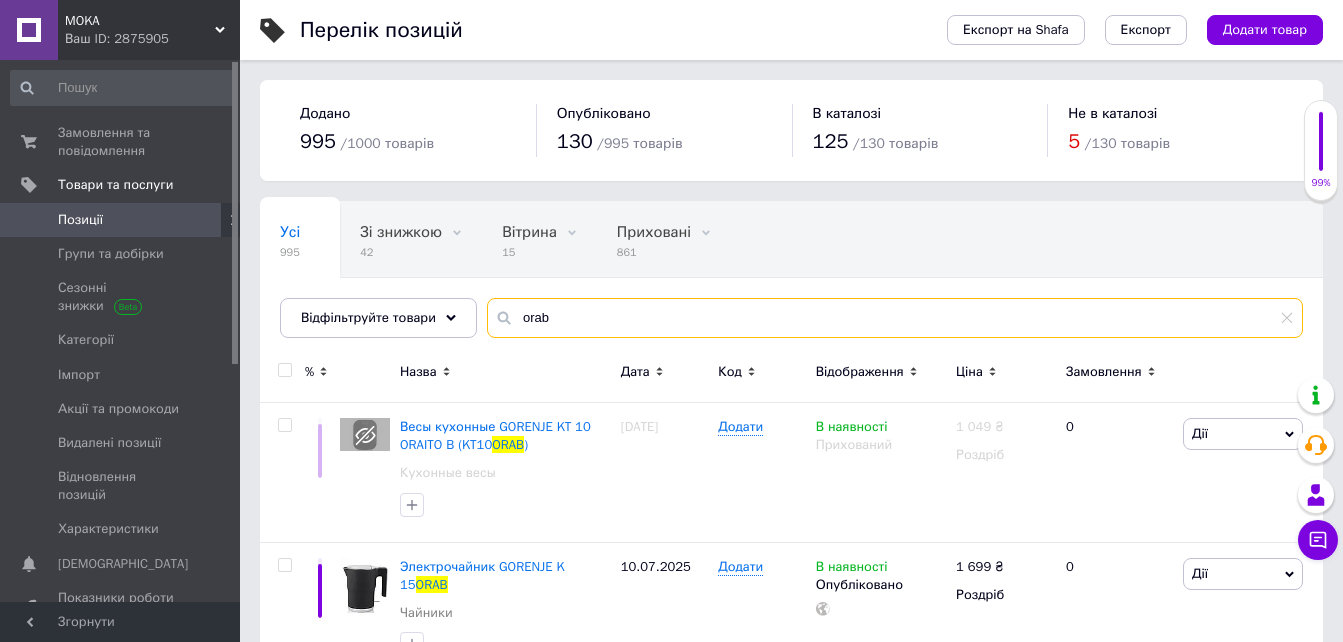 drag, startPoint x: 575, startPoint y: 309, endPoint x: 517, endPoint y: 313, distance: 58.137768 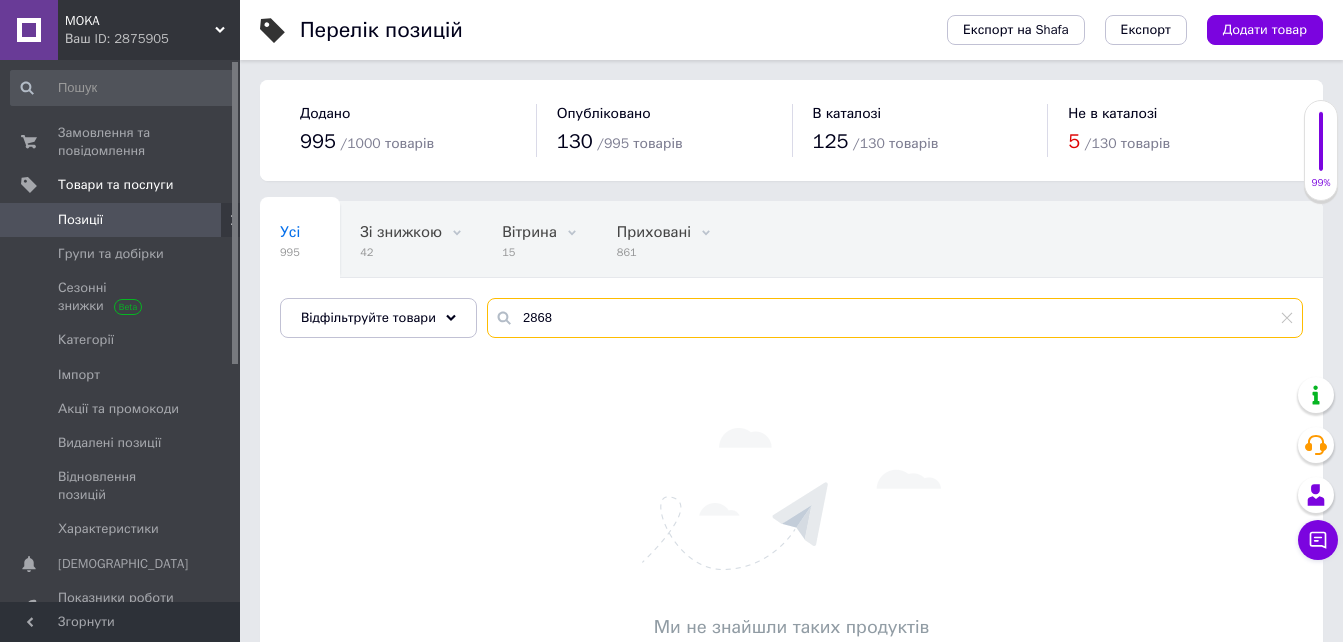 drag, startPoint x: 553, startPoint y: 321, endPoint x: 532, endPoint y: 315, distance: 21.84033 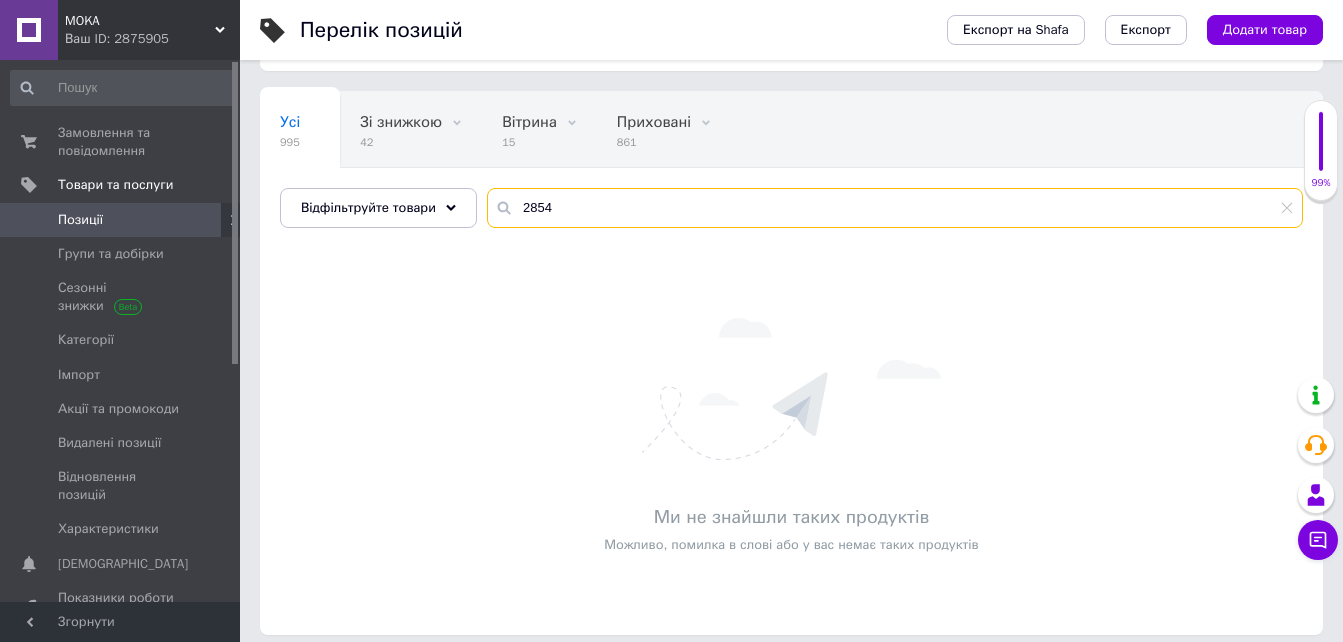 scroll, scrollTop: 23, scrollLeft: 0, axis: vertical 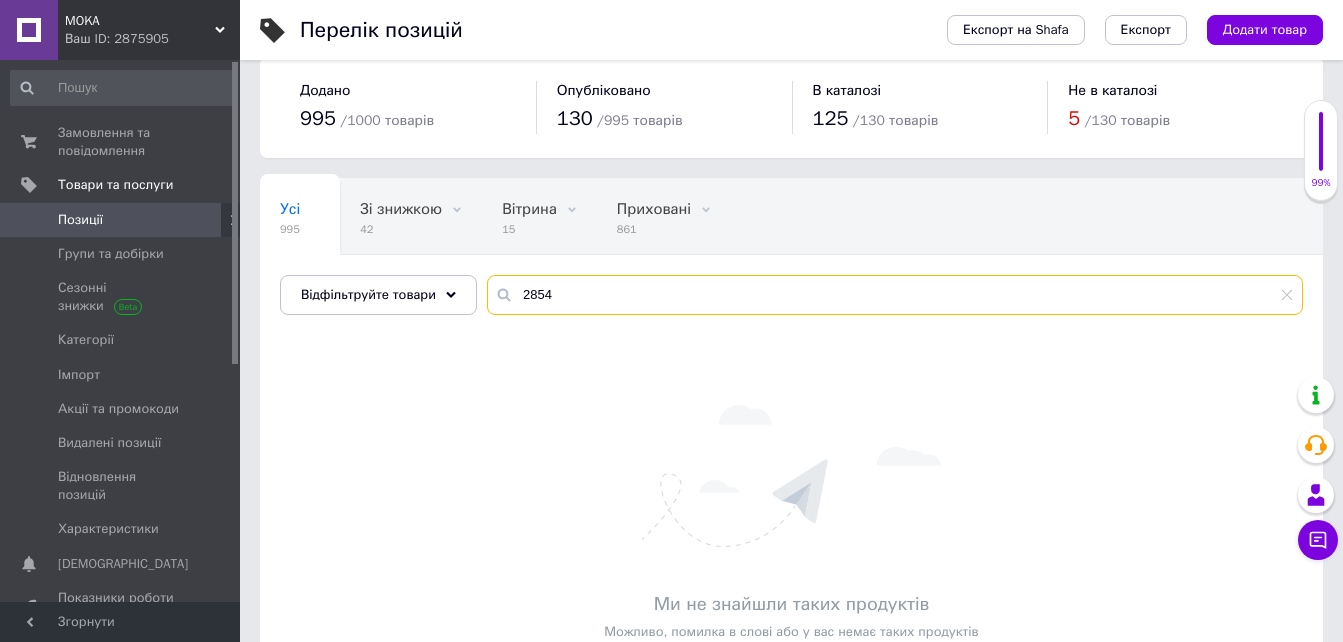 drag, startPoint x: 551, startPoint y: 301, endPoint x: 511, endPoint y: 295, distance: 40.4475 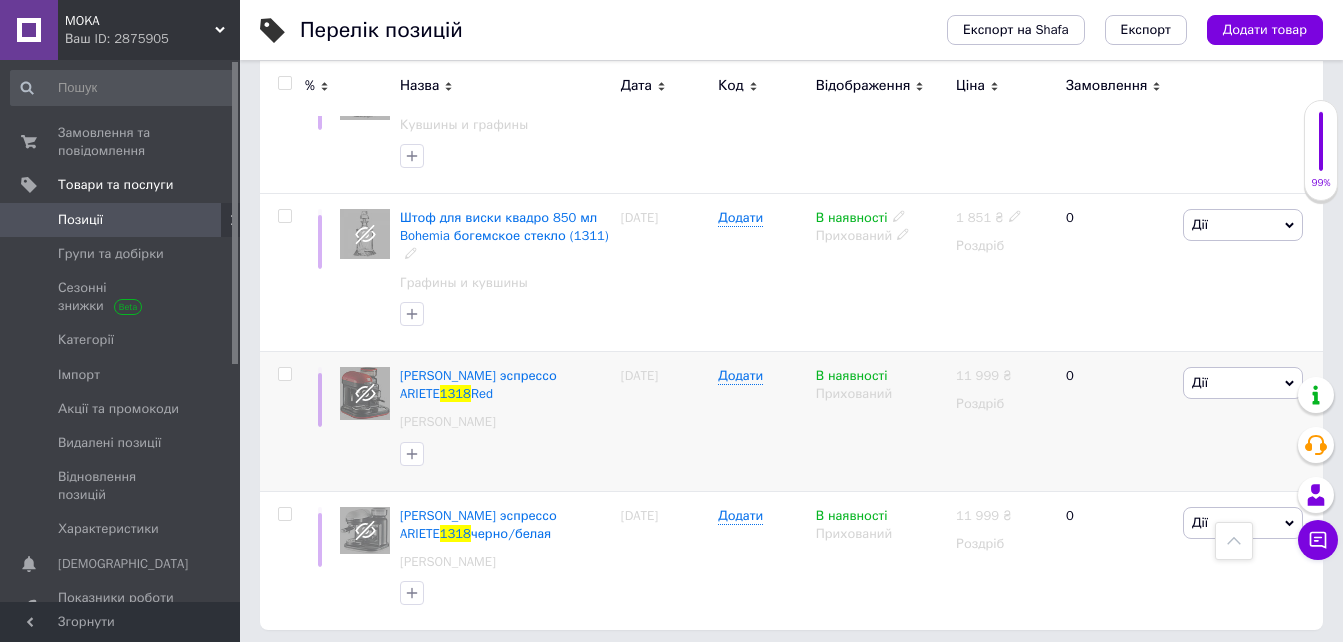 scroll, scrollTop: 478, scrollLeft: 0, axis: vertical 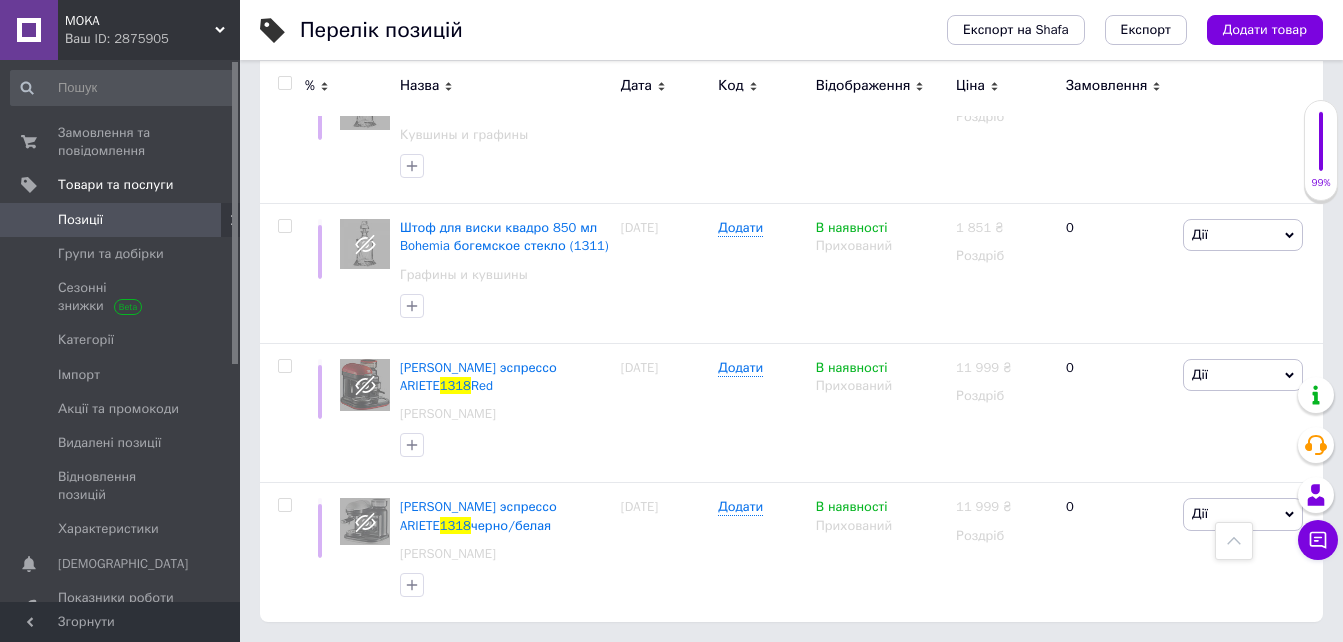 type on "1318" 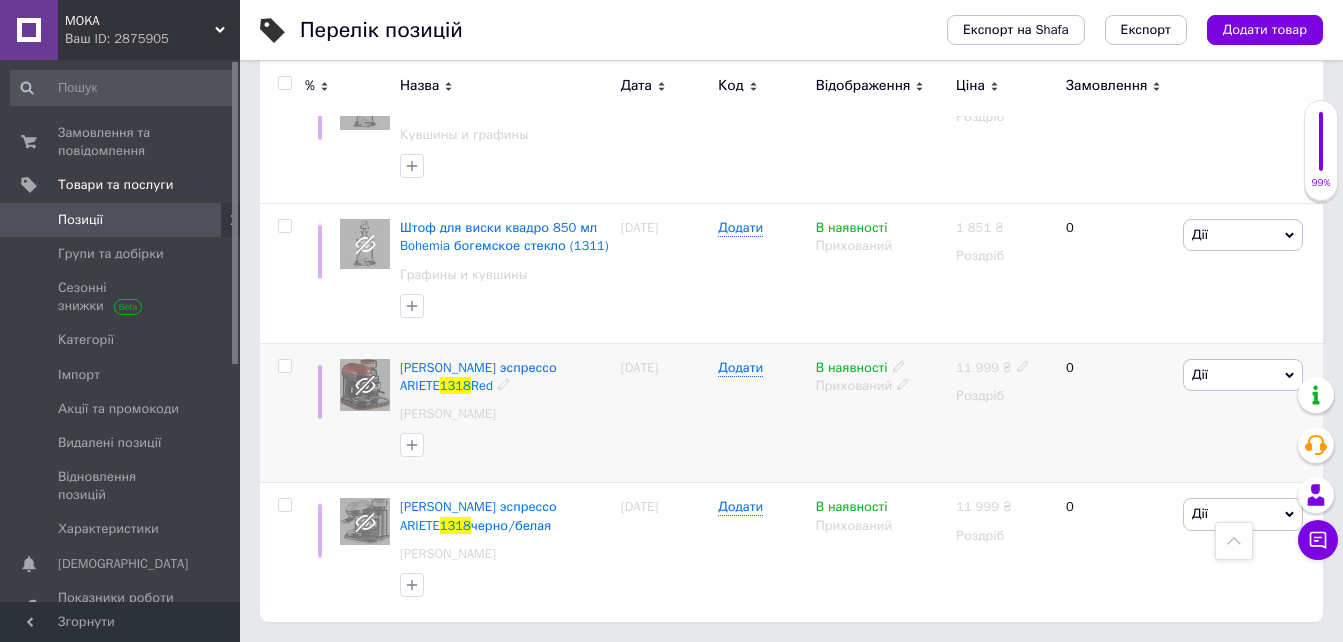 click at bounding box center (285, 366) 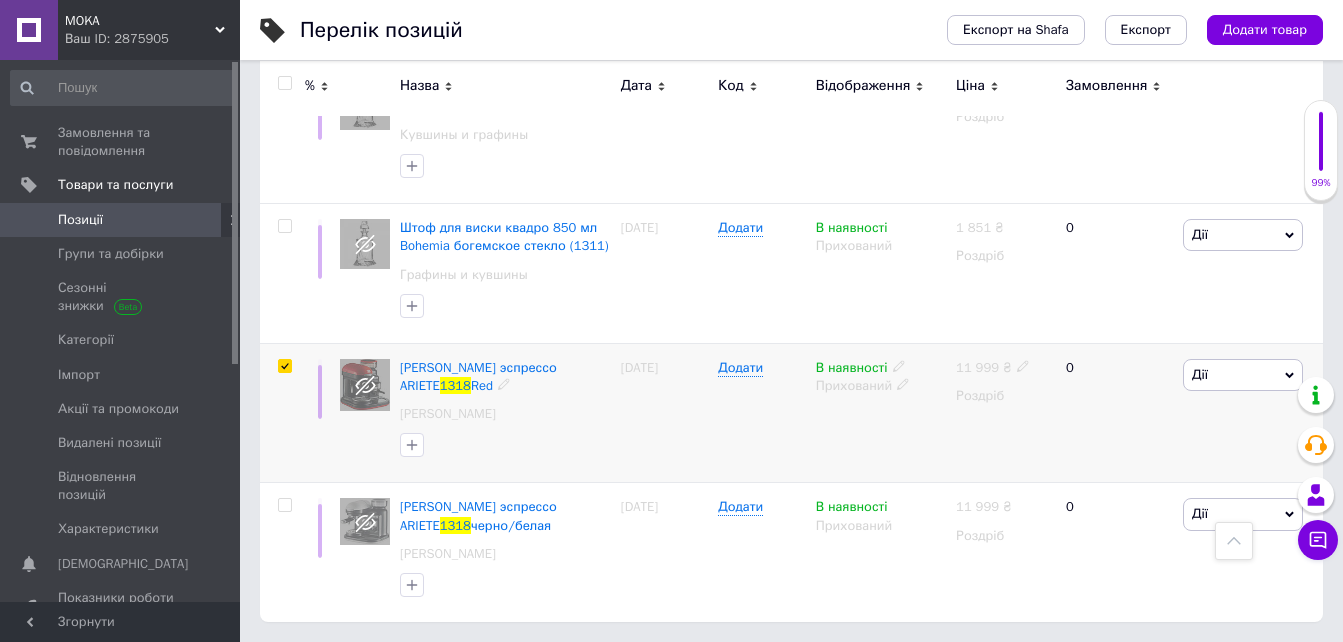 checkbox on "true" 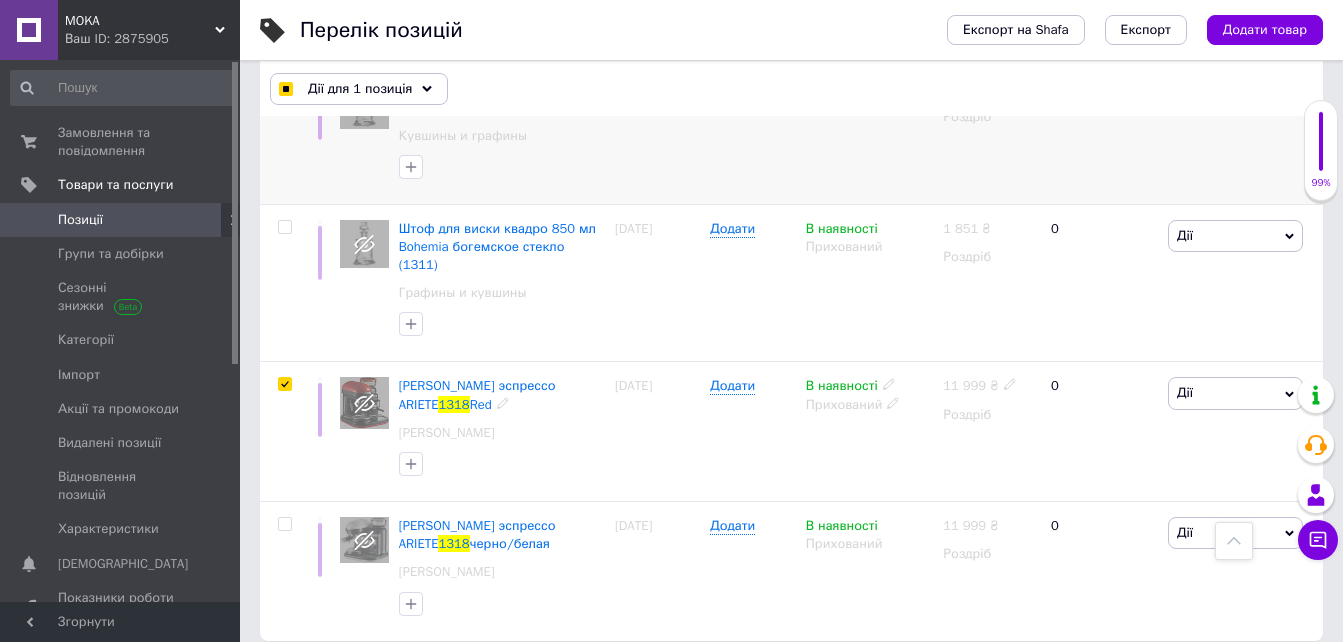 scroll, scrollTop: 477, scrollLeft: 0, axis: vertical 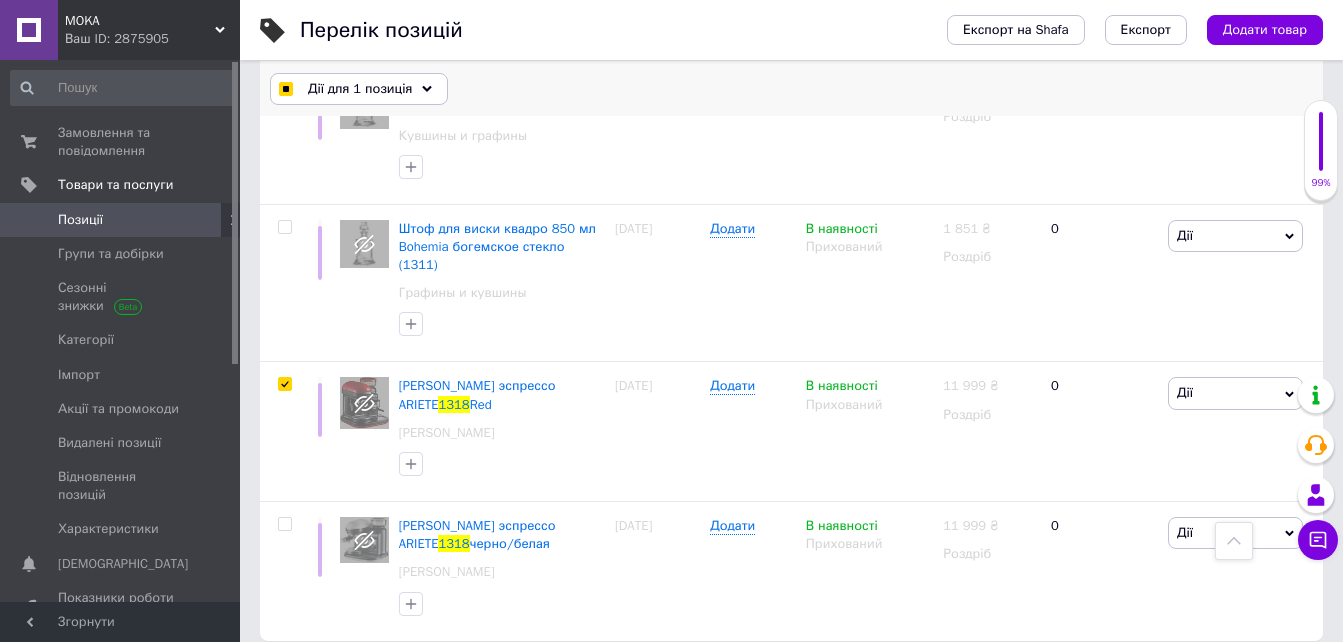 click on "Дії для 1 позиція" at bounding box center (359, 89) 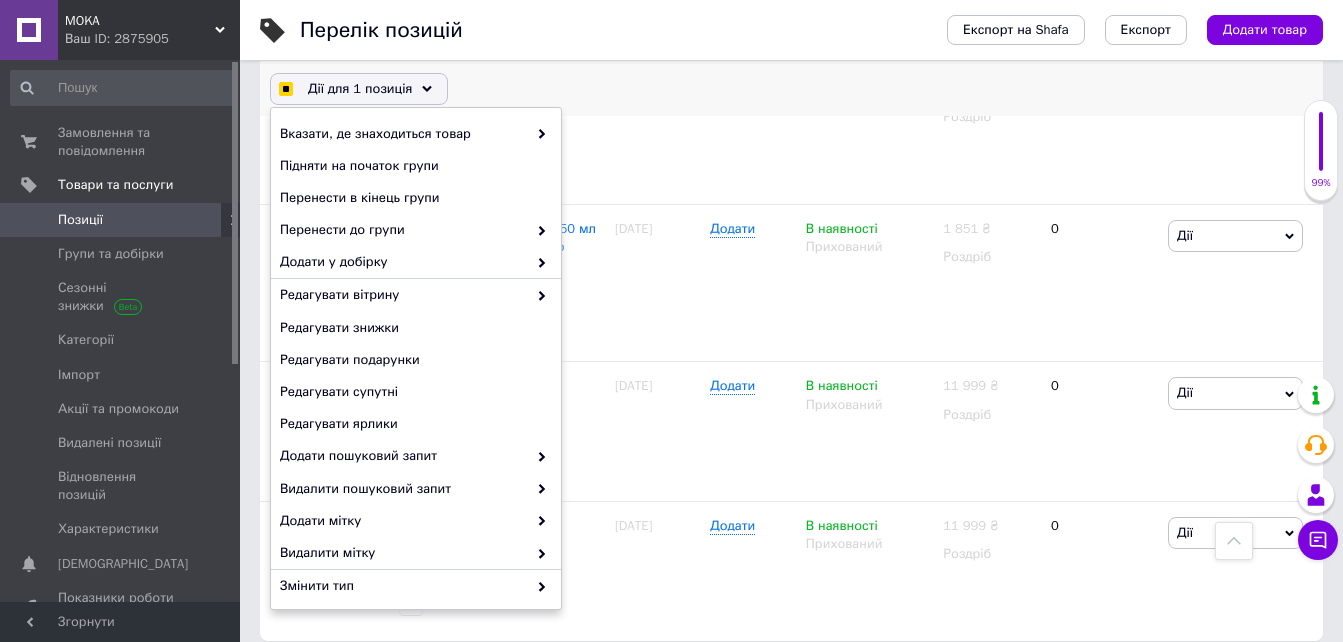 checkbox on "true" 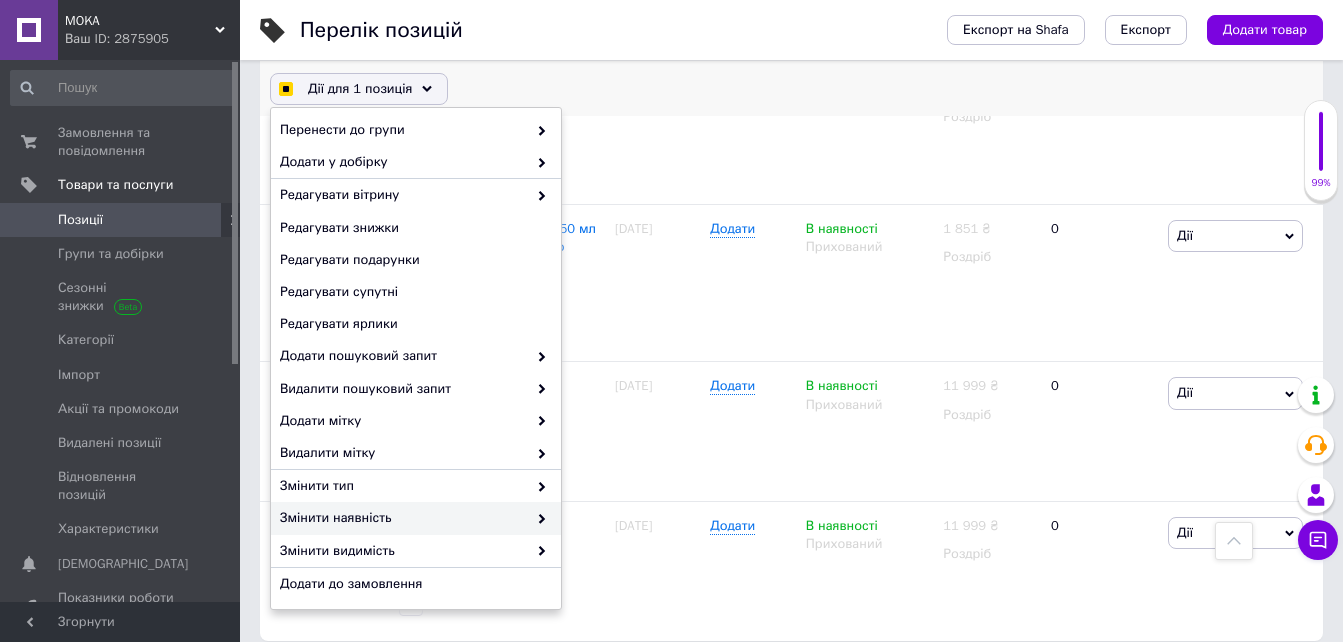 scroll, scrollTop: 198, scrollLeft: 0, axis: vertical 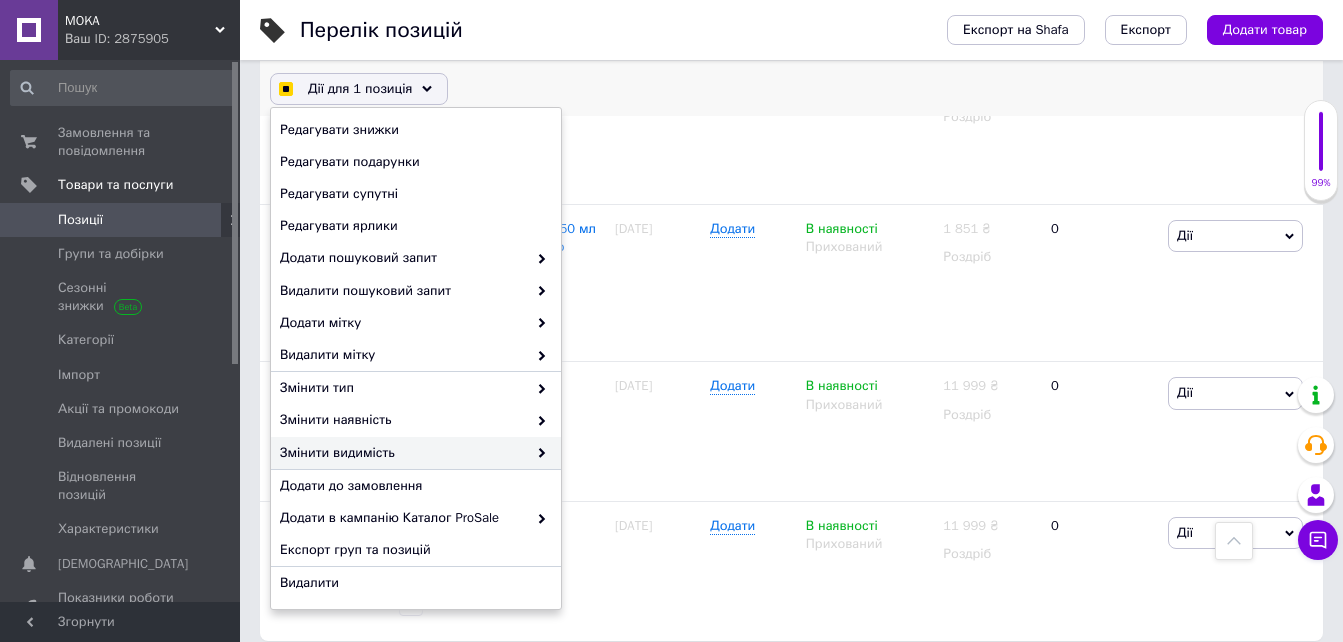 checkbox on "true" 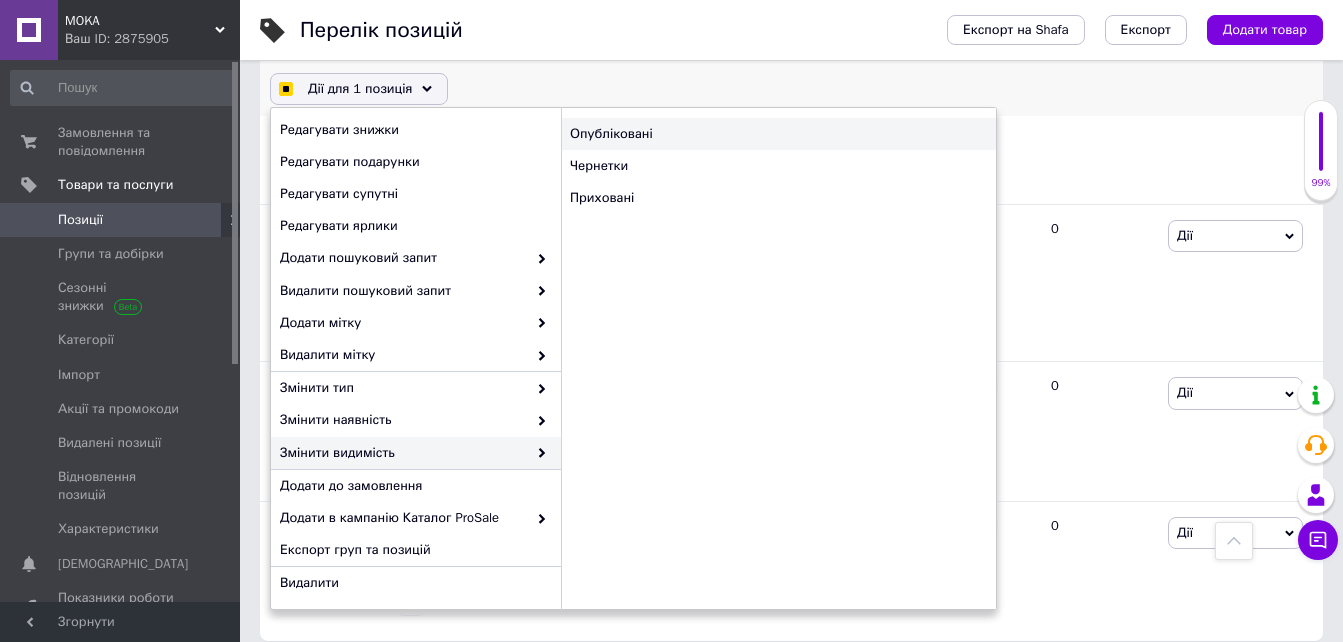 click on "Опубліковані" at bounding box center [778, 134] 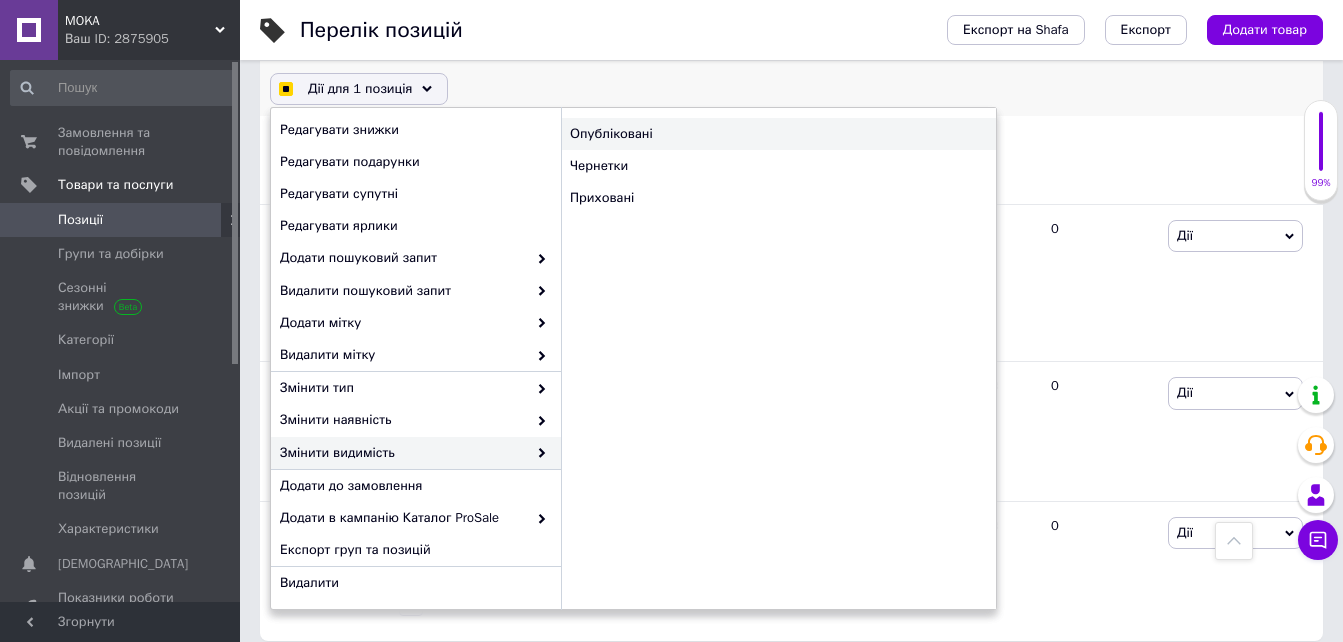 checkbox on "false" 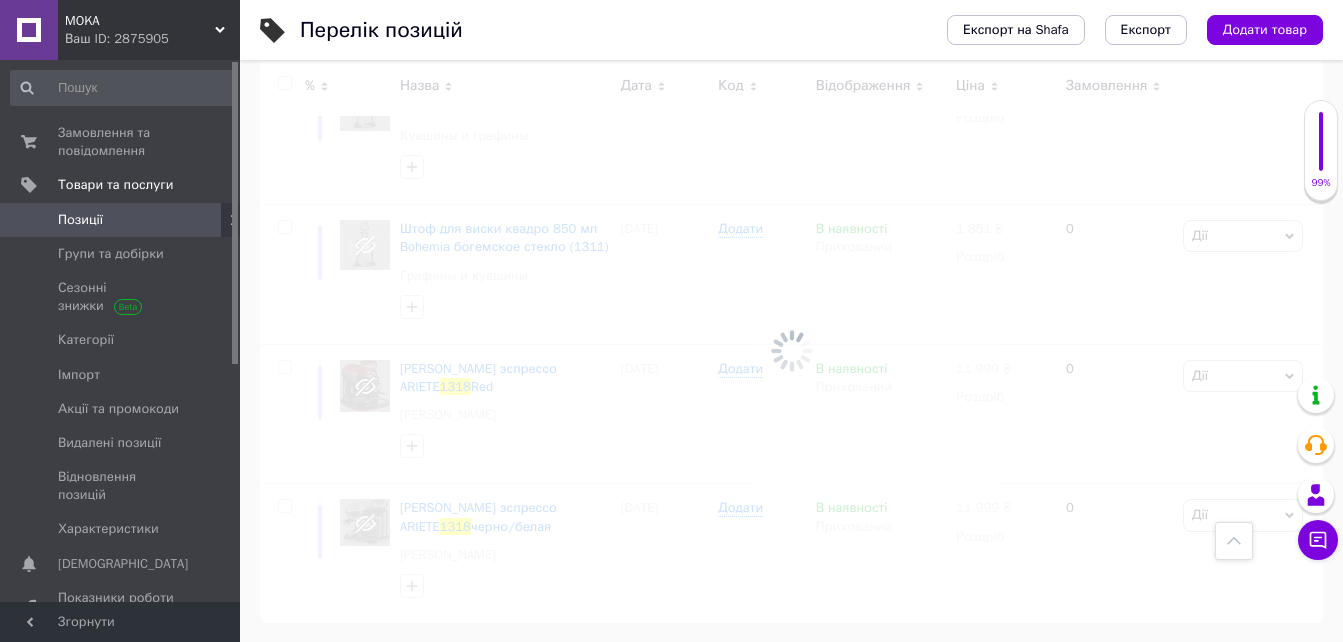 scroll, scrollTop: 181, scrollLeft: 0, axis: vertical 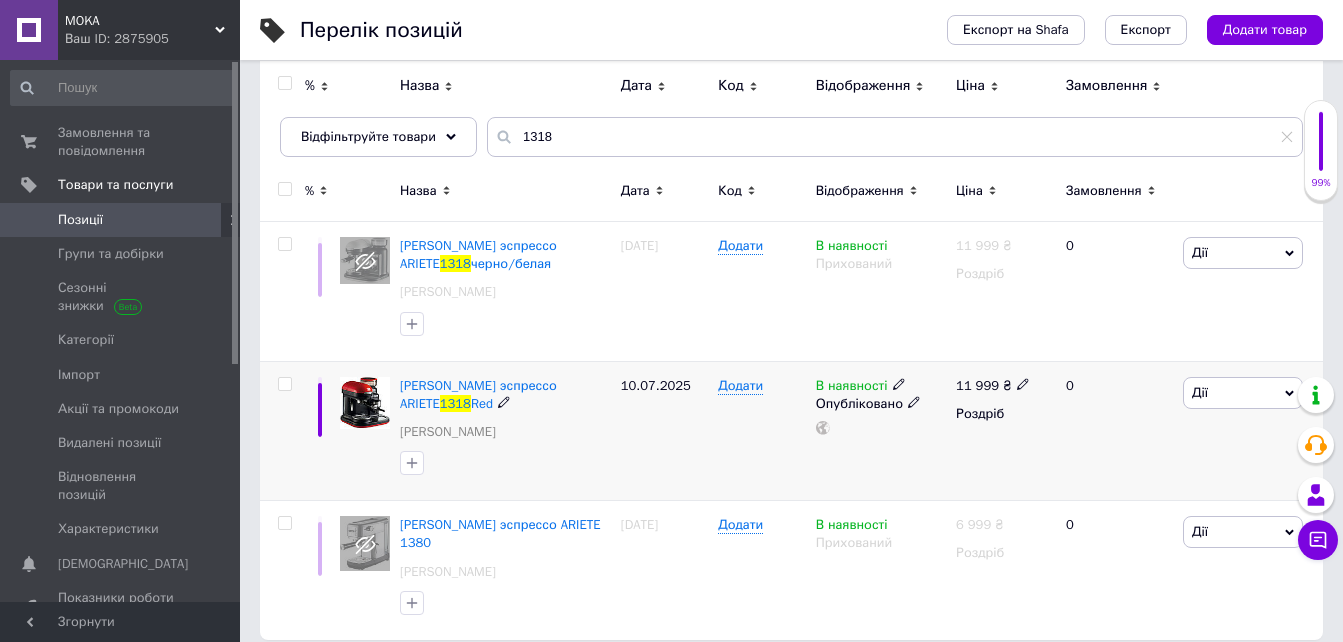 click 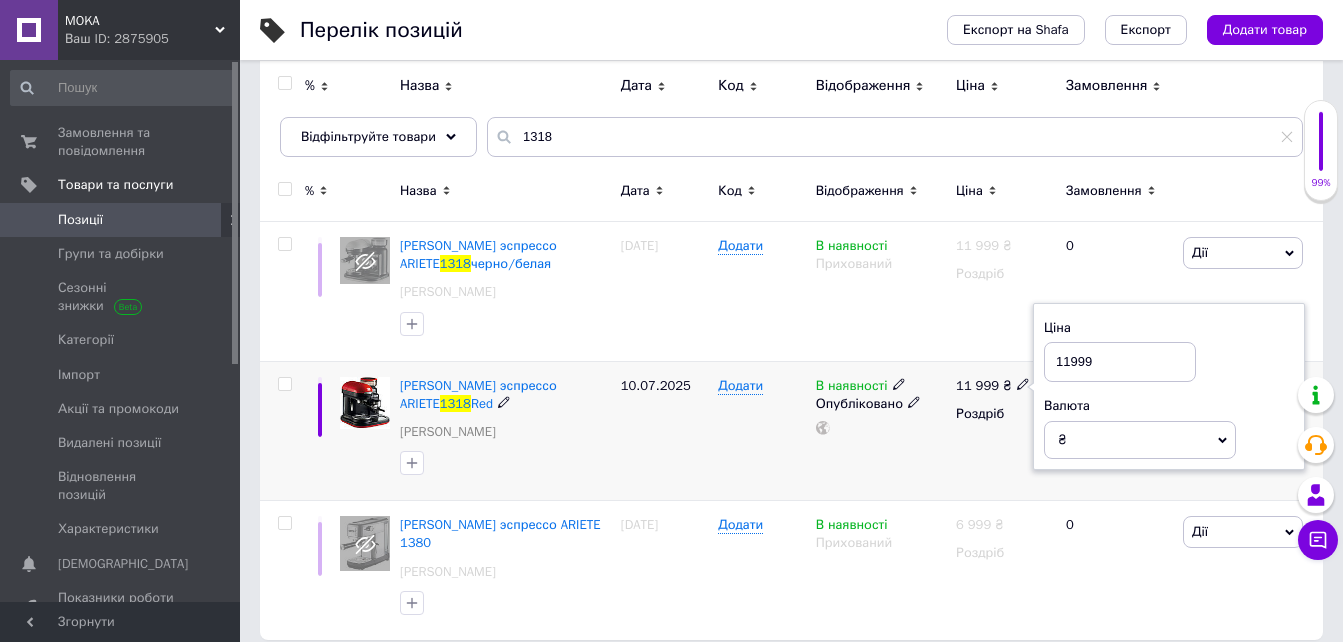 click on "11999" at bounding box center [1120, 362] 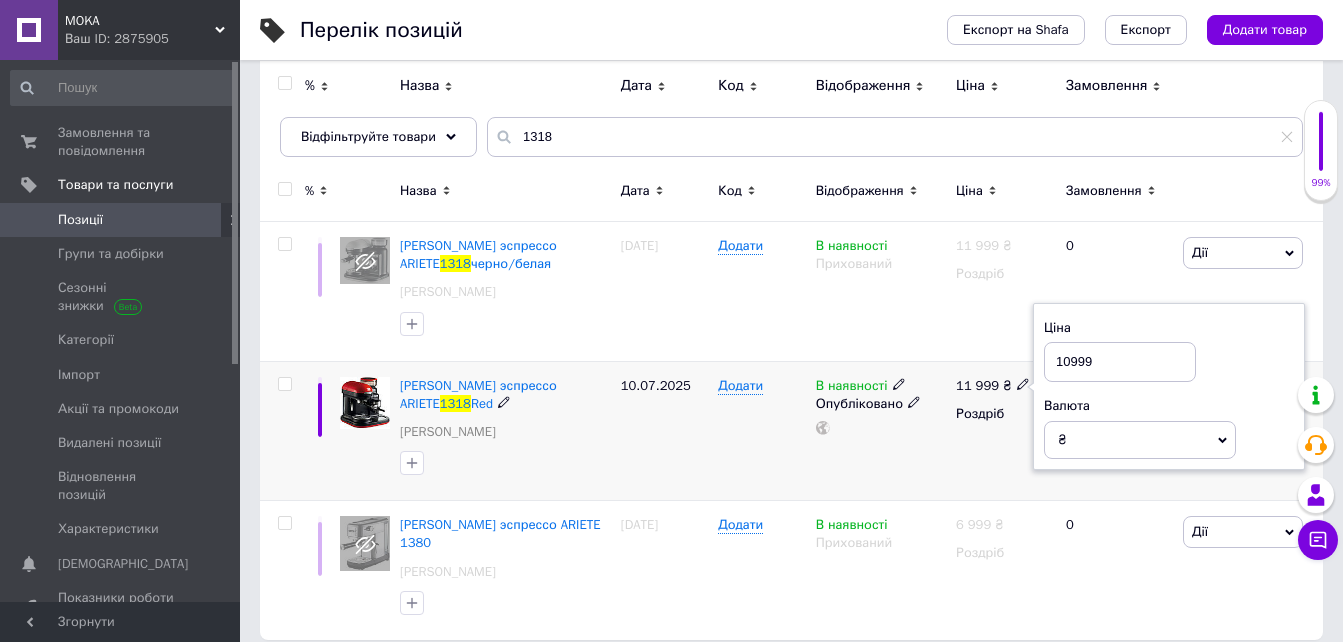 type on "10999" 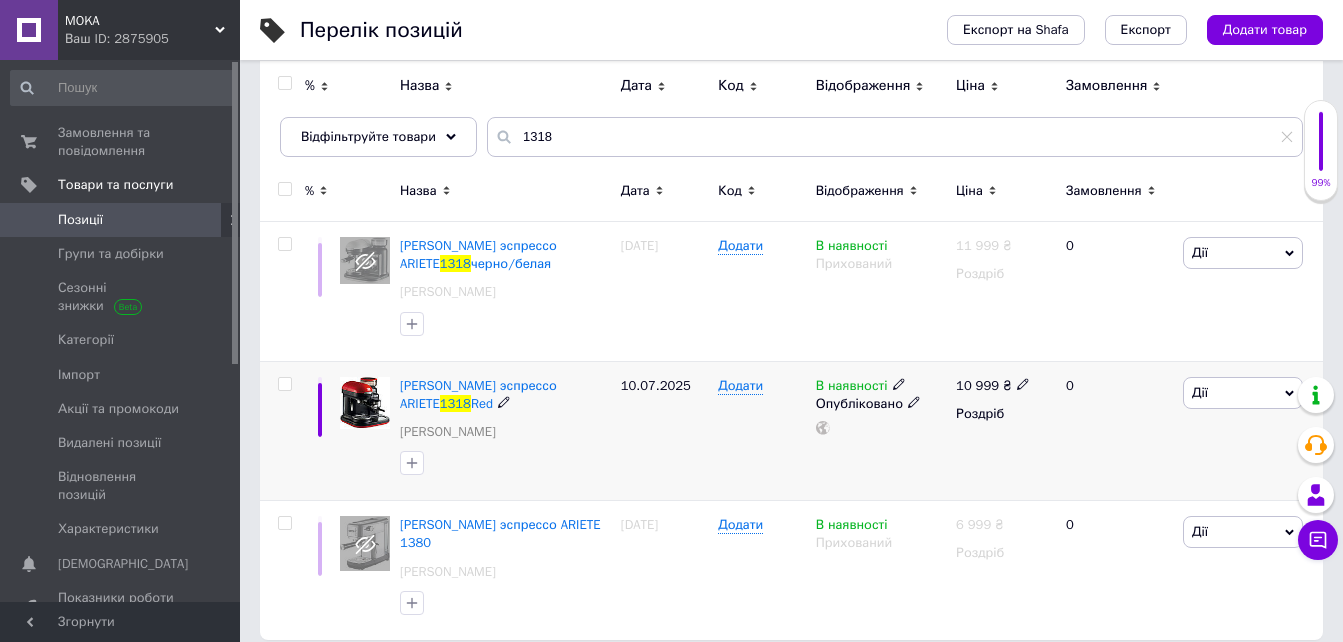 click 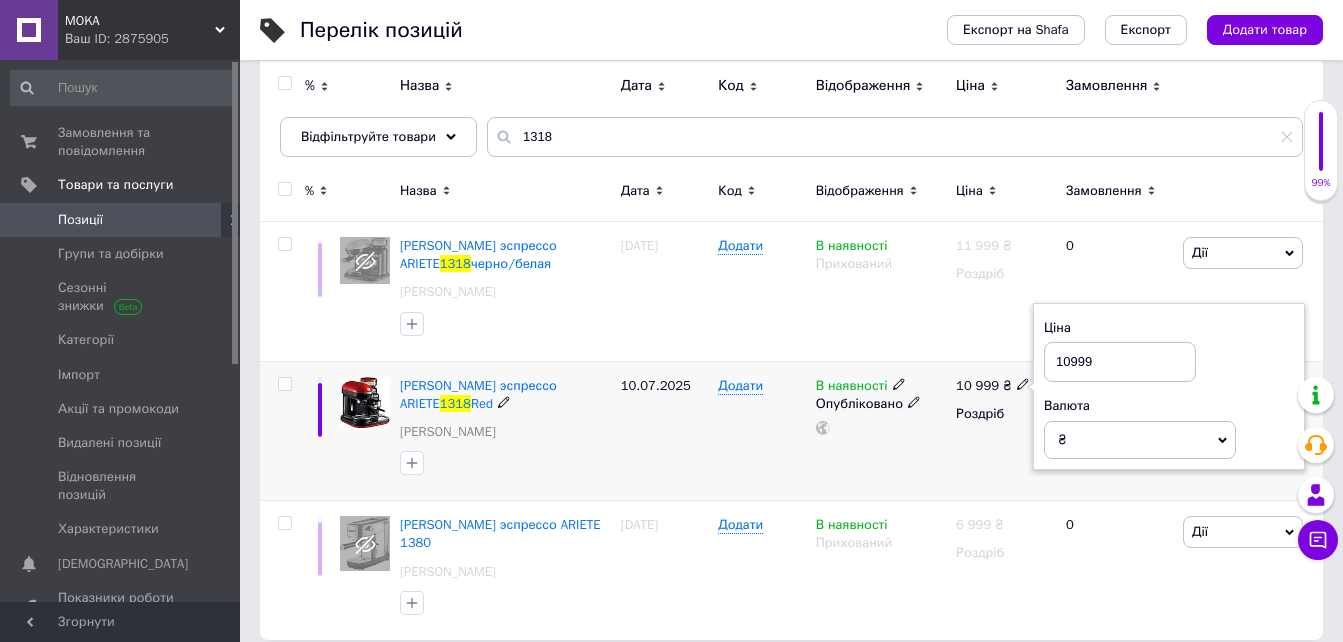 click on "10999" at bounding box center [1120, 362] 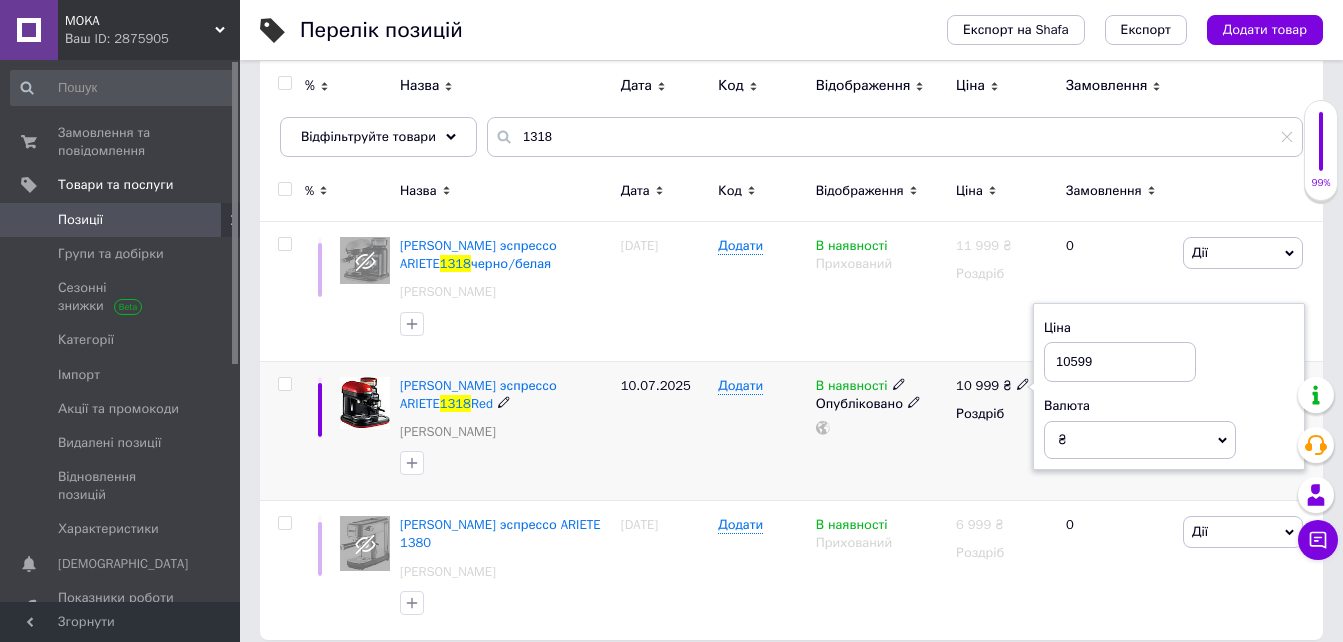 type on "10599" 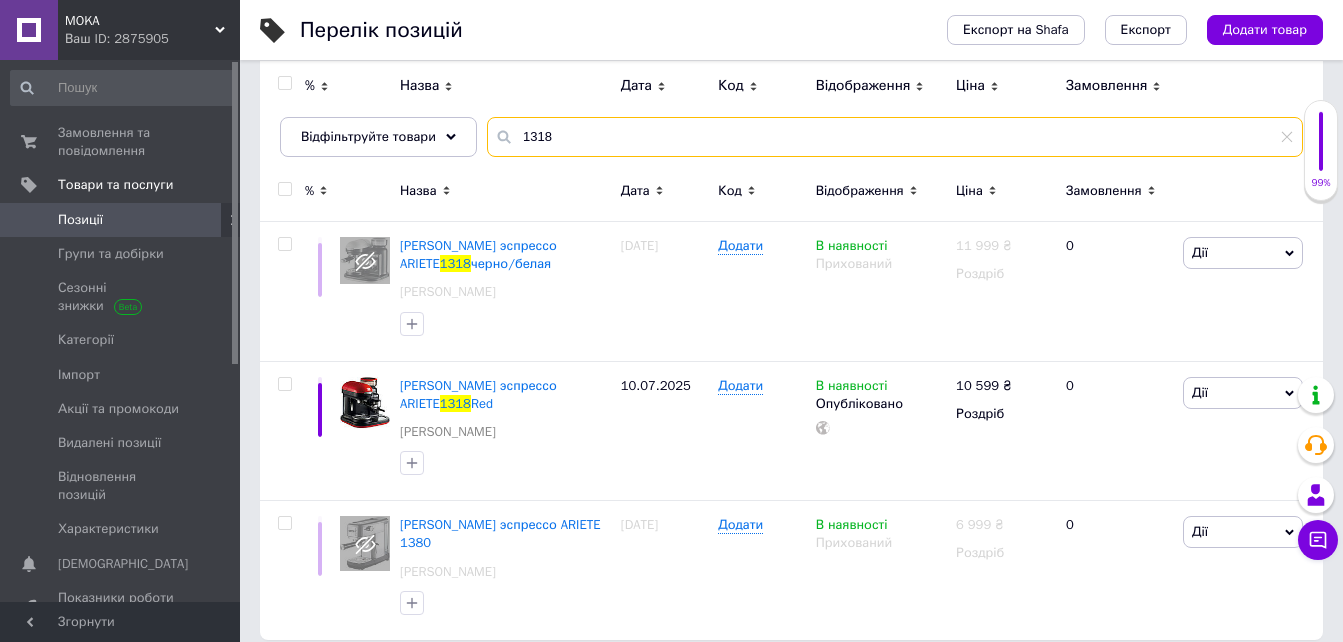 drag, startPoint x: 552, startPoint y: 138, endPoint x: 506, endPoint y: 138, distance: 46 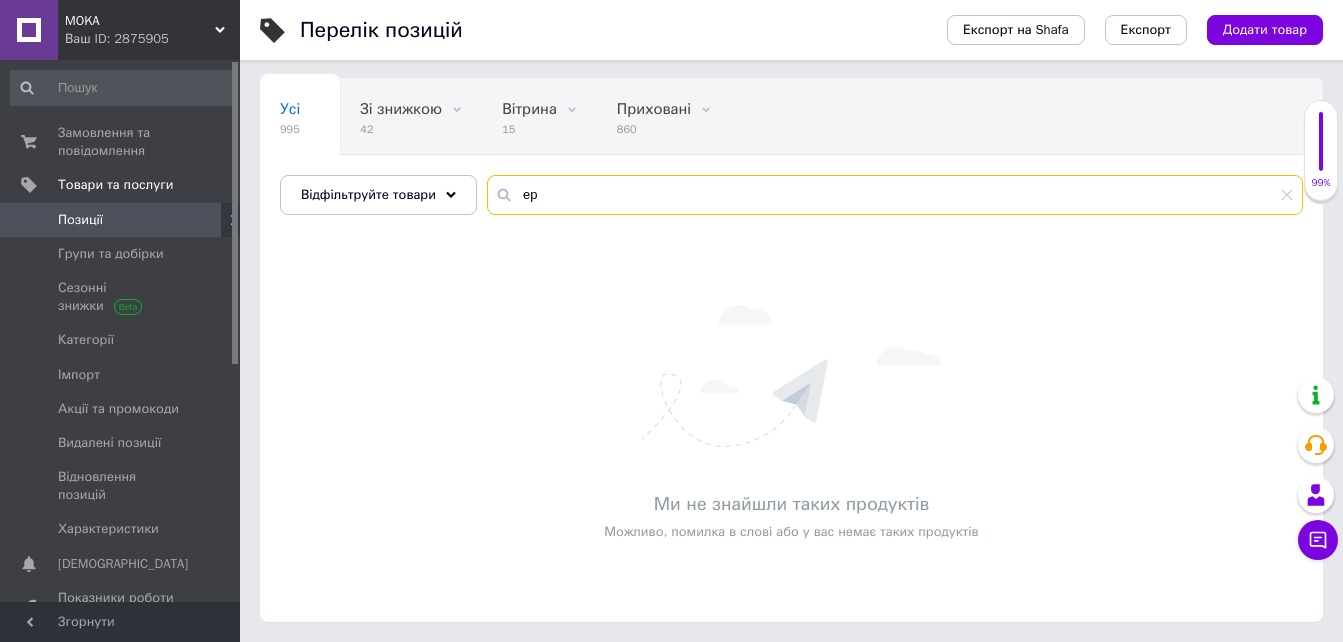 scroll, scrollTop: 123, scrollLeft: 0, axis: vertical 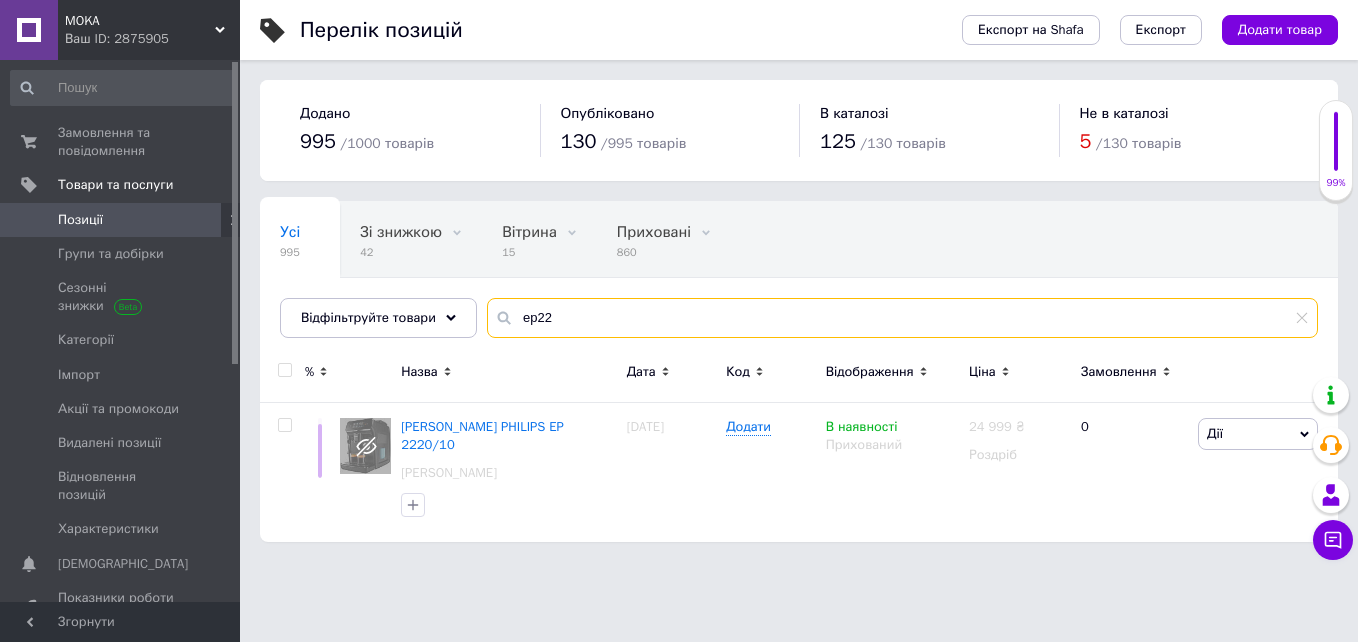 drag, startPoint x: 570, startPoint y: 191, endPoint x: 511, endPoint y: 191, distance: 59 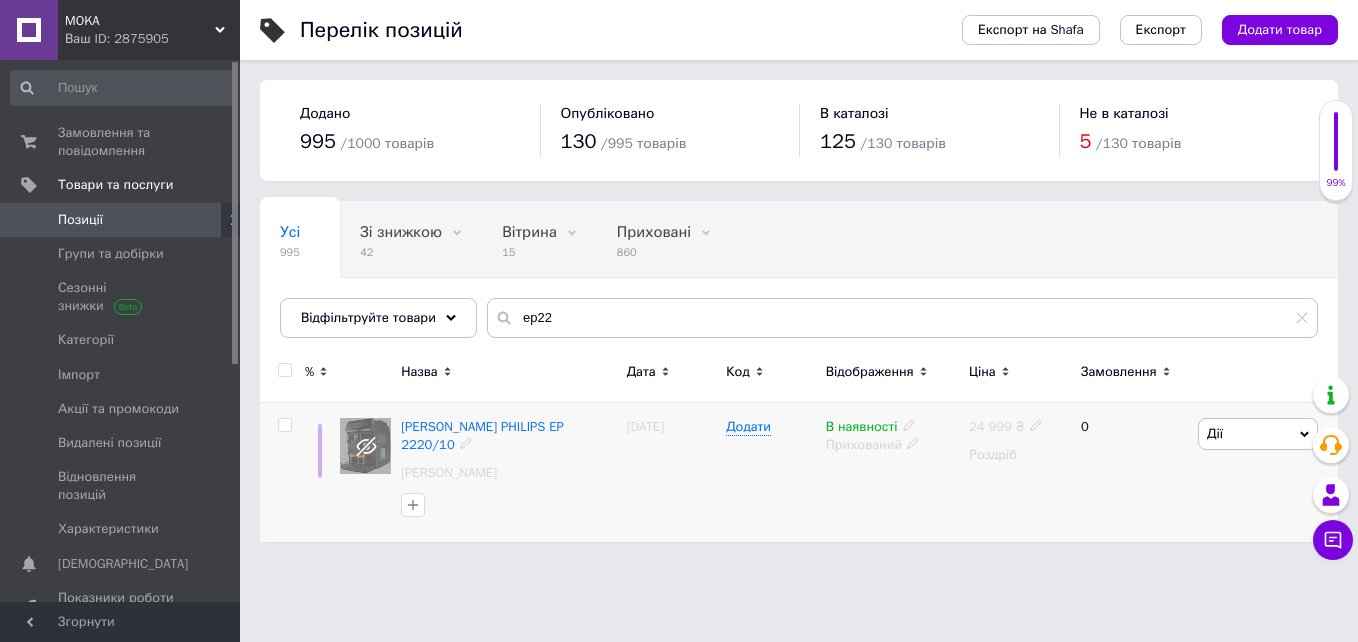 drag, startPoint x: 282, startPoint y: 422, endPoint x: 292, endPoint y: 423, distance: 10.049875 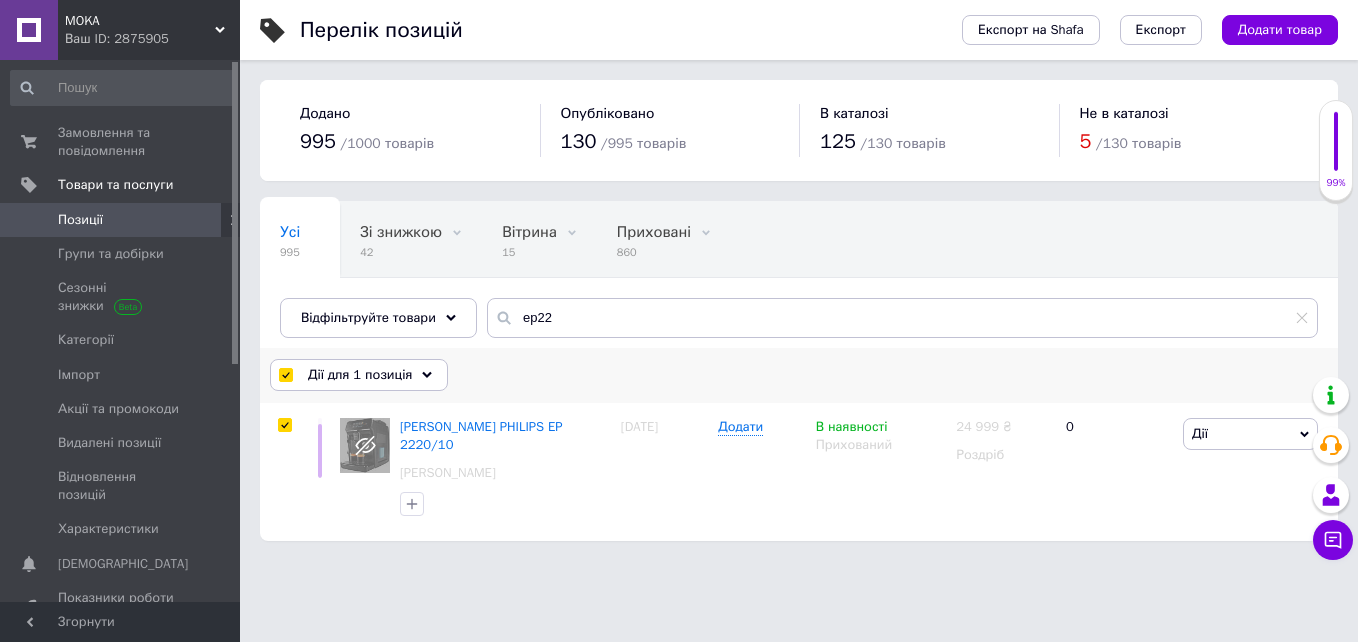 click on "Дії для 1 позиція" at bounding box center [360, 375] 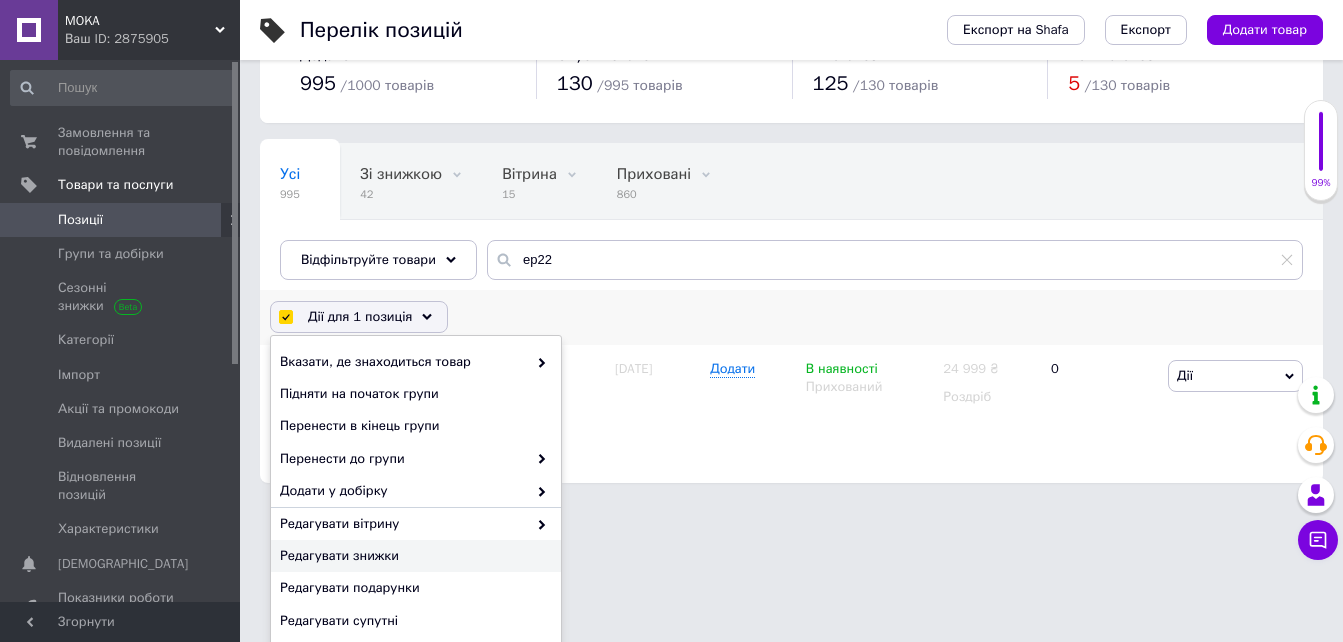 scroll, scrollTop: 100, scrollLeft: 0, axis: vertical 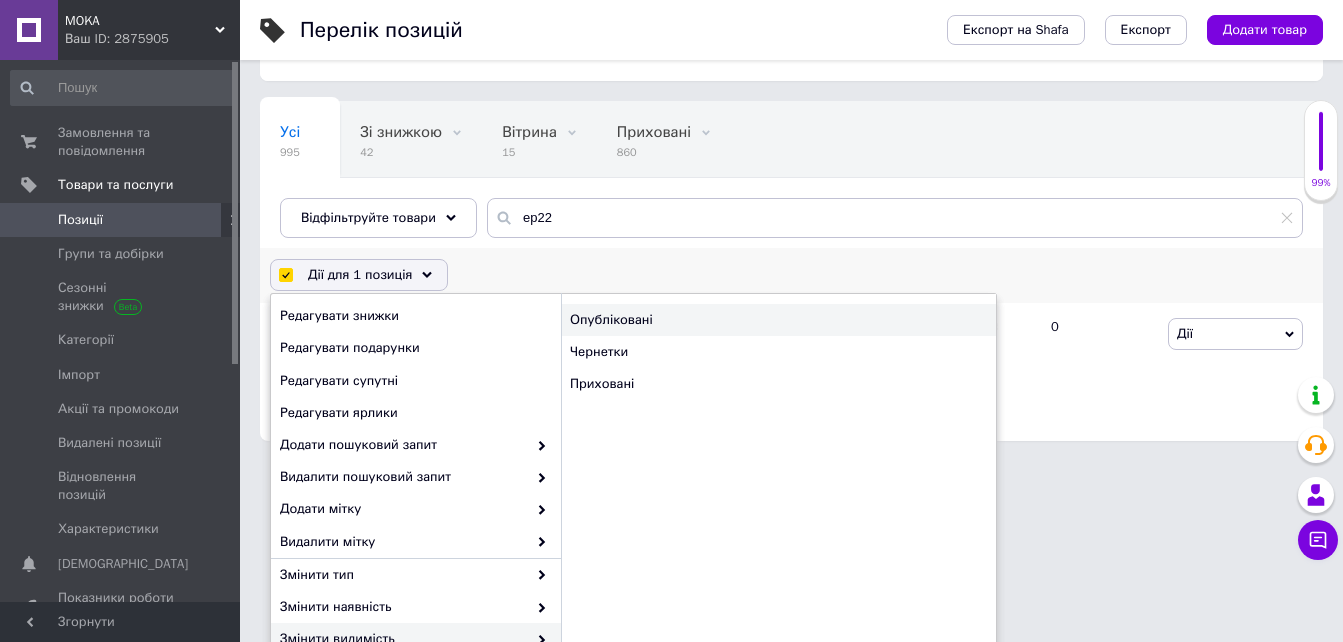 click on "Опубліковані" at bounding box center (778, 320) 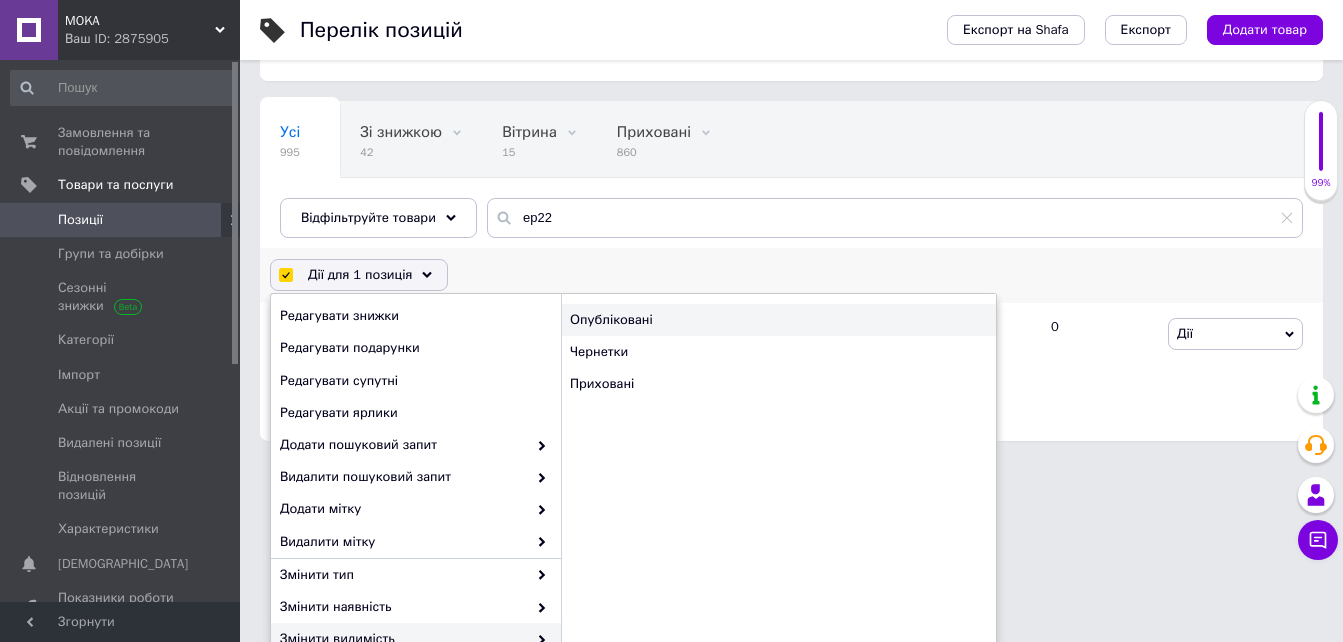 checkbox on "false" 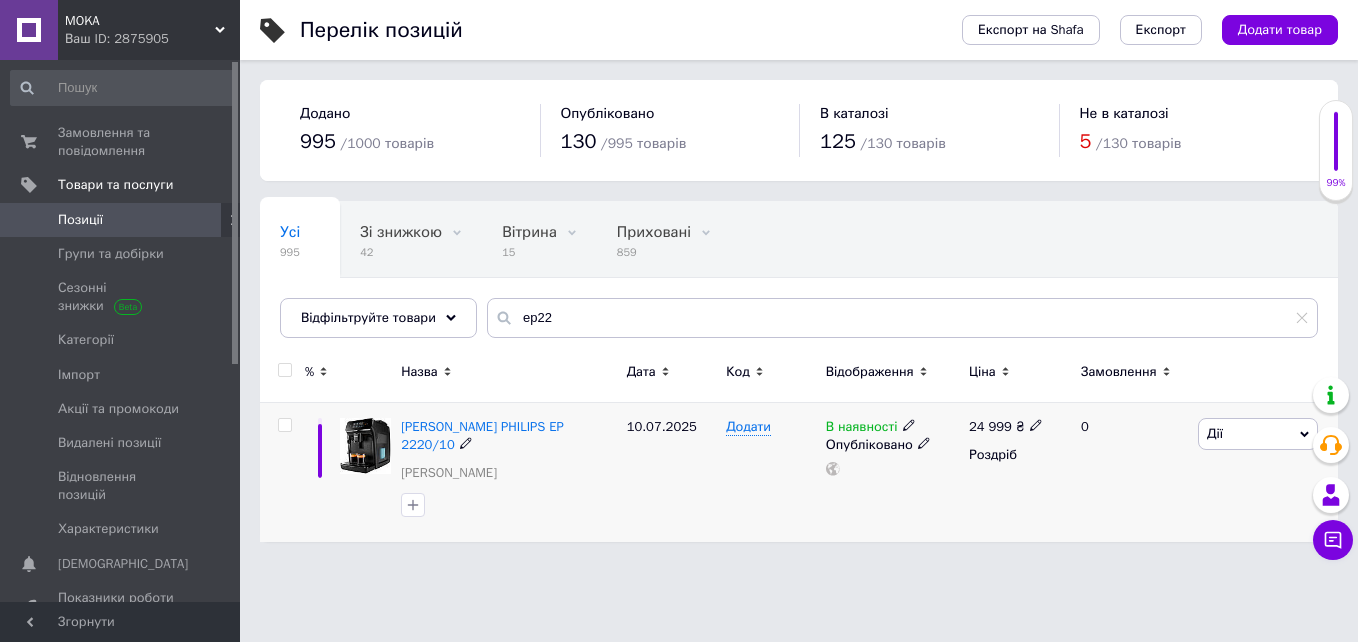 click 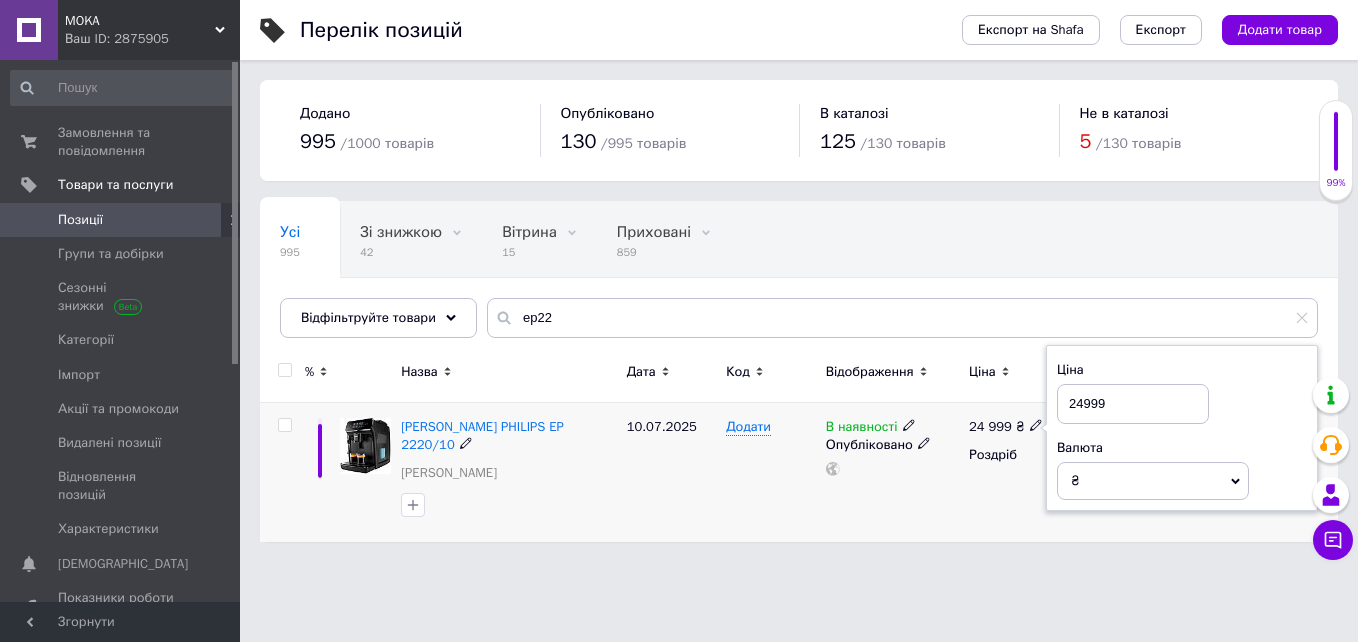 drag, startPoint x: 1087, startPoint y: 396, endPoint x: 1076, endPoint y: 400, distance: 11.7046995 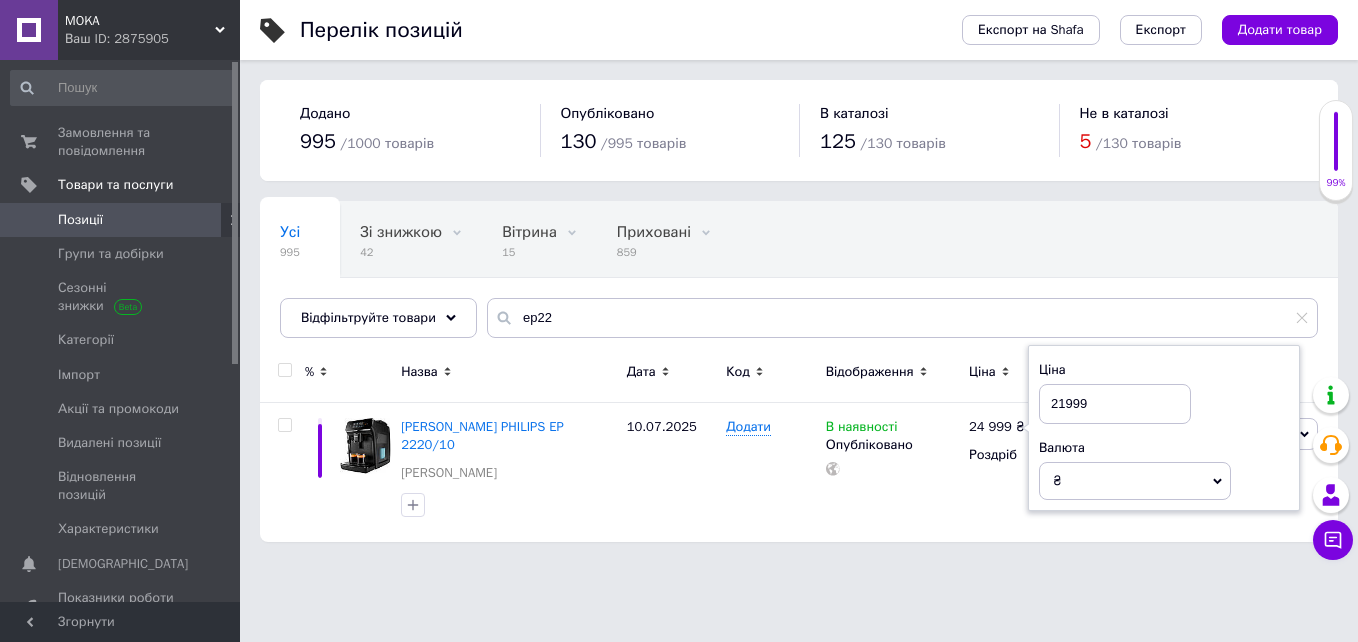 type on "21999" 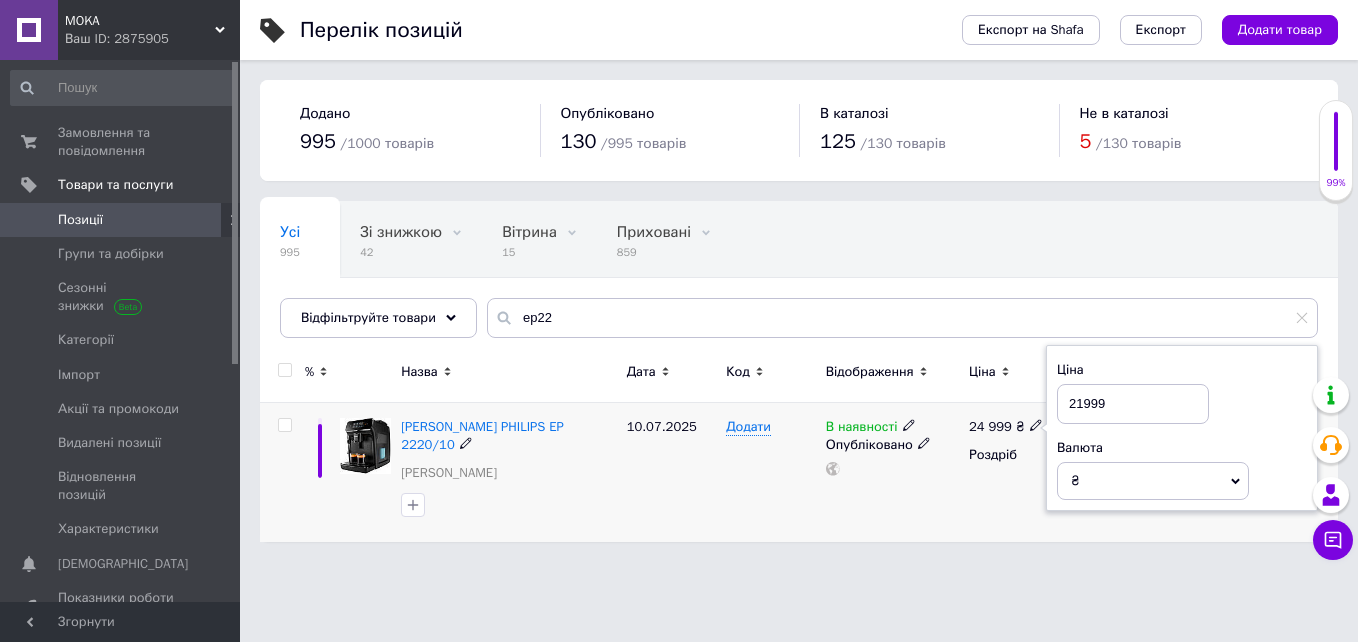 click on "В наявності Опубліковано" at bounding box center [892, 472] 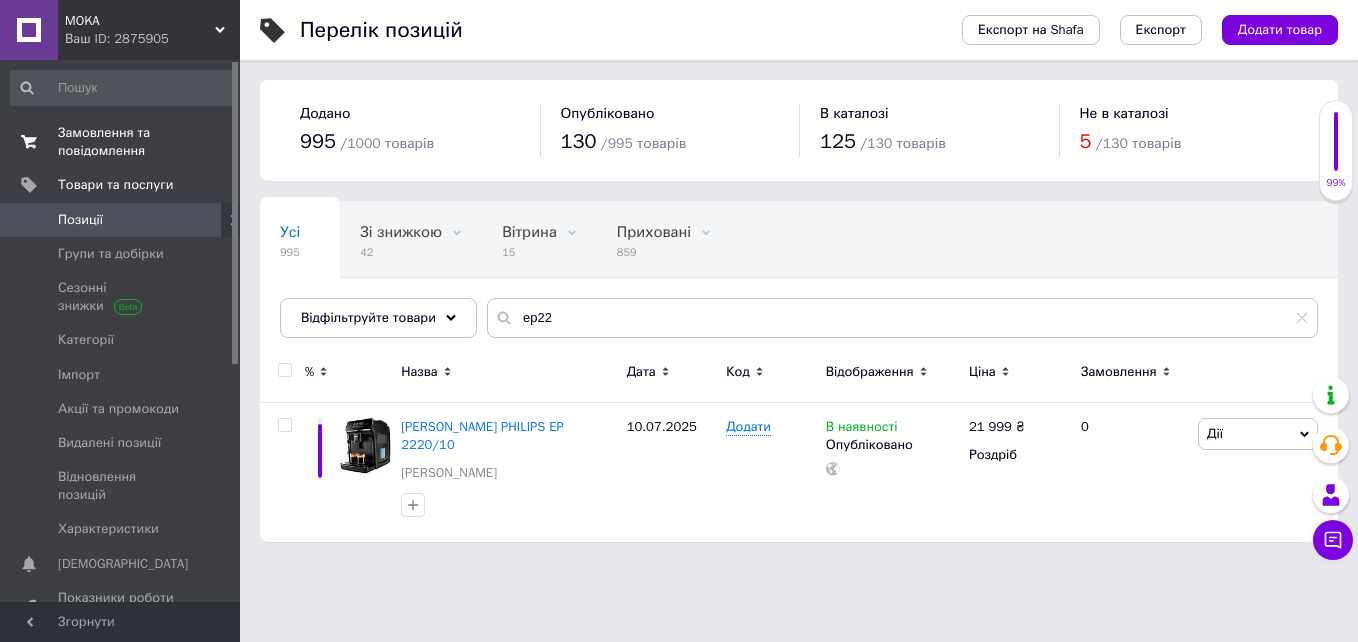 click on "Замовлення та повідомлення" at bounding box center [121, 142] 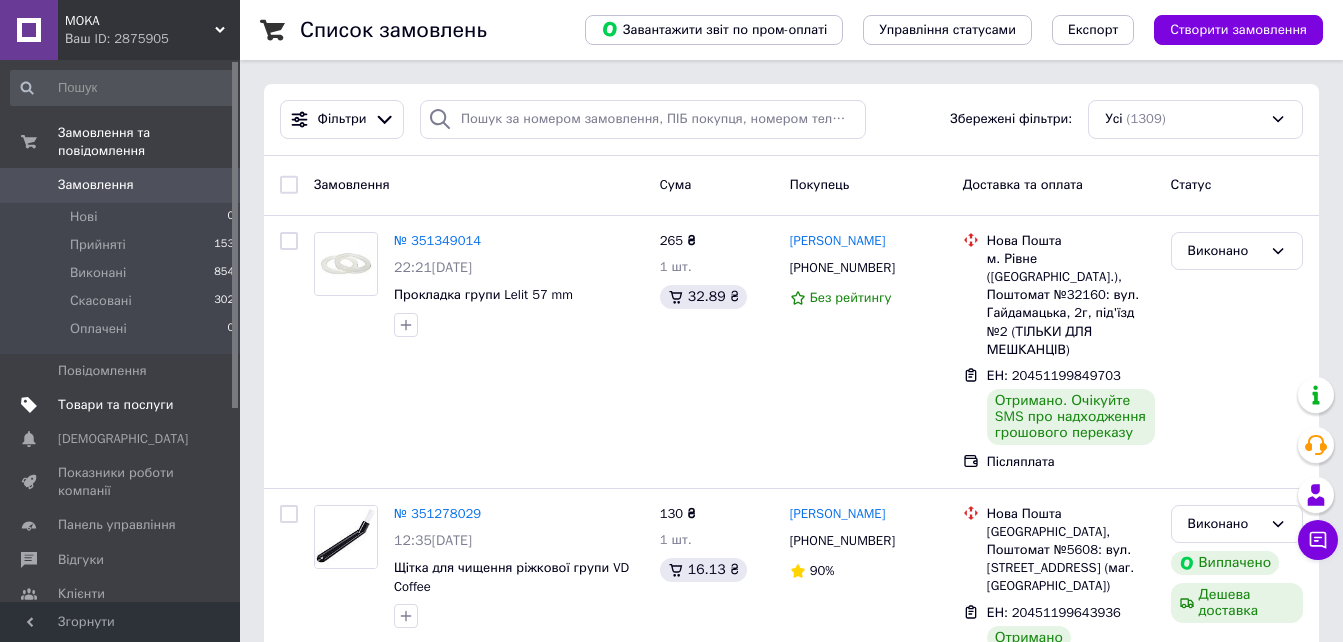 click on "Товари та послуги" at bounding box center (115, 405) 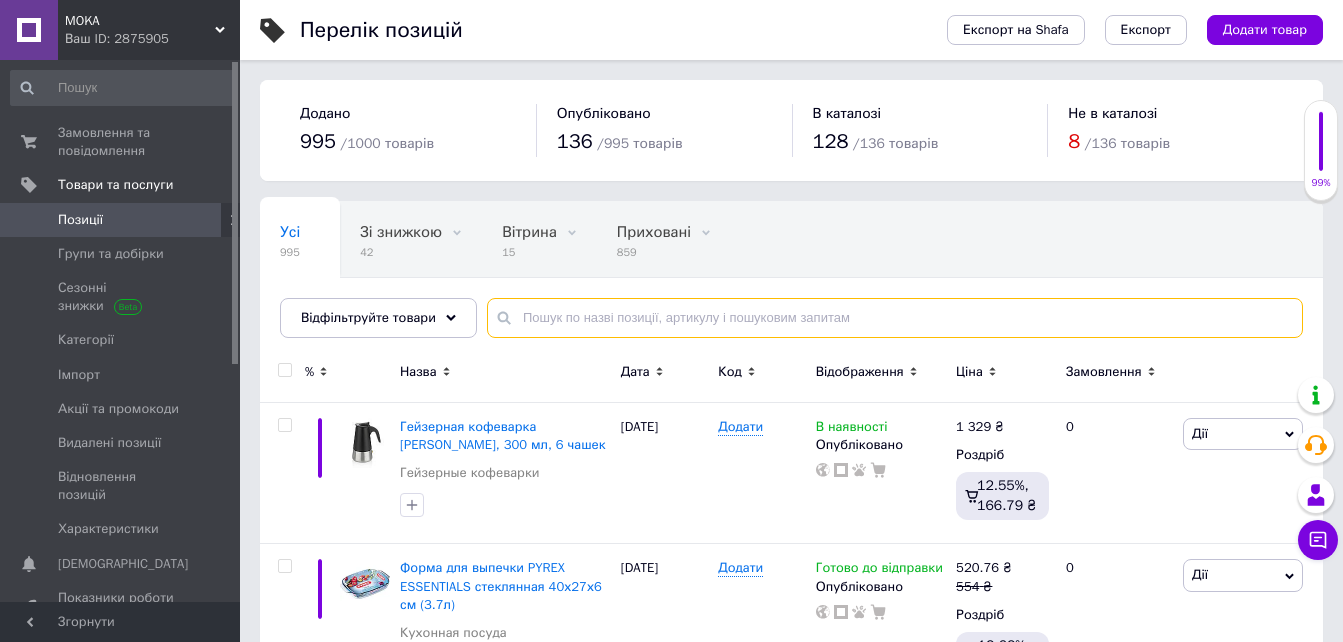 click at bounding box center (895, 318) 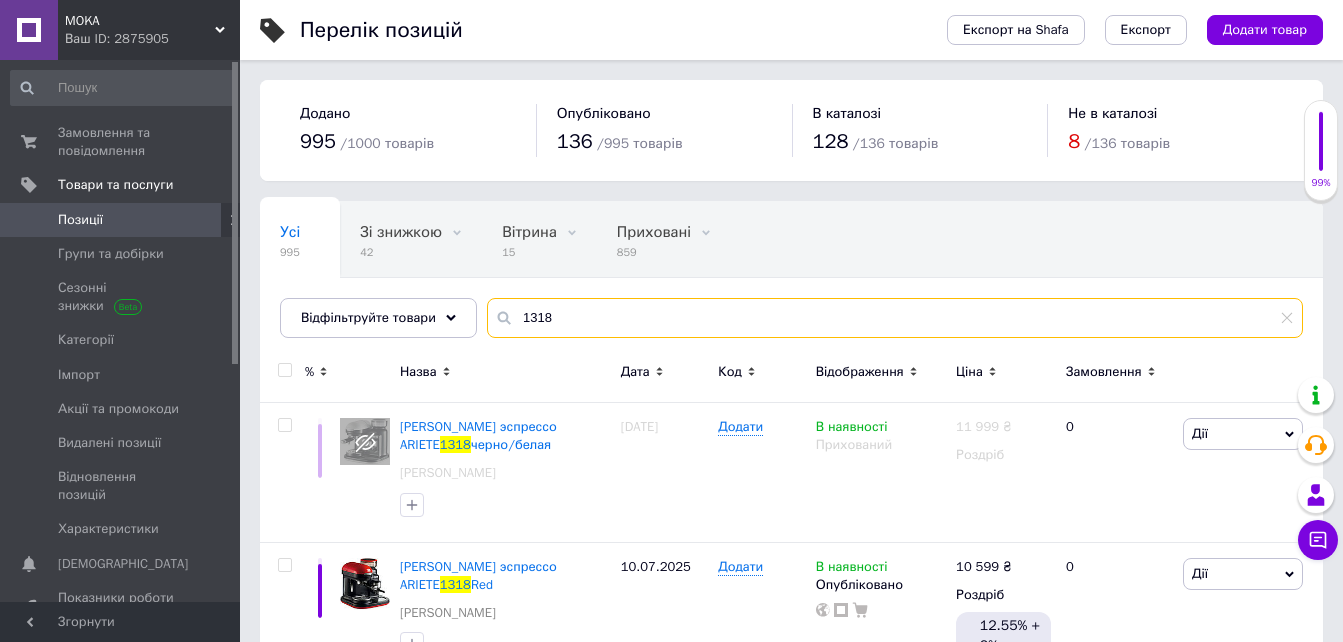 type on "1318" 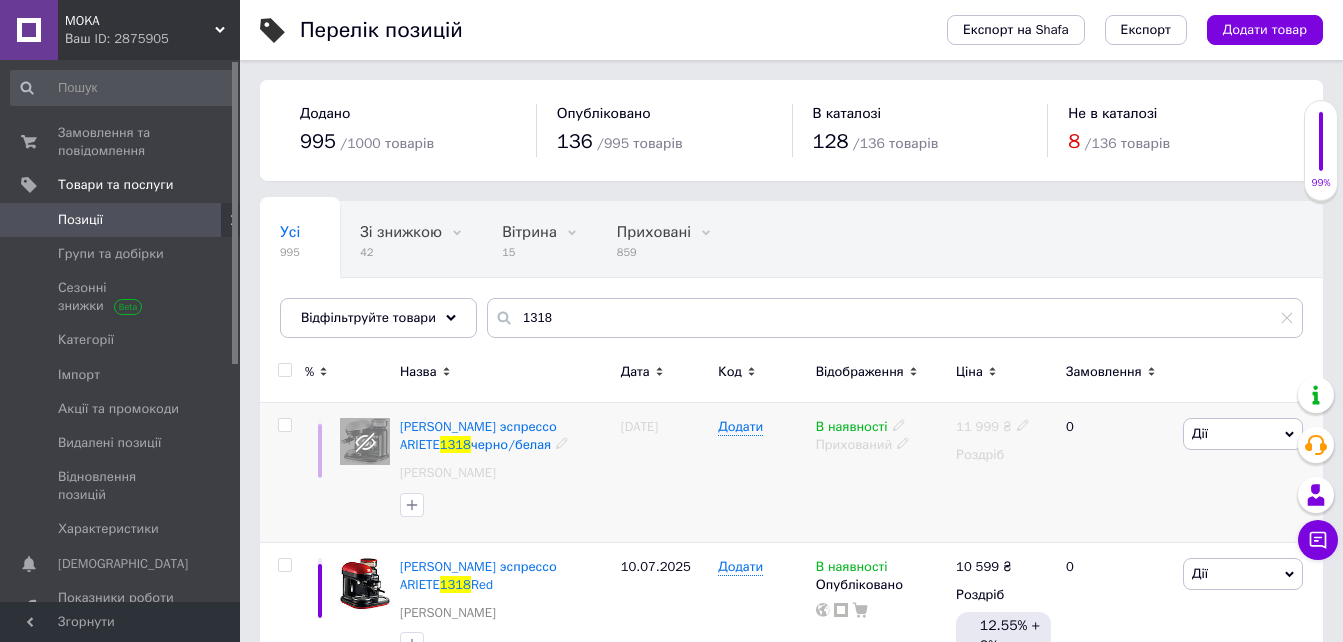click at bounding box center [282, 473] 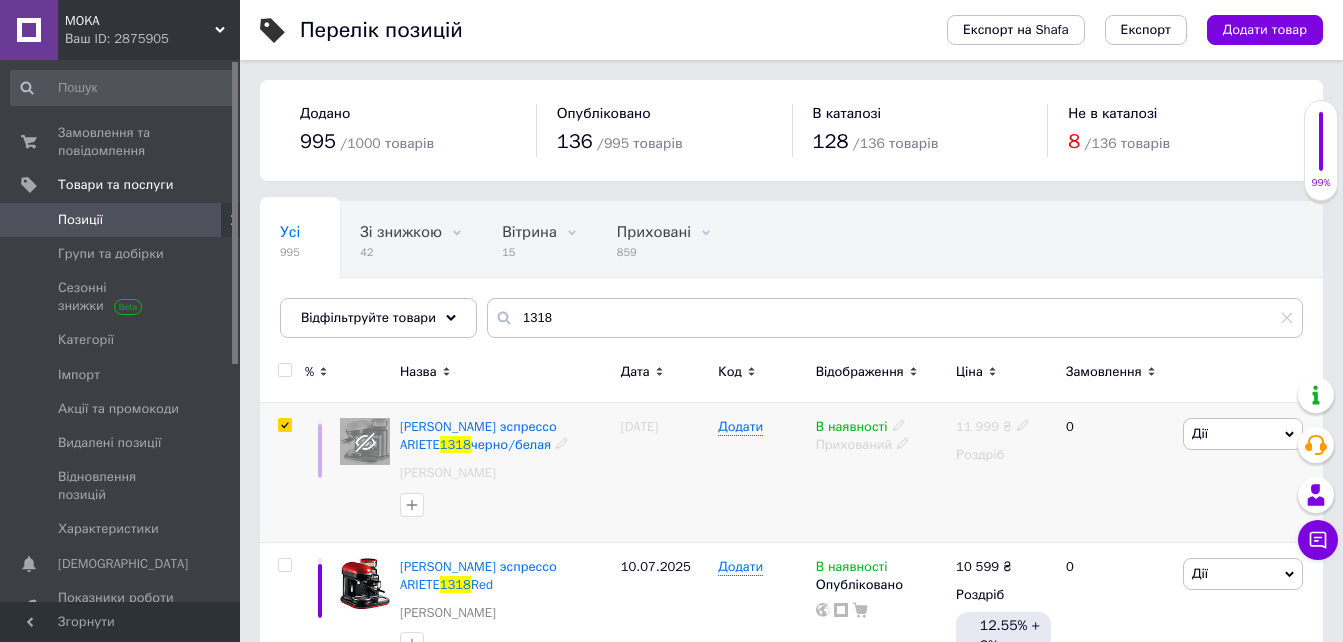 checkbox on "true" 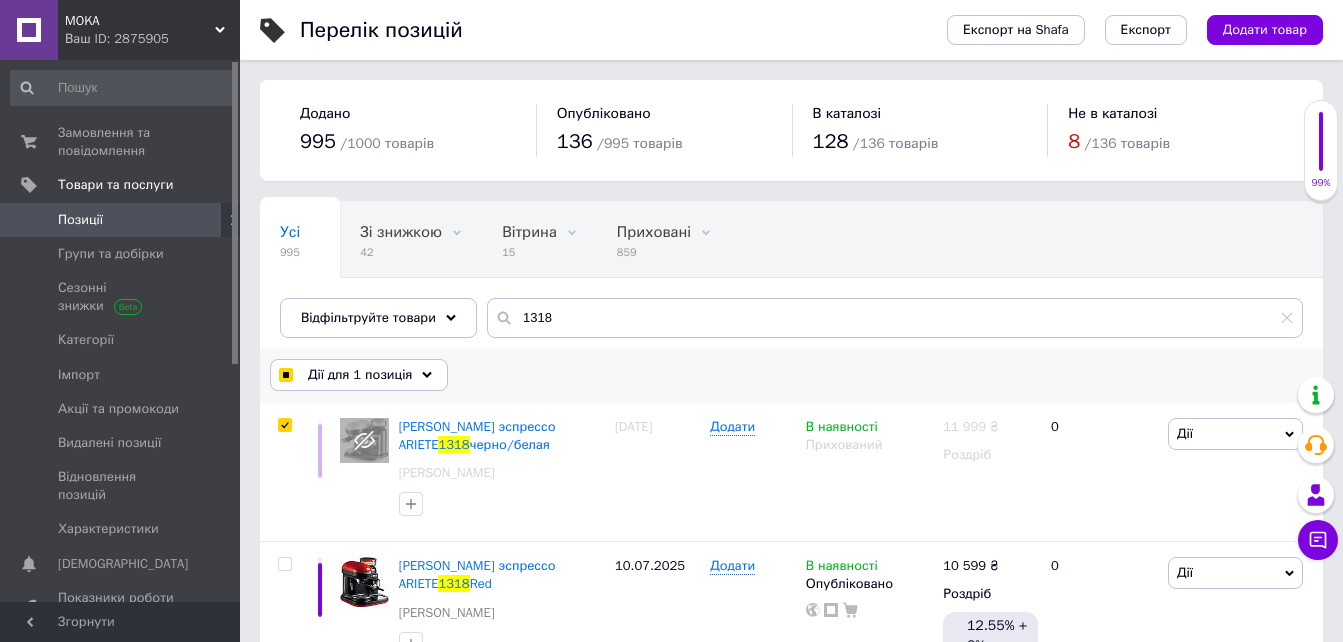 click on "Дії для 1 позиція" at bounding box center (360, 375) 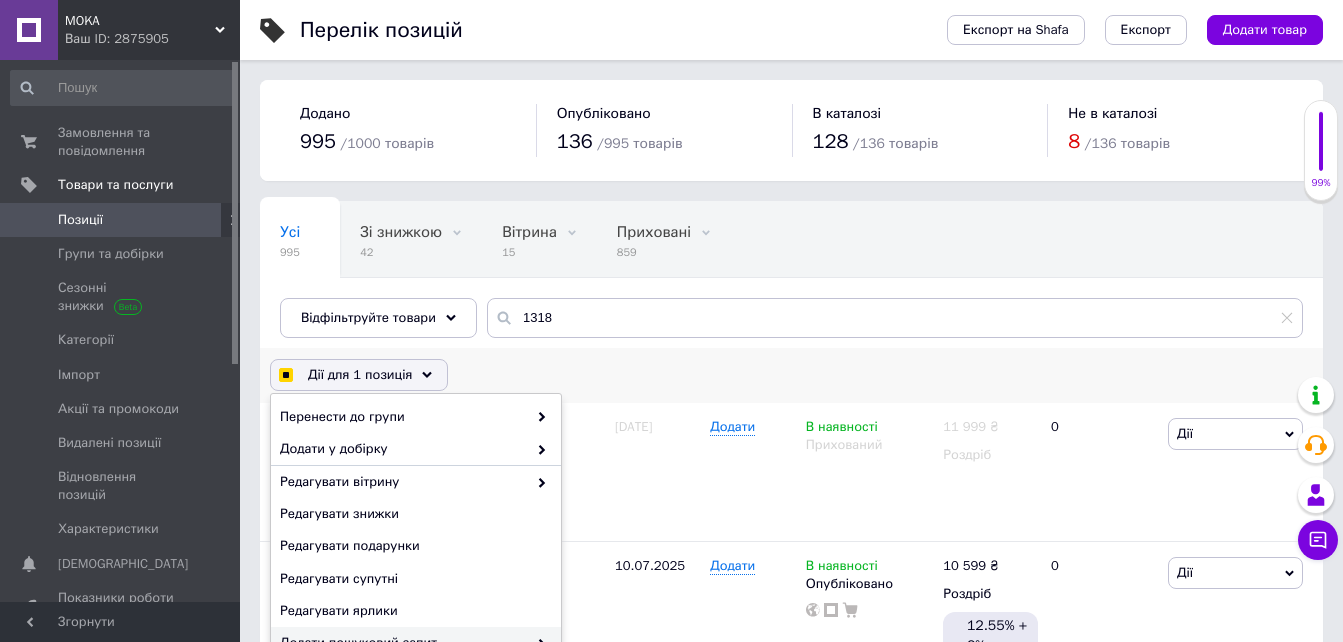 scroll, scrollTop: 198, scrollLeft: 0, axis: vertical 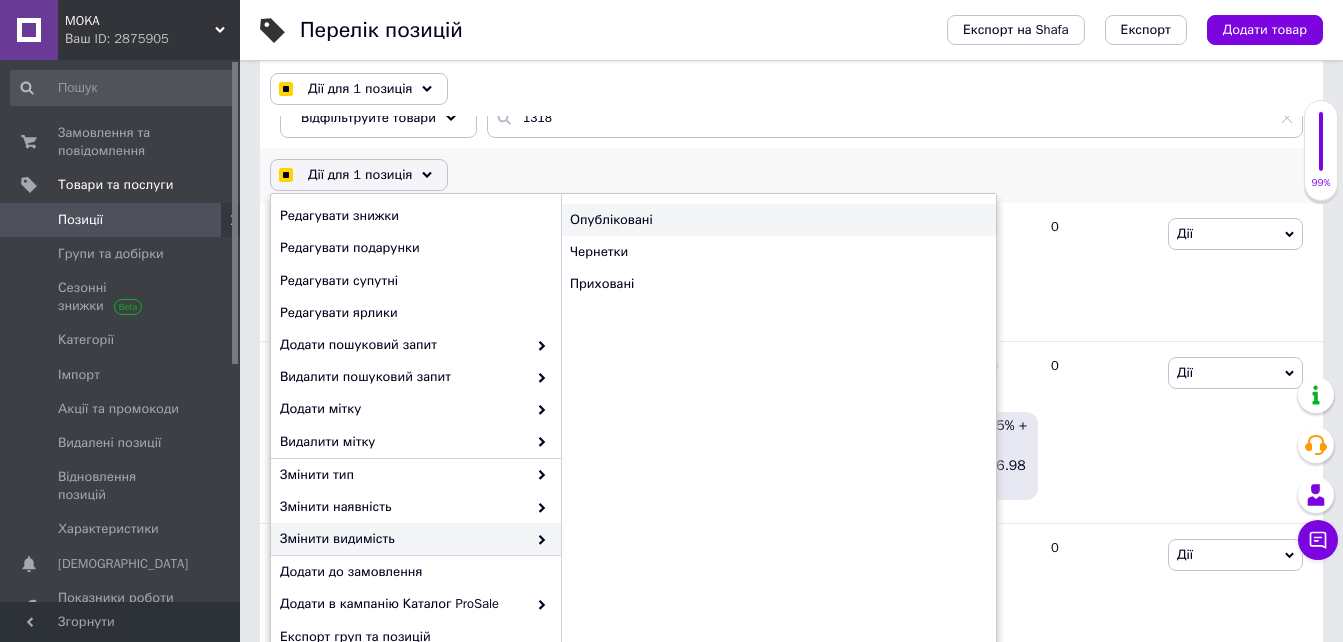 checkbox on "true" 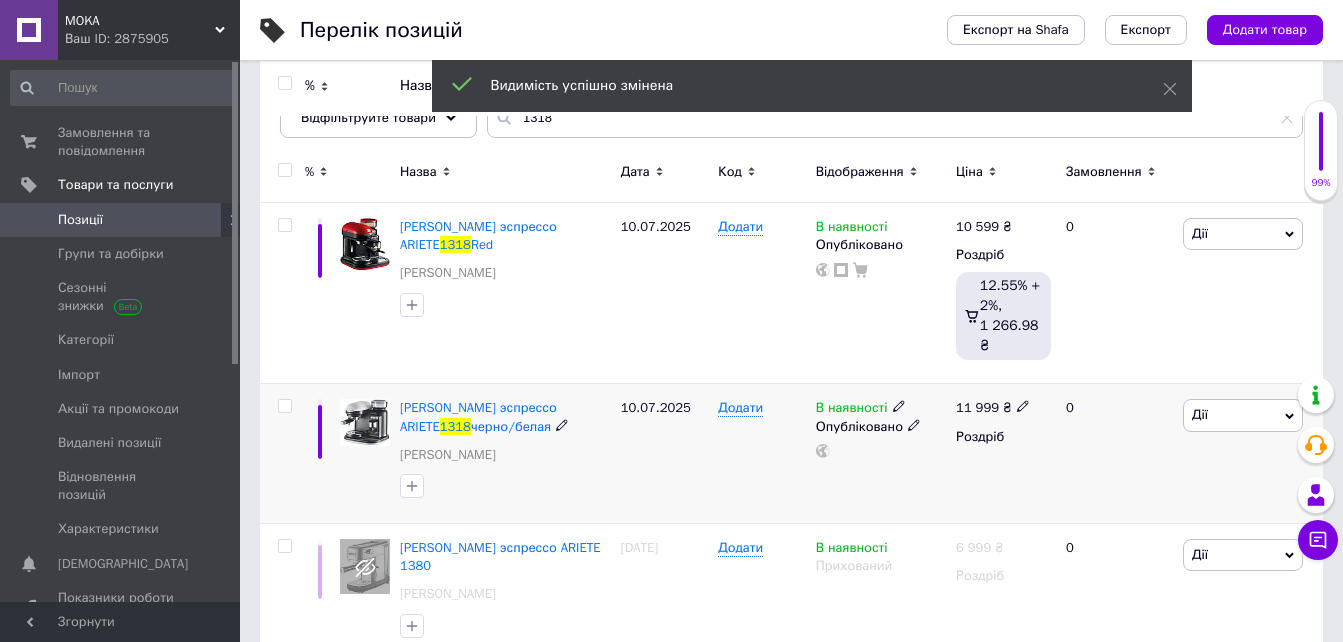 click 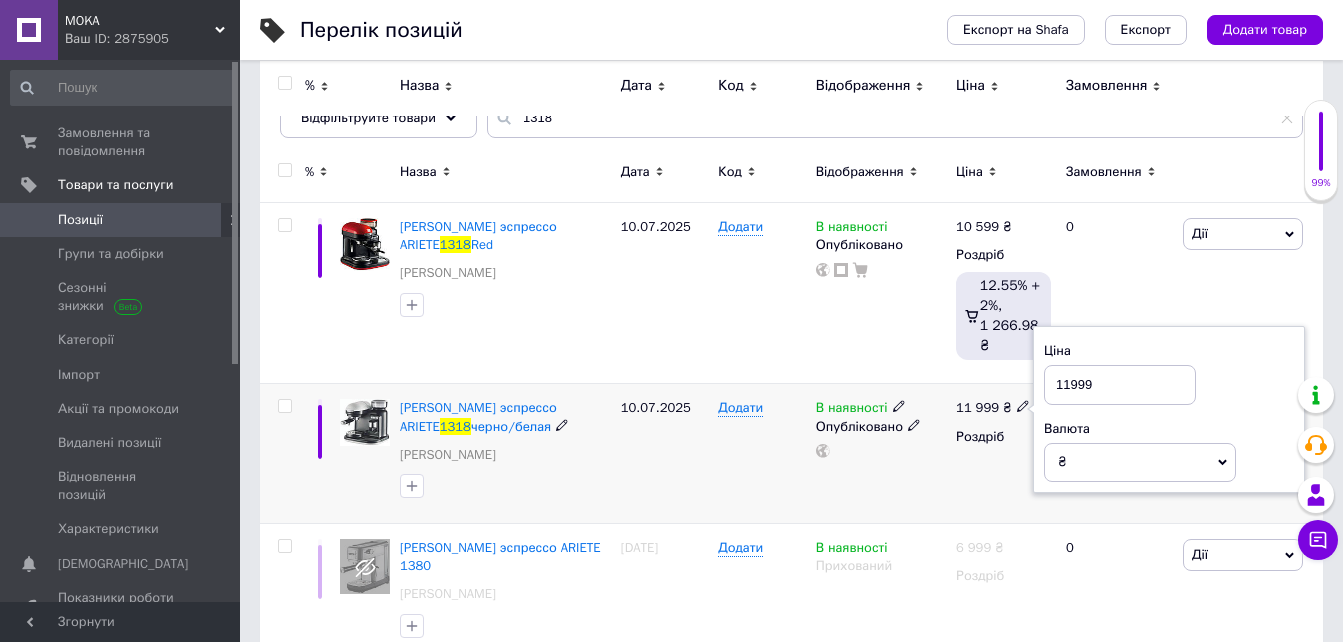 drag, startPoint x: 1097, startPoint y: 380, endPoint x: 1064, endPoint y: 380, distance: 33 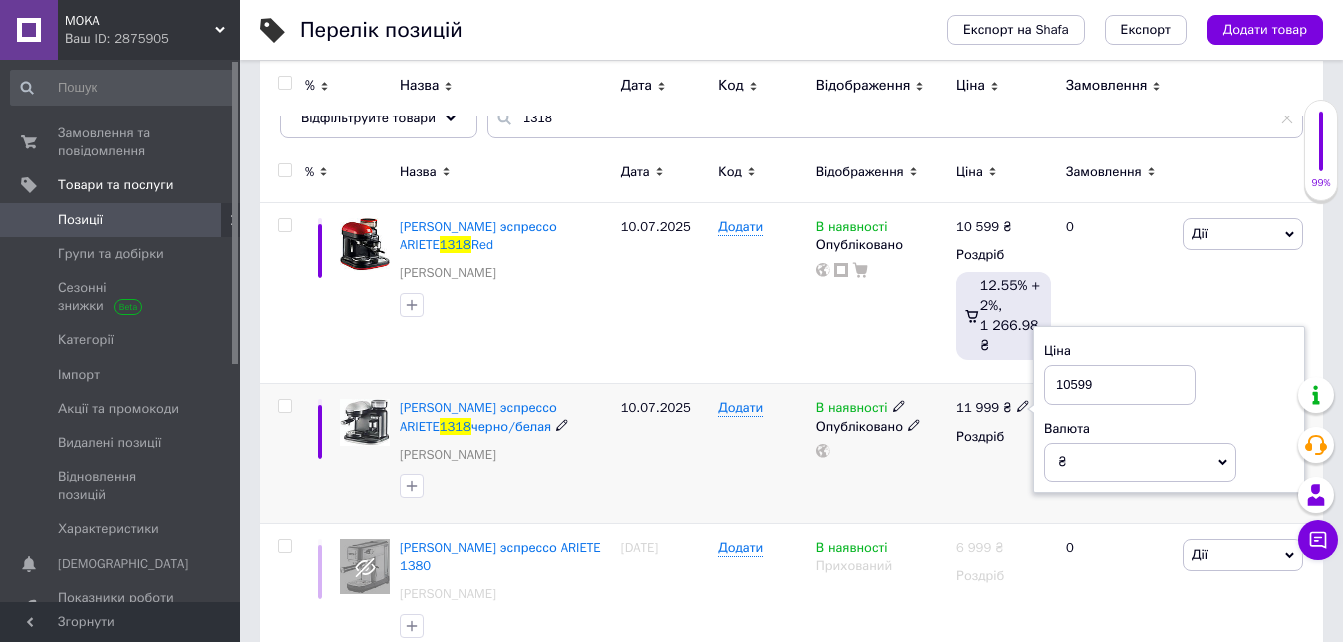type on "10599" 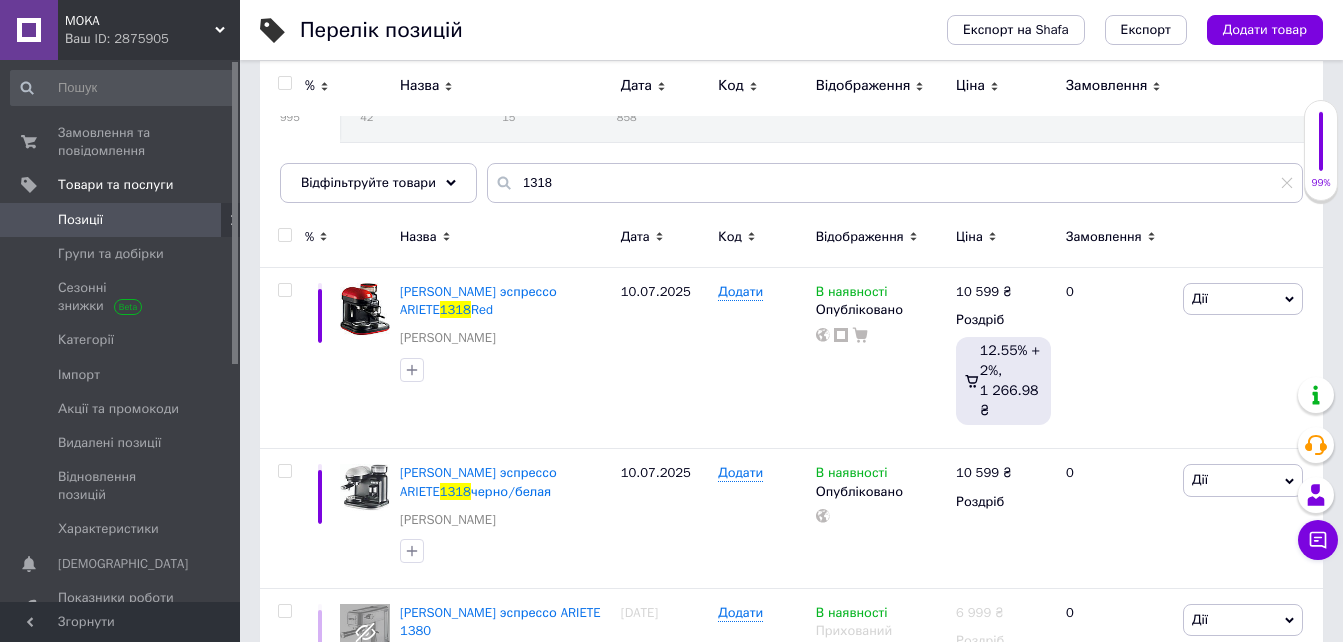 scroll, scrollTop: 100, scrollLeft: 0, axis: vertical 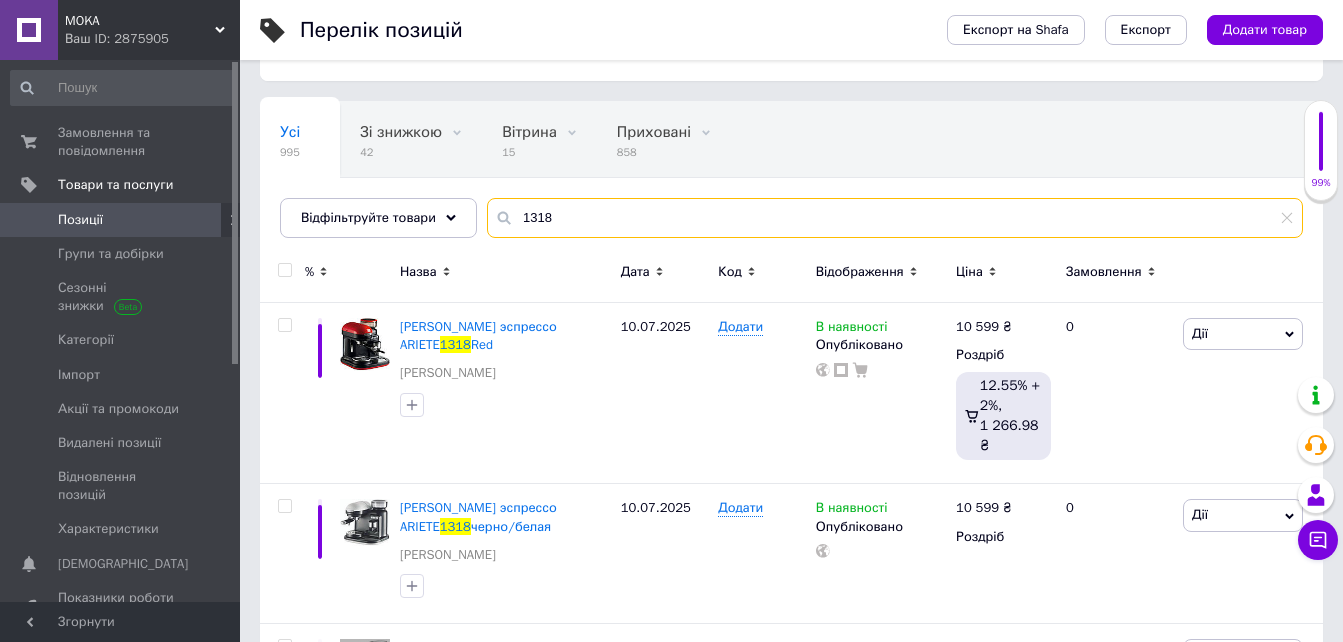 drag, startPoint x: 556, startPoint y: 213, endPoint x: 519, endPoint y: 215, distance: 37.054016 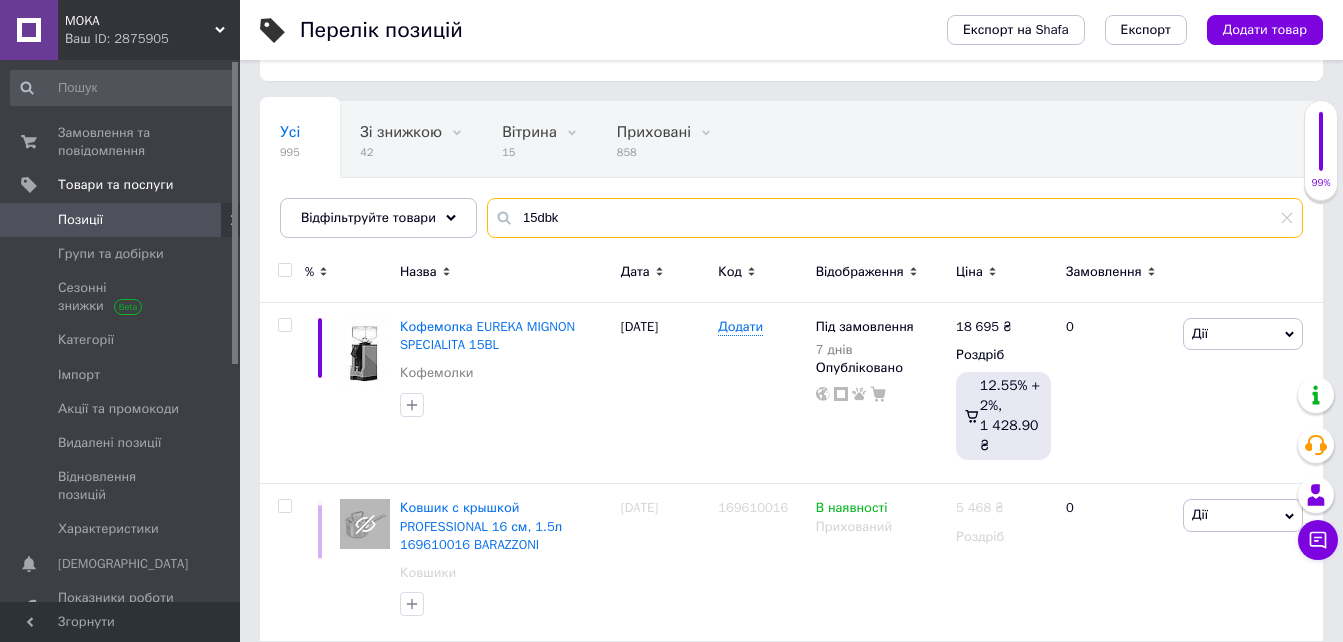 click on "15dbk" at bounding box center (895, 218) 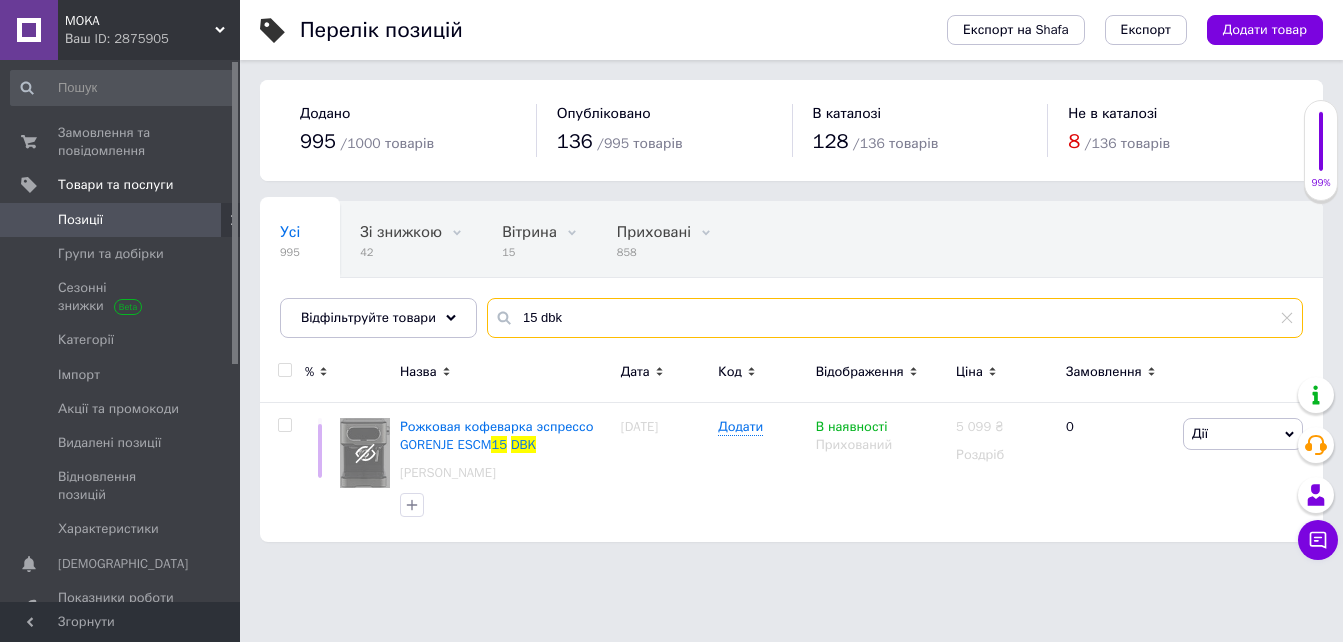 scroll, scrollTop: 0, scrollLeft: 0, axis: both 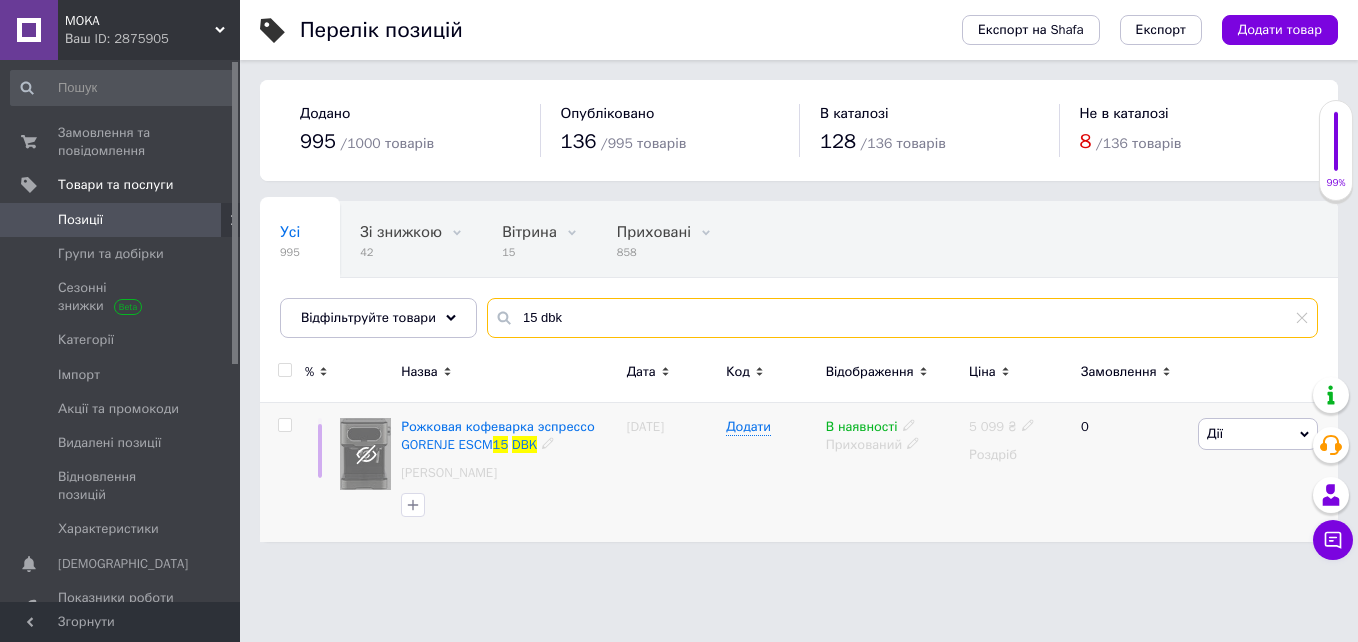 type on "15 dbk" 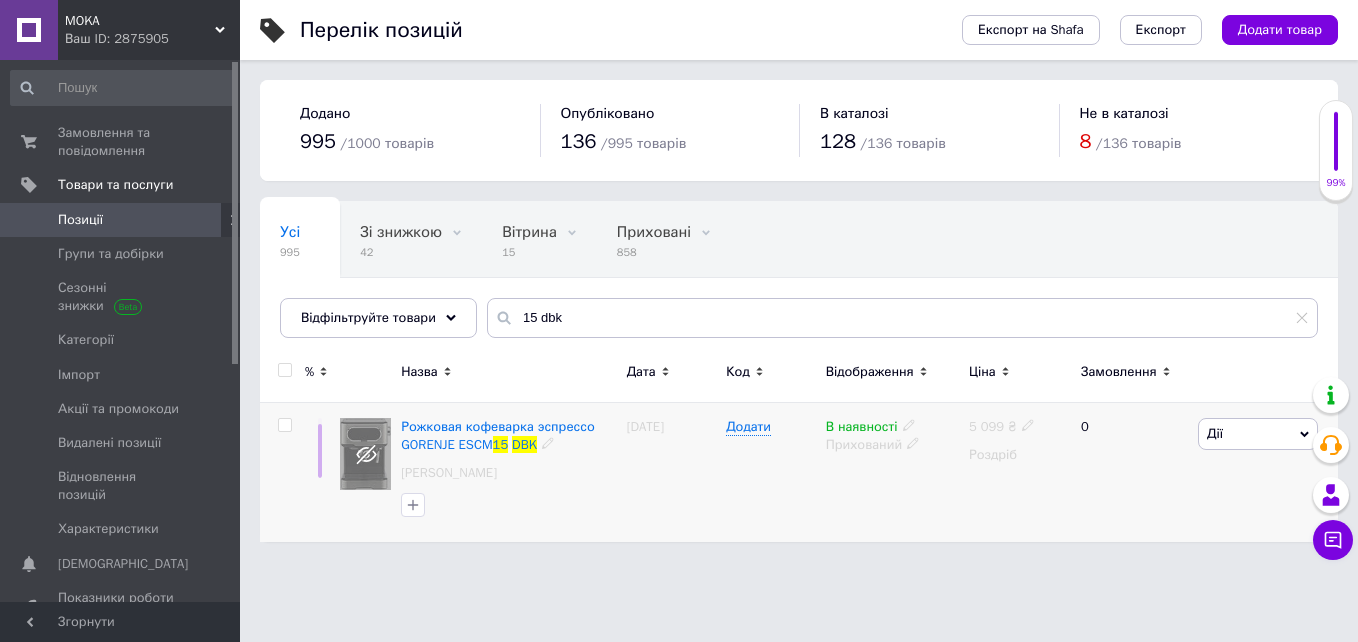 click at bounding box center (284, 425) 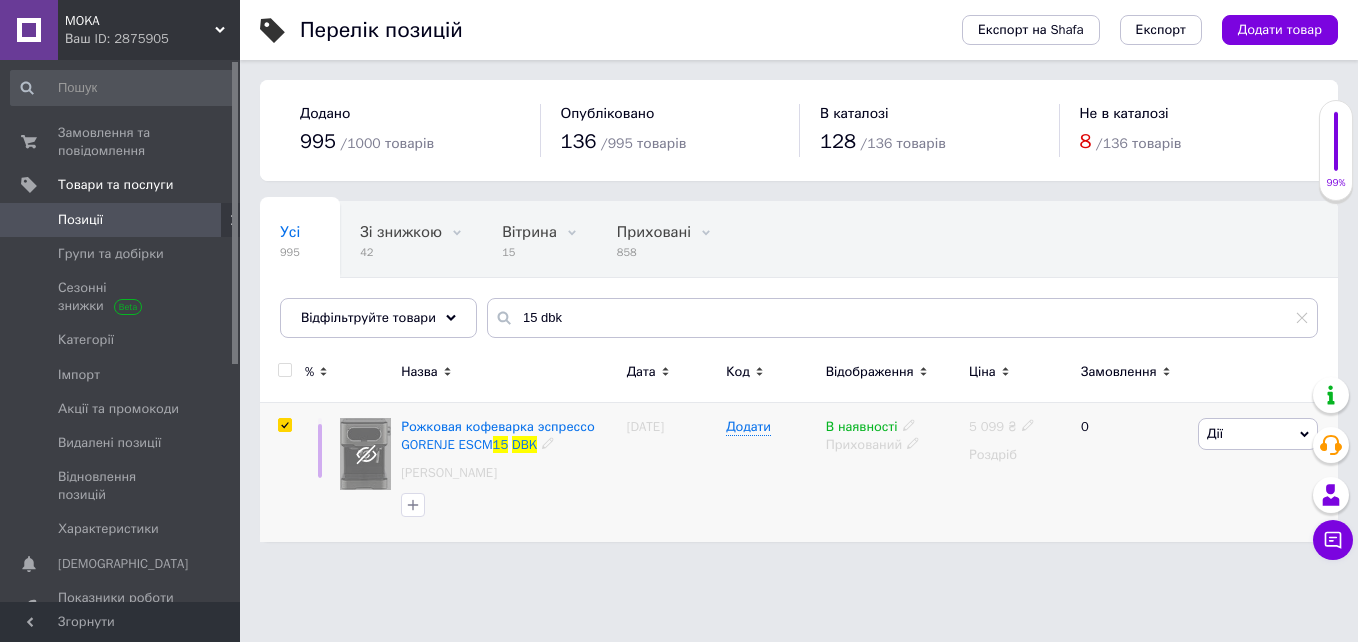 checkbox on "true" 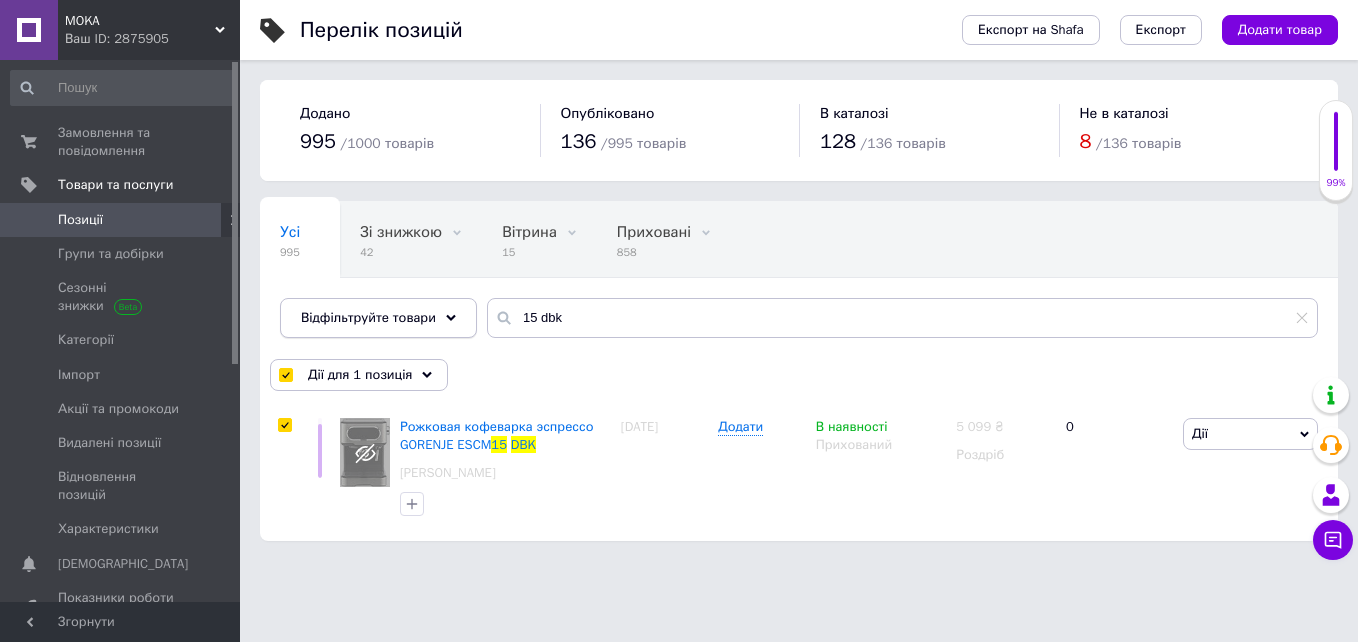 click on "Відфільтруйте товари" at bounding box center (378, 318) 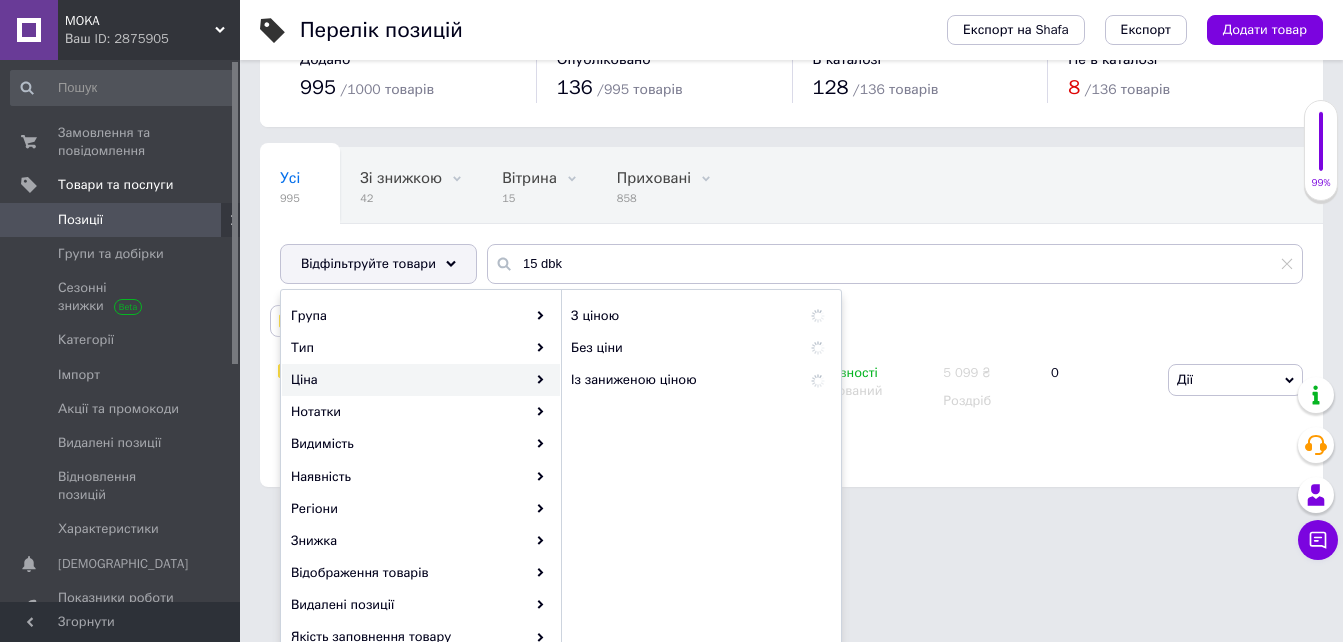 scroll, scrollTop: 100, scrollLeft: 0, axis: vertical 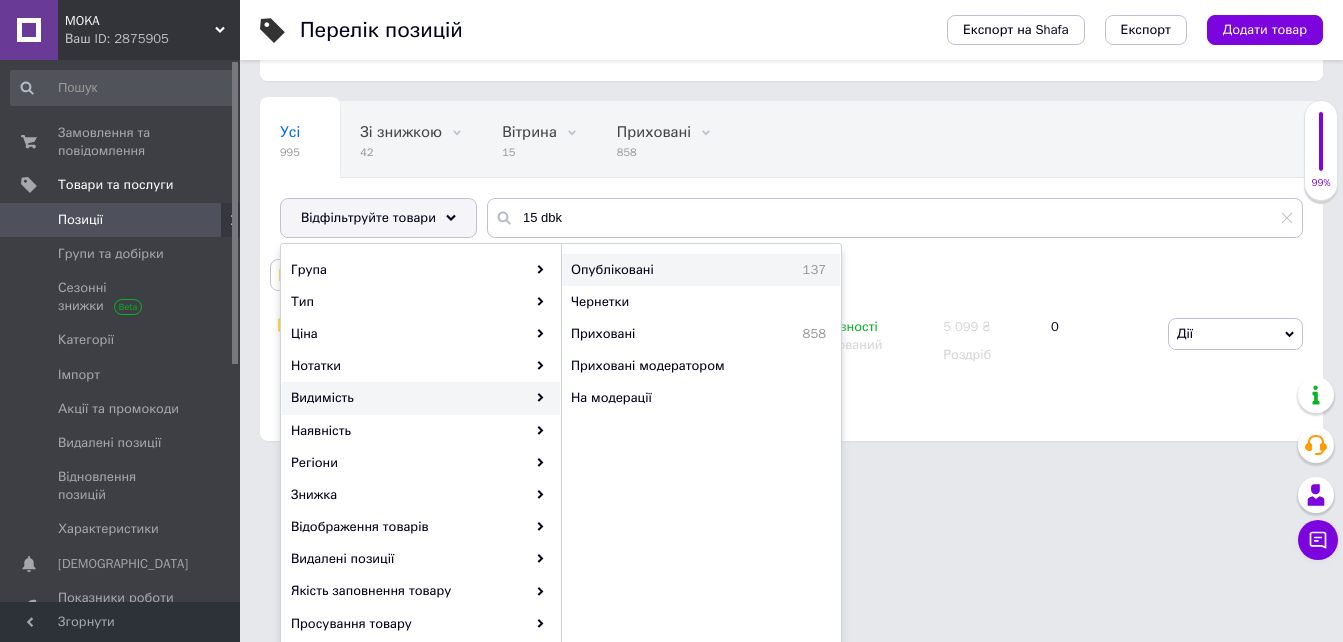 click on "Опубліковані" at bounding box center (662, 270) 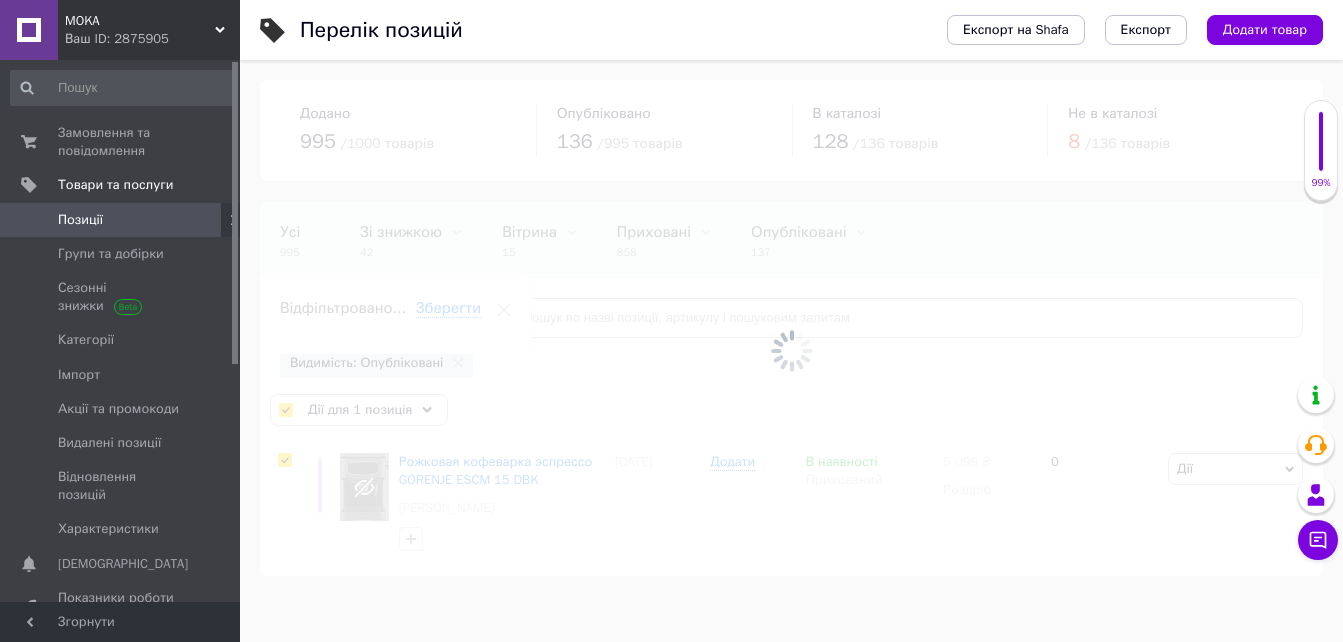 scroll, scrollTop: 0, scrollLeft: 0, axis: both 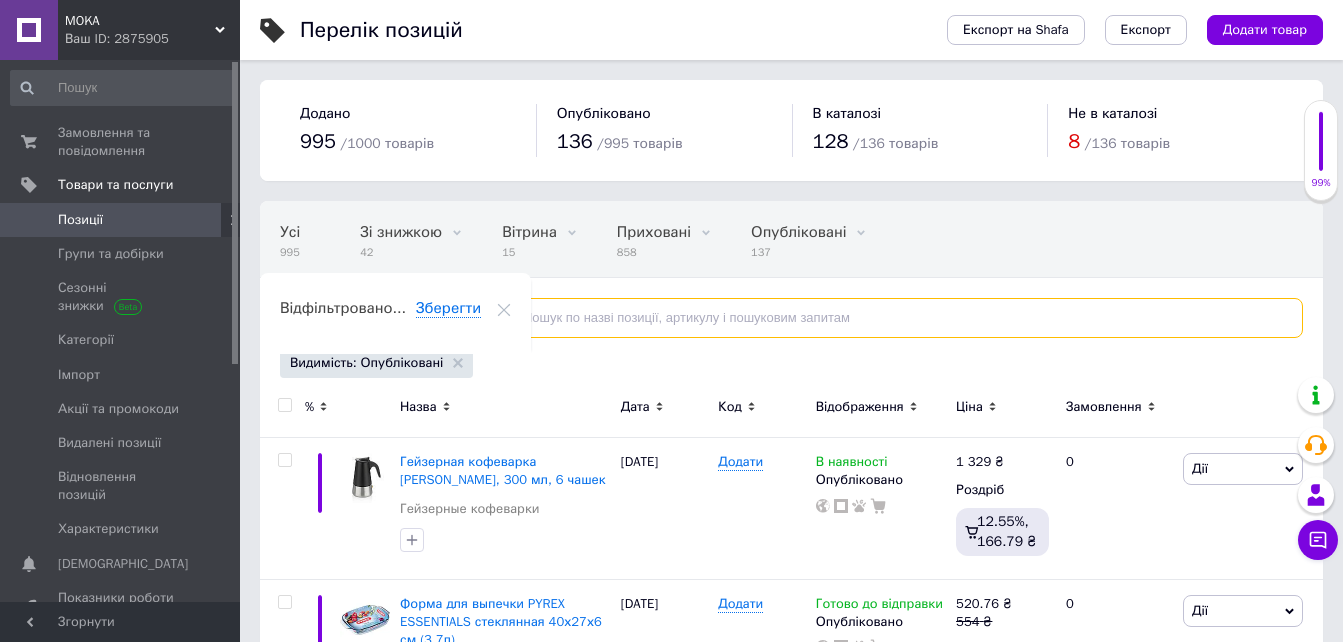 click at bounding box center [895, 318] 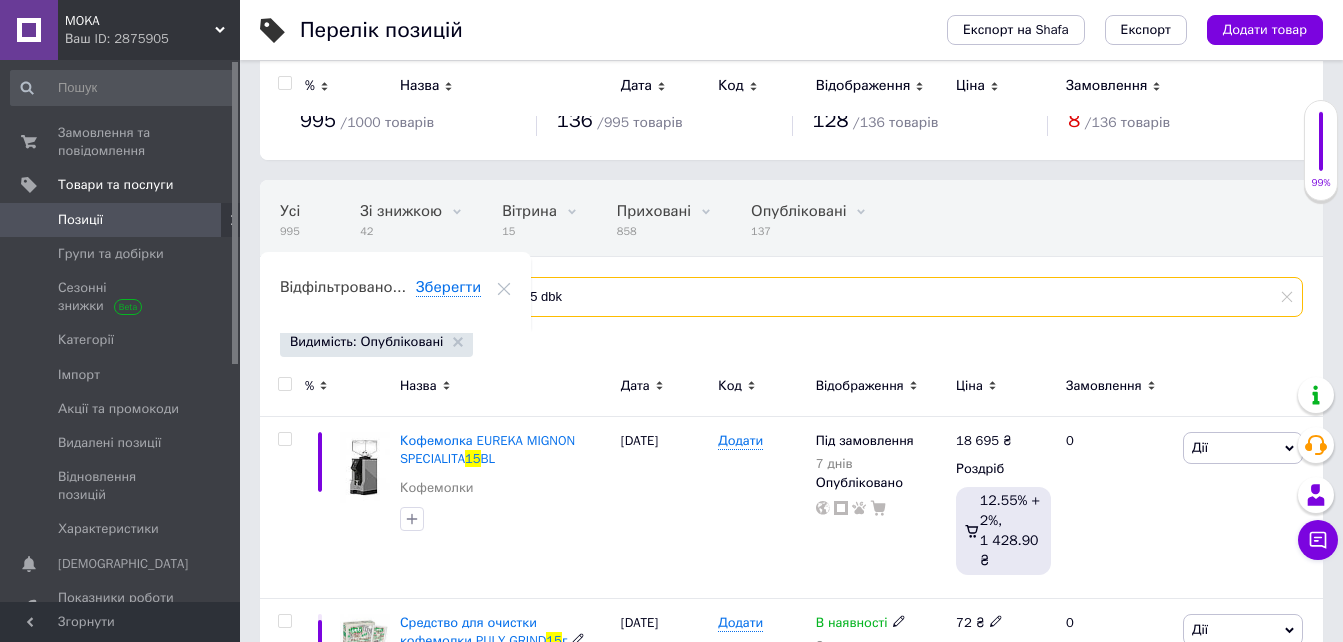 scroll, scrollTop: 0, scrollLeft: 0, axis: both 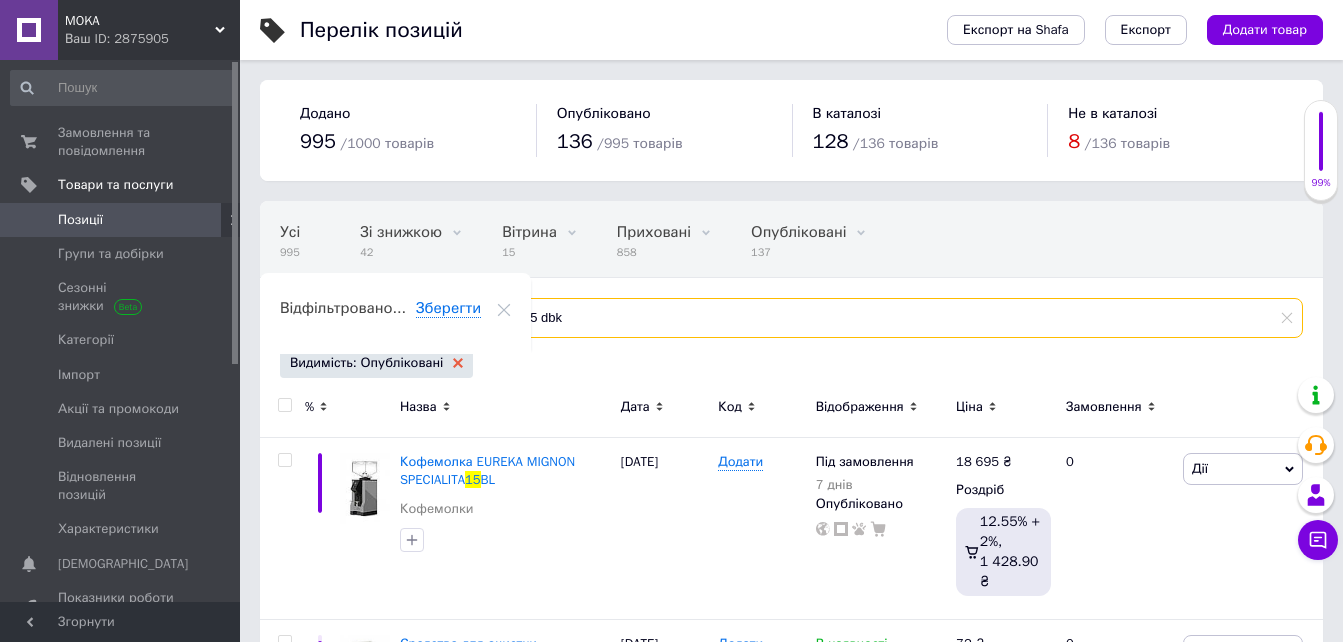 type on "15 dbk" 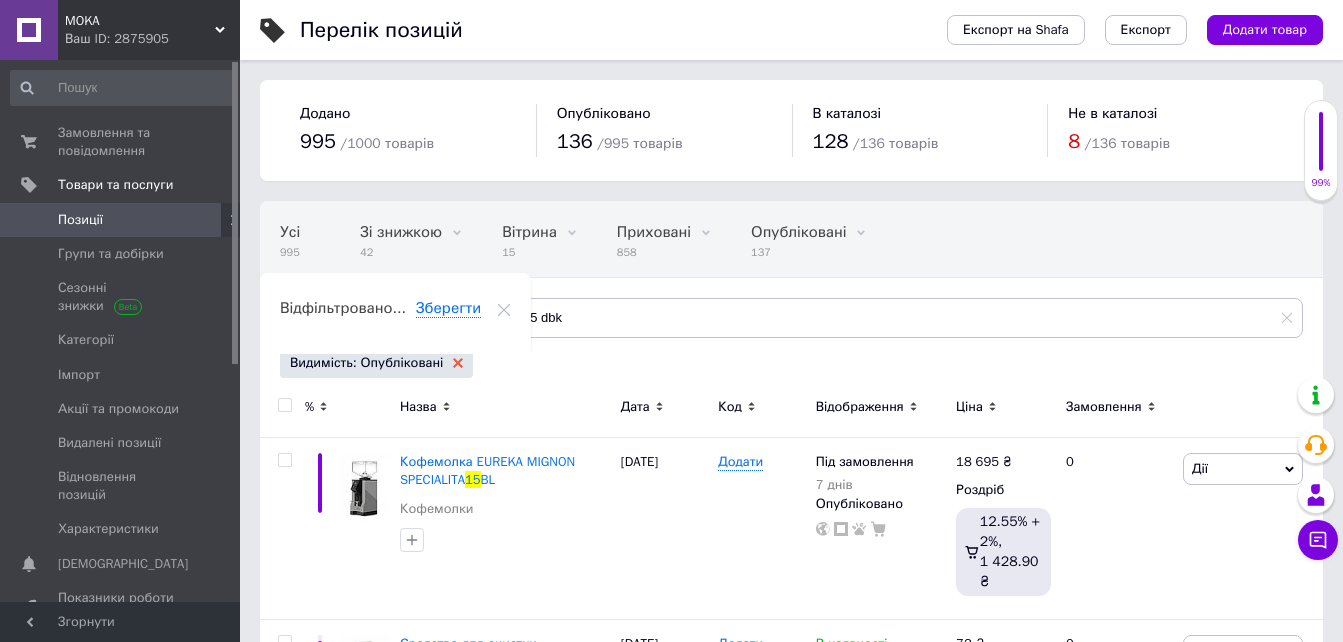 click 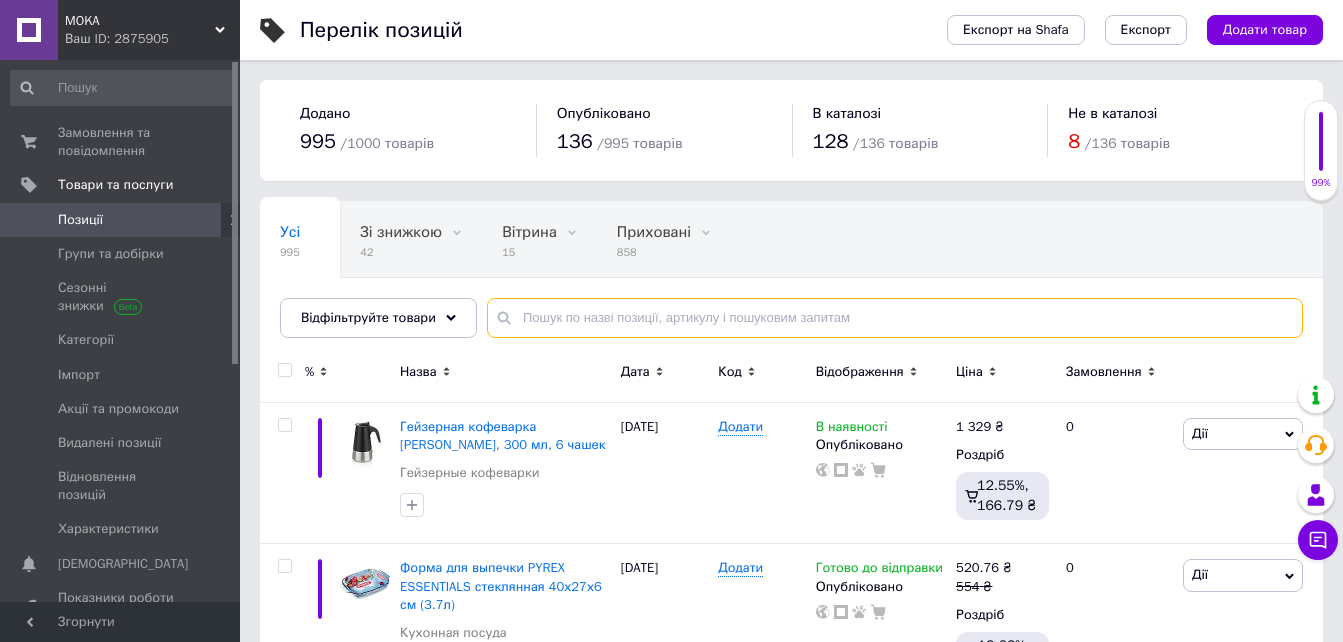click at bounding box center [895, 318] 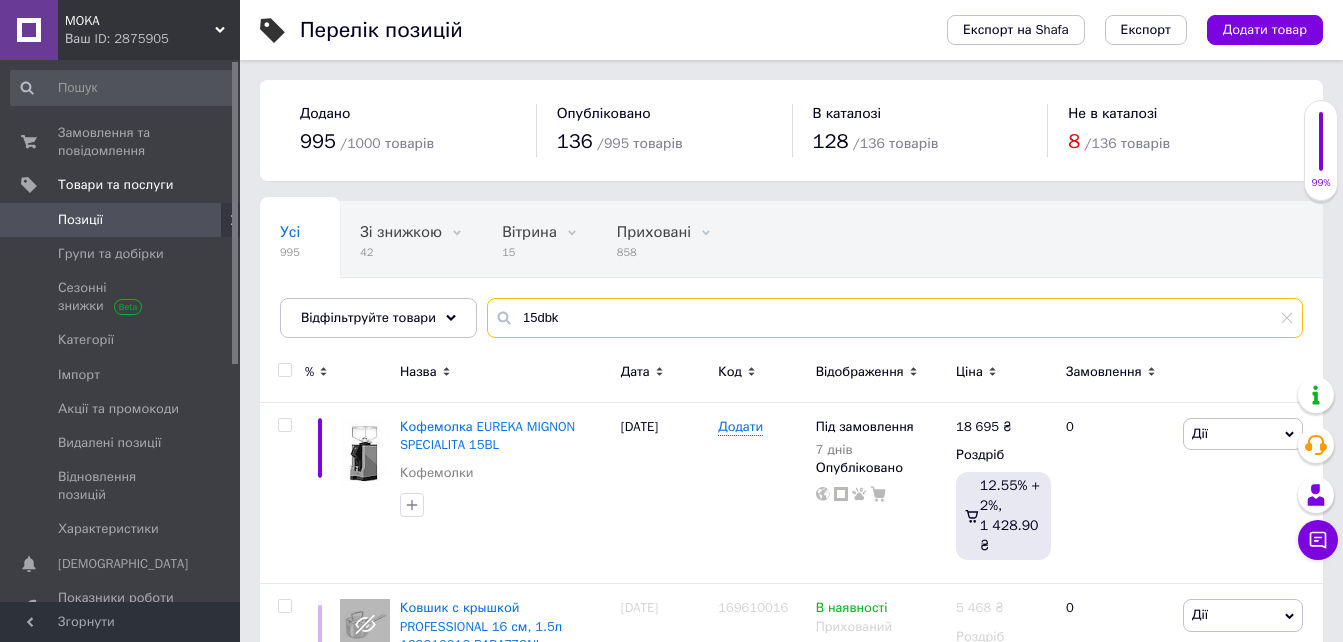 click on "15dbk" at bounding box center (895, 318) 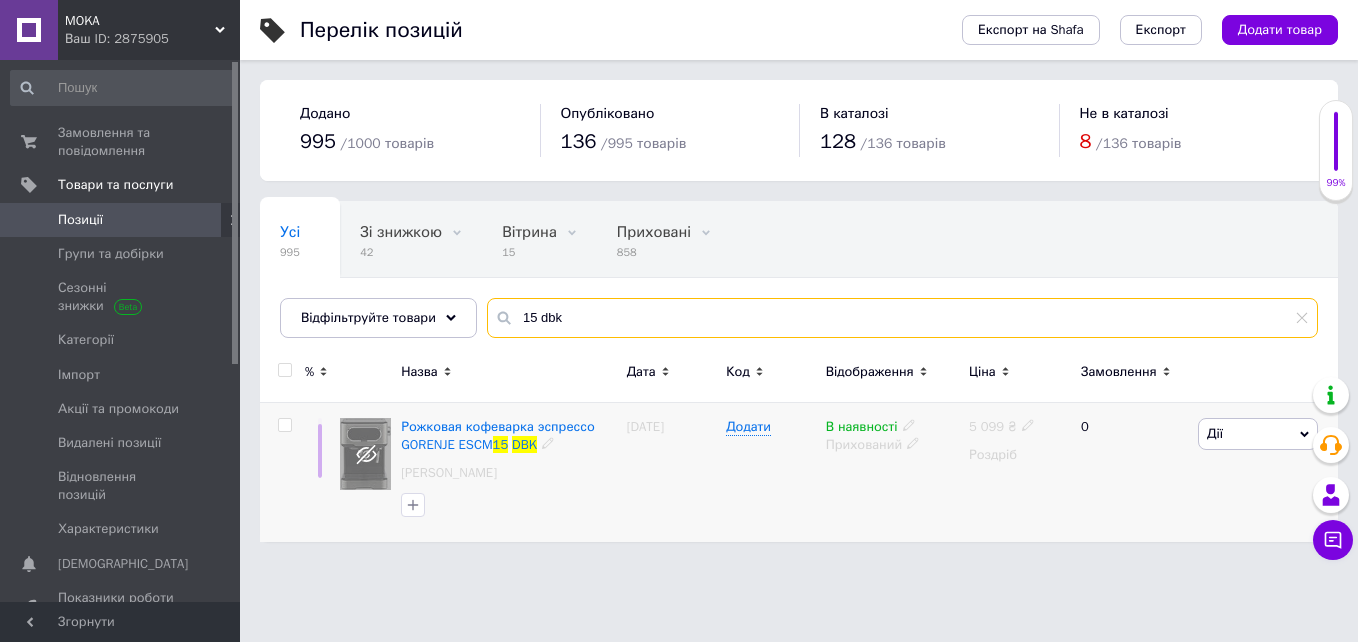 type on "15 dbk" 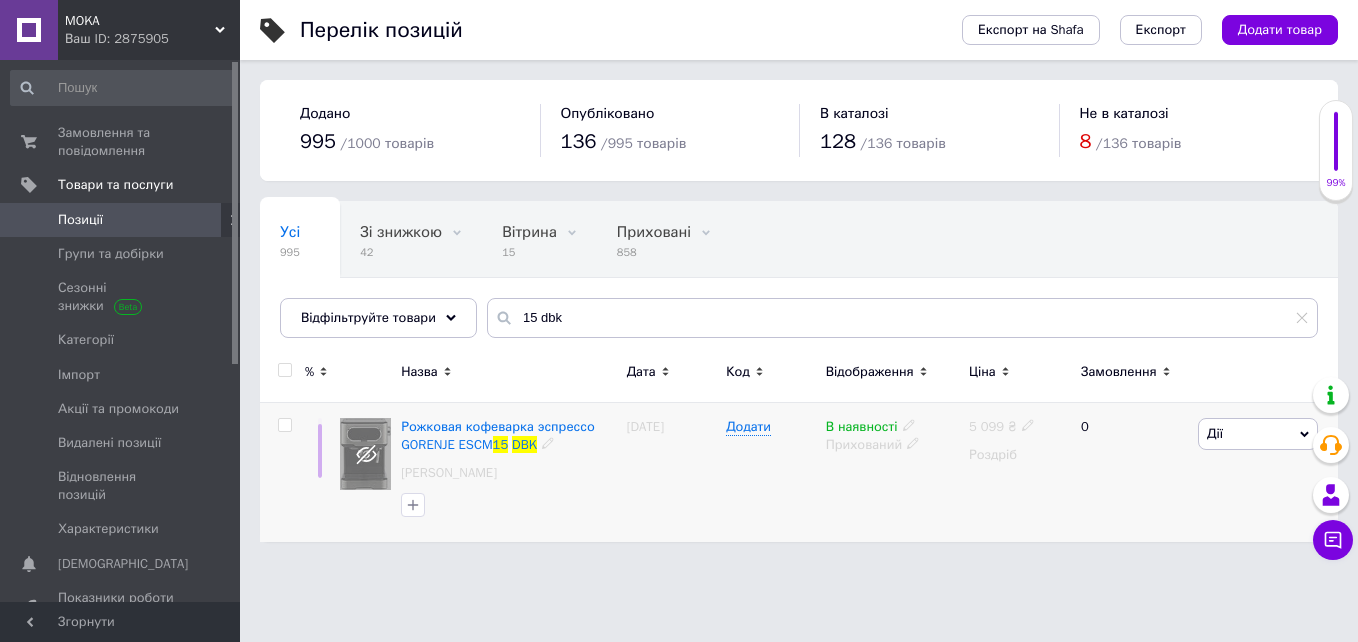 click at bounding box center (284, 425) 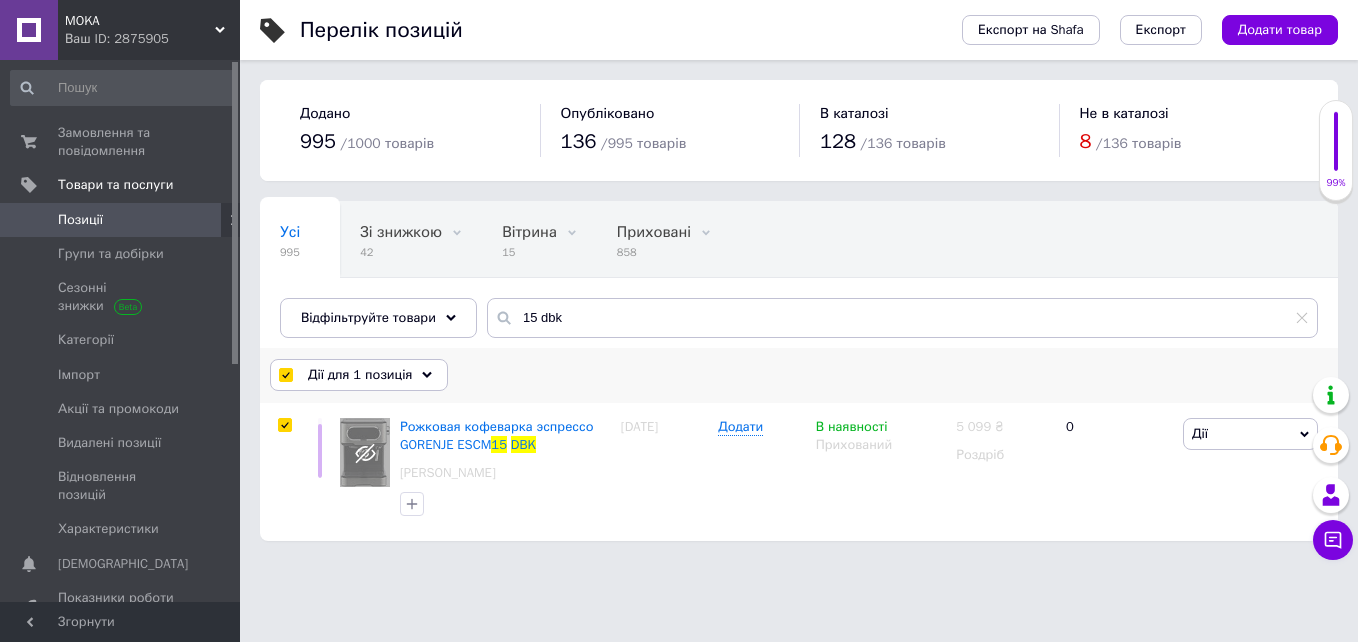 click on "Дії для 1 позиція" at bounding box center [360, 375] 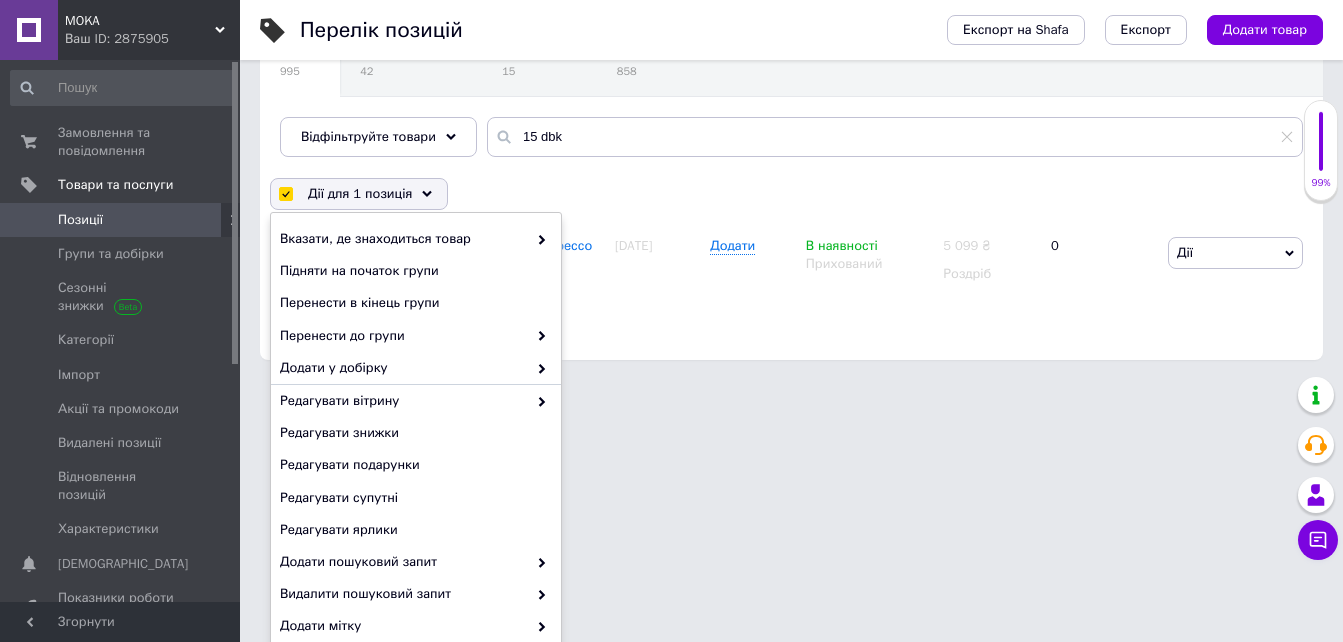 scroll, scrollTop: 200, scrollLeft: 0, axis: vertical 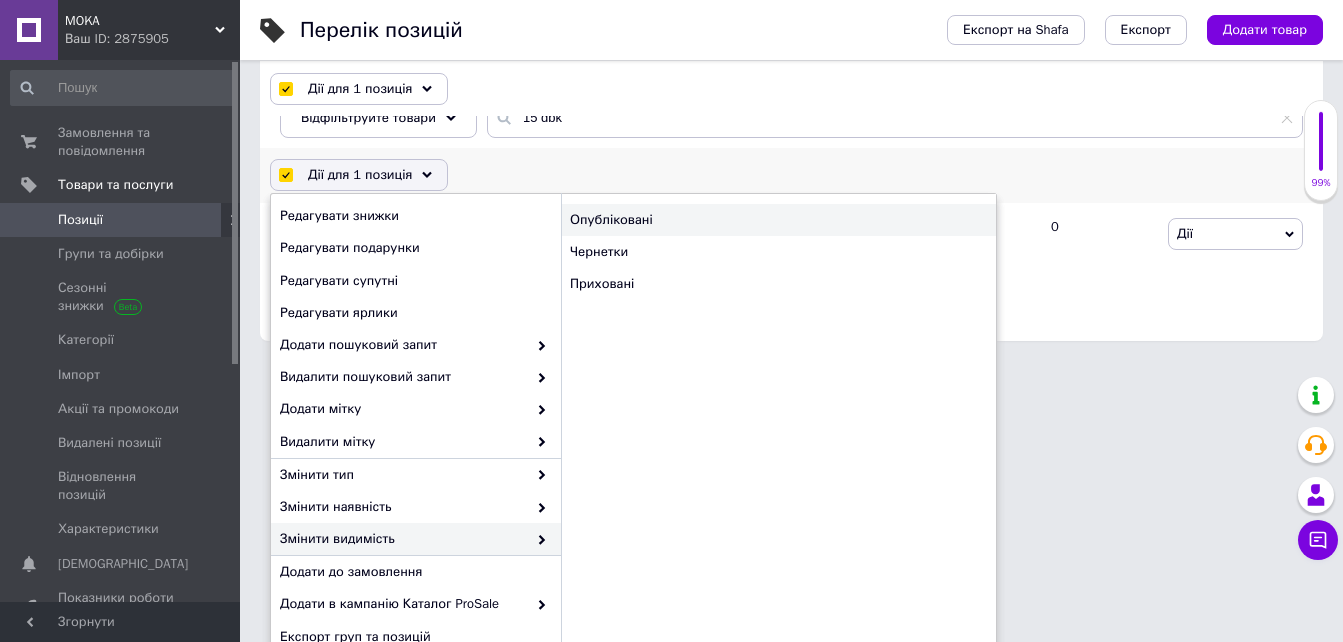 click on "Опубліковані" at bounding box center [778, 220] 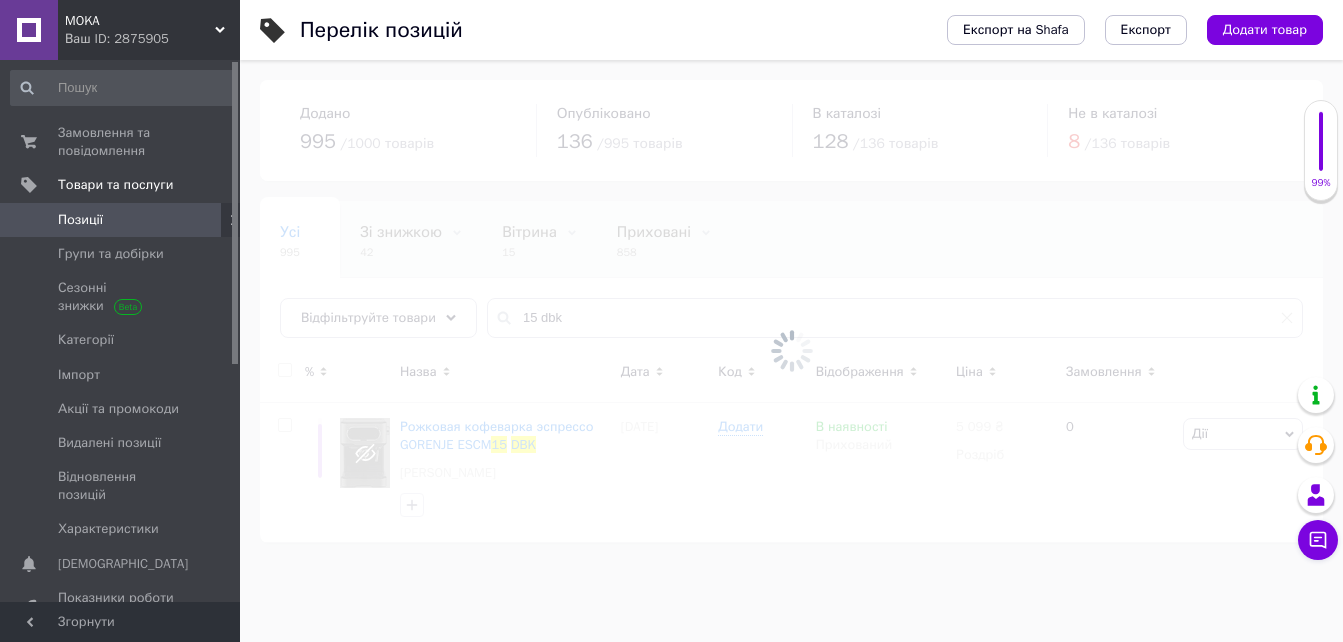 scroll, scrollTop: 0, scrollLeft: 0, axis: both 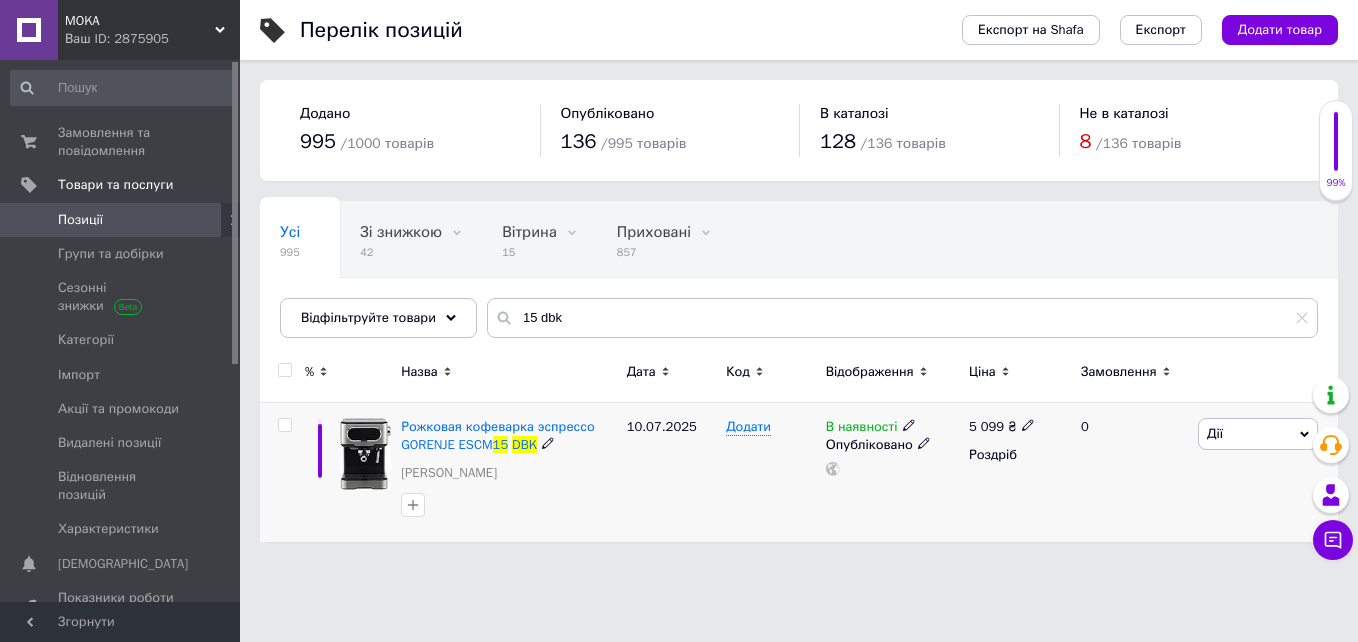 click 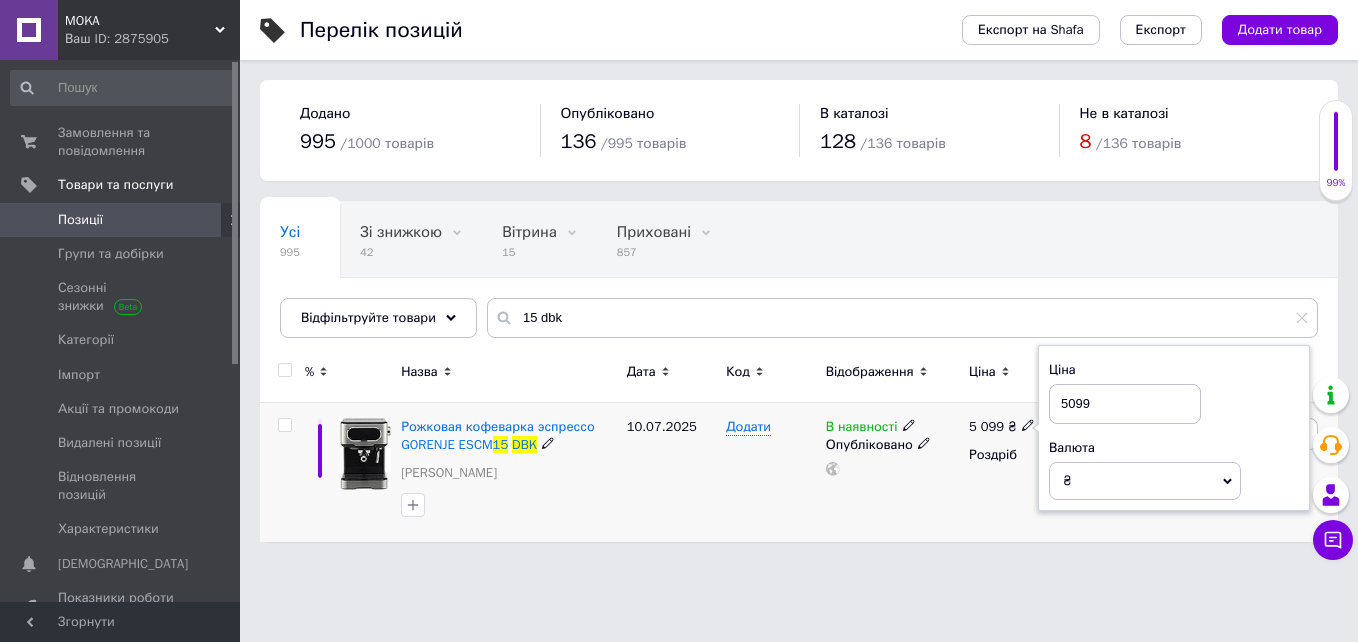 drag, startPoint x: 1076, startPoint y: 398, endPoint x: 1059, endPoint y: 402, distance: 17.464249 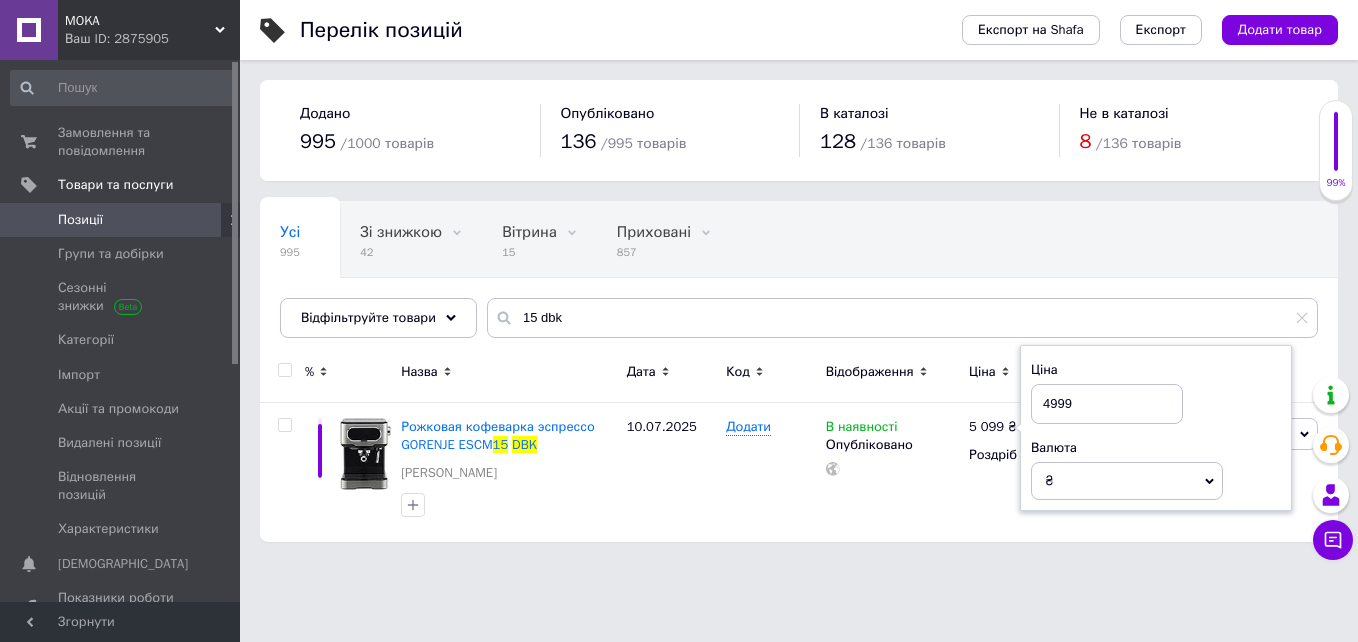 type on "4999" 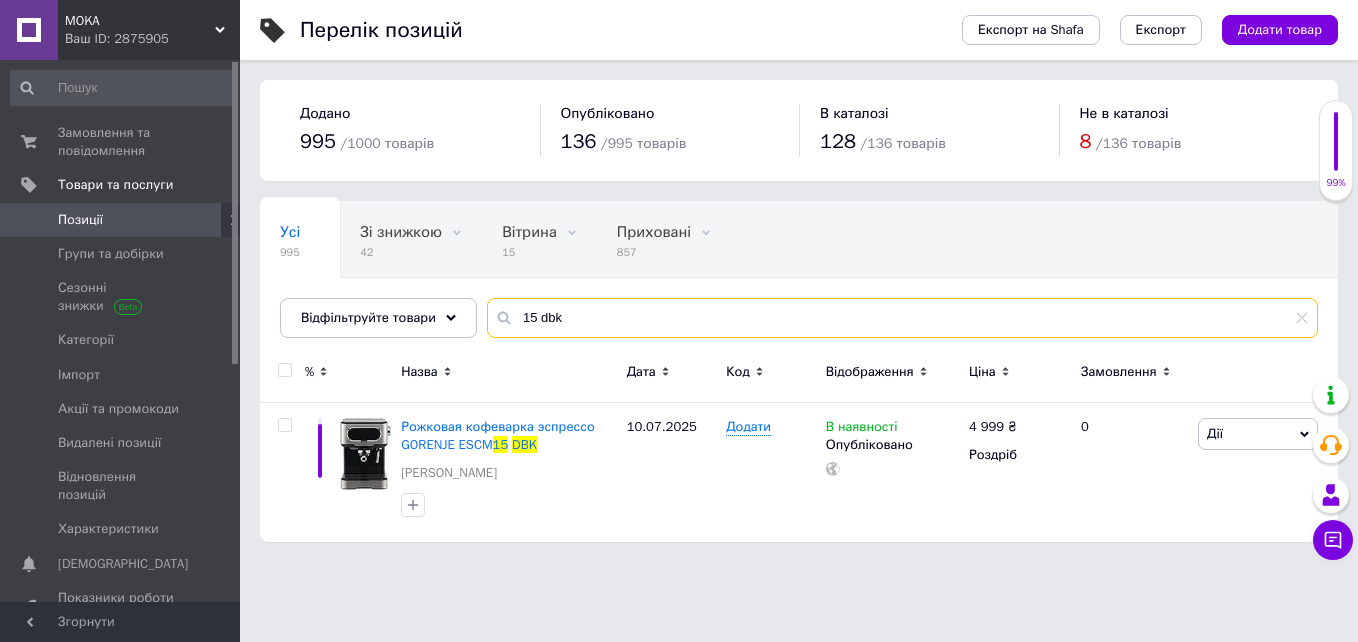 drag, startPoint x: 584, startPoint y: 312, endPoint x: 513, endPoint y: 314, distance: 71.02816 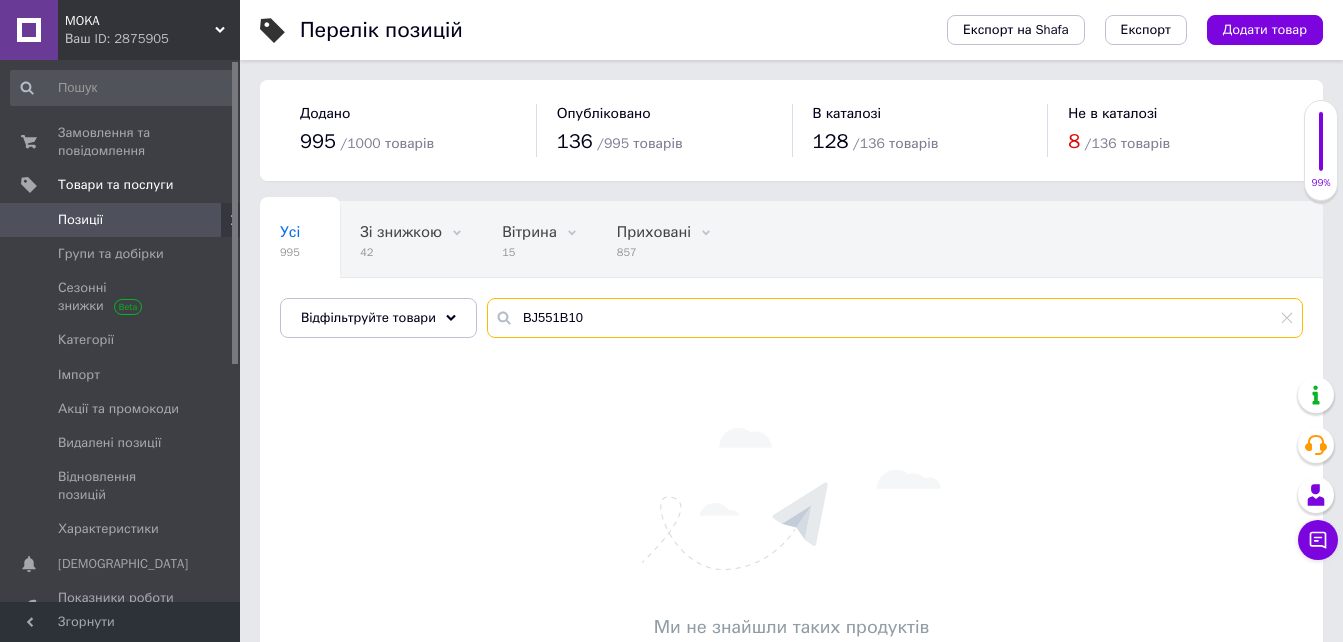 drag, startPoint x: 609, startPoint y: 309, endPoint x: 486, endPoint y: 313, distance: 123.065025 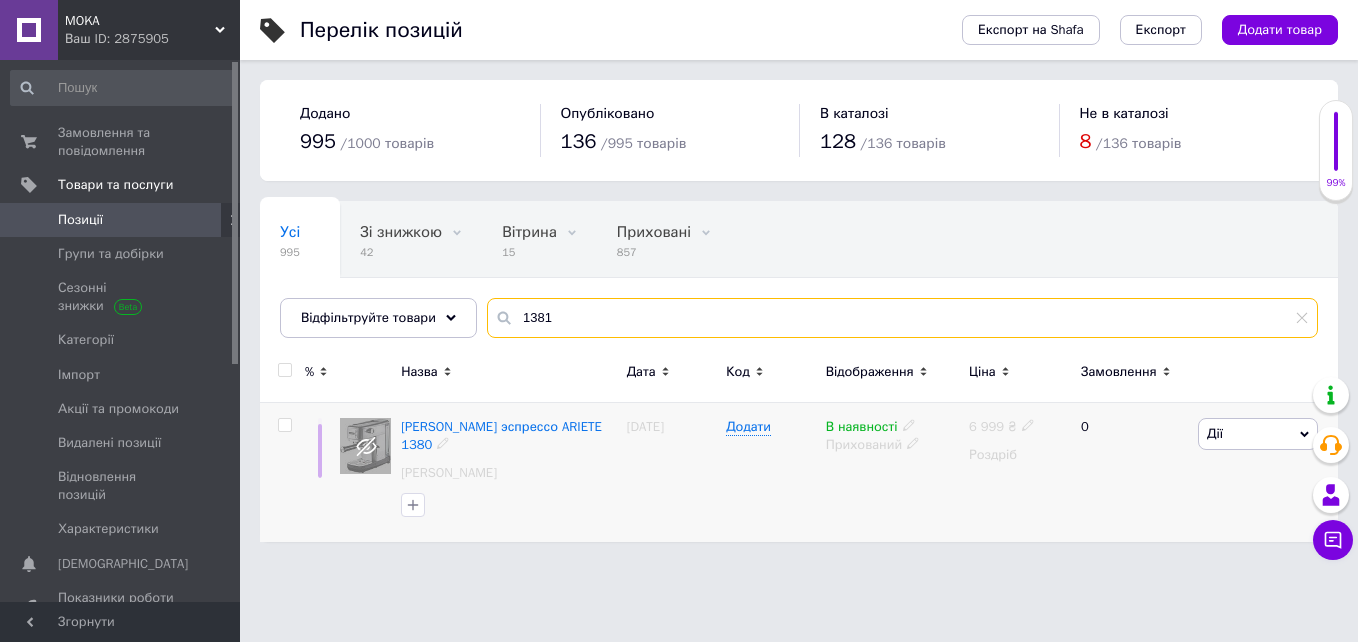 type on "1381" 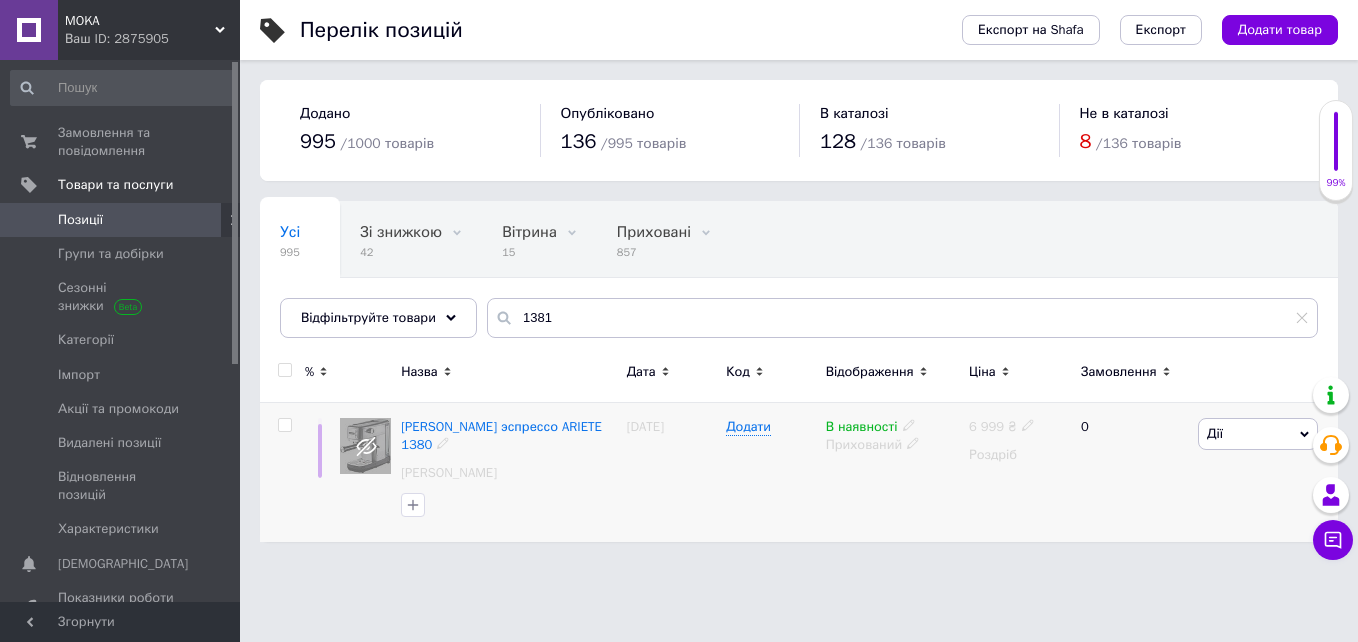 click at bounding box center (284, 425) 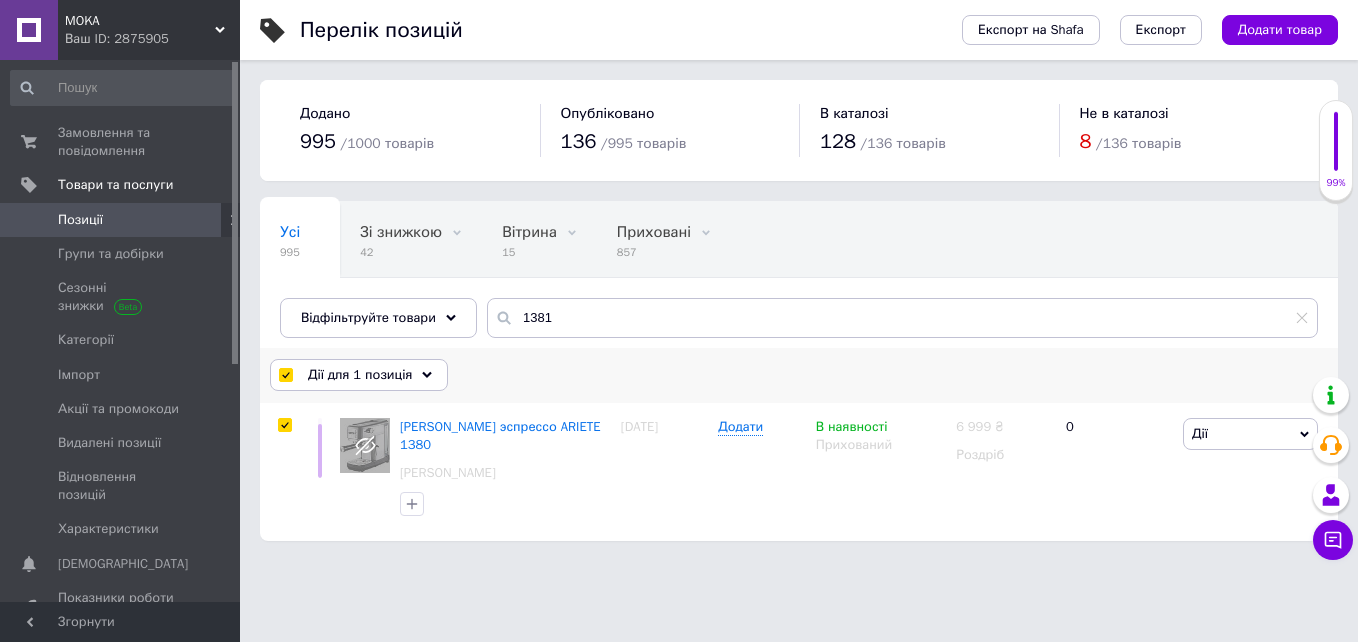 click 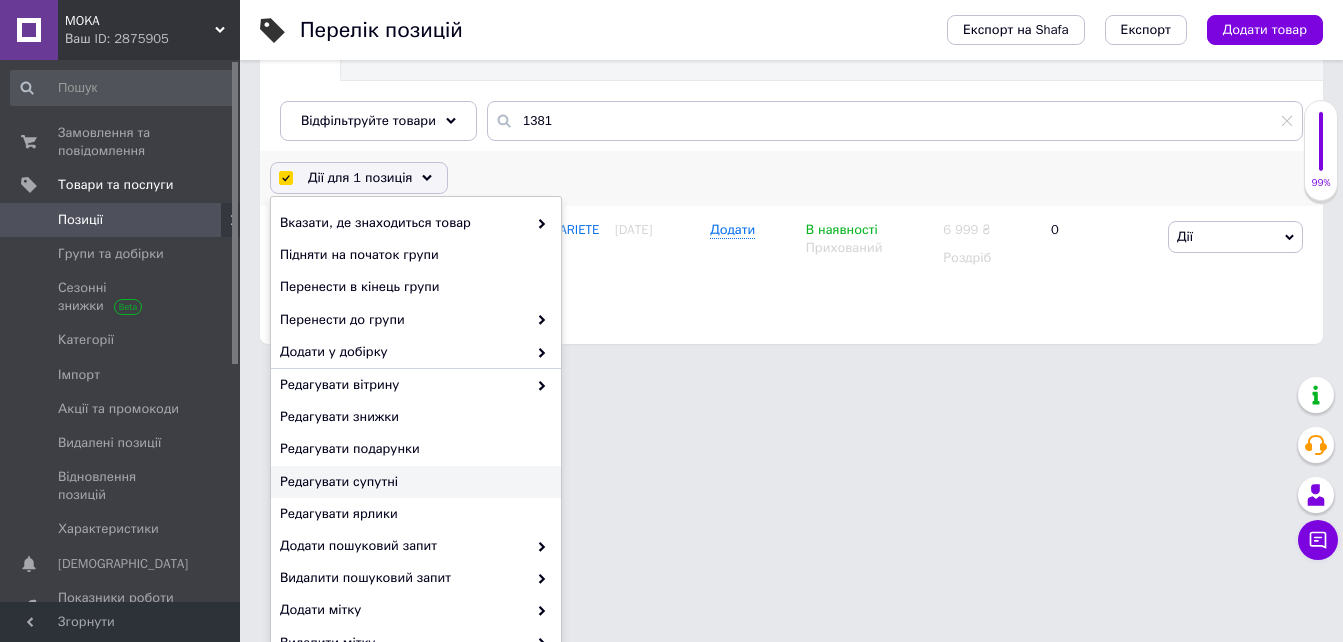 scroll, scrollTop: 200, scrollLeft: 0, axis: vertical 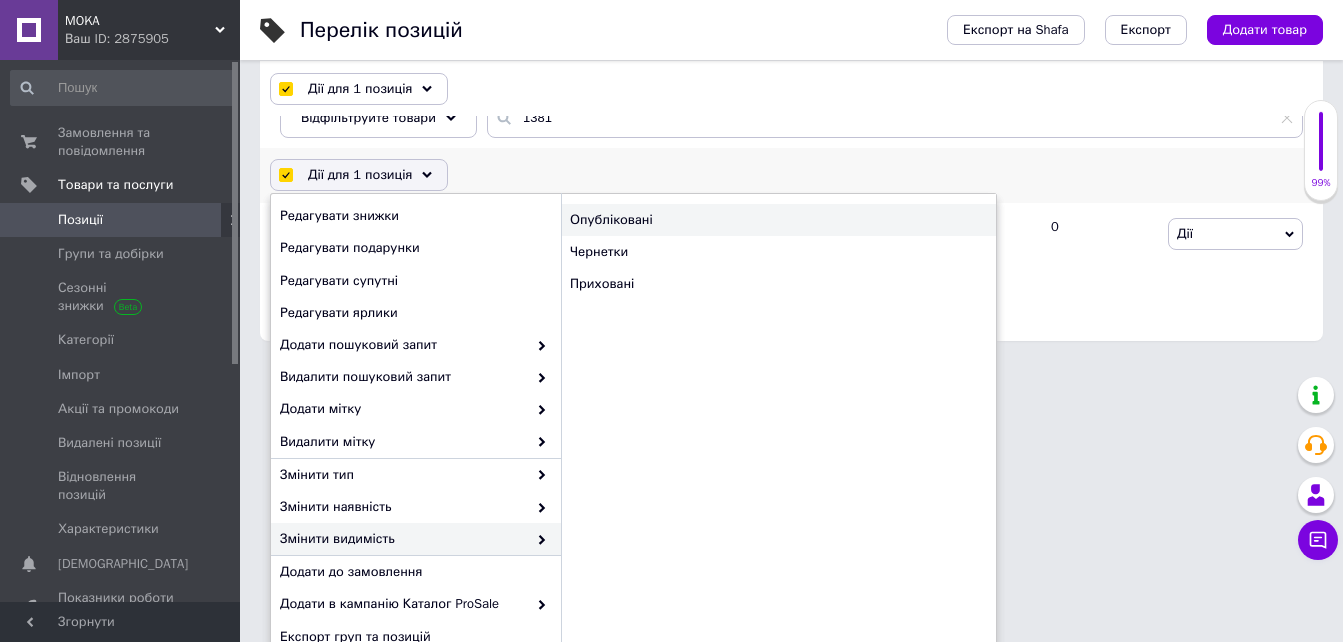 click on "Опубліковані" at bounding box center (778, 220) 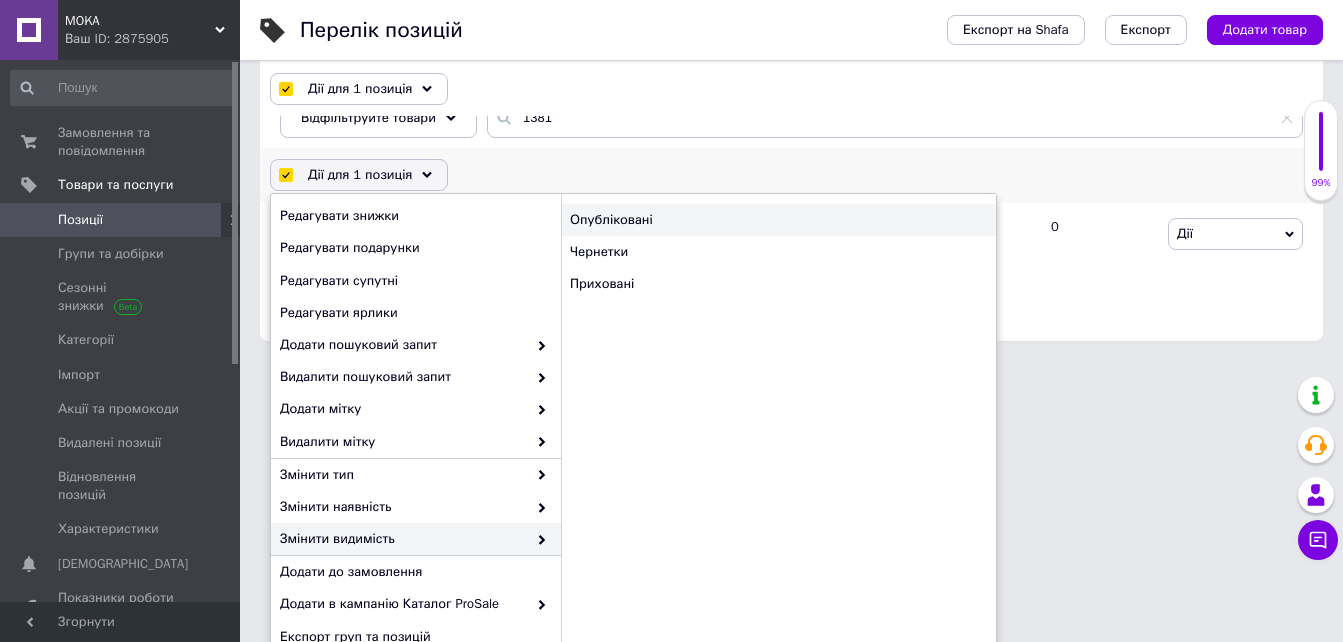 checkbox on "false" 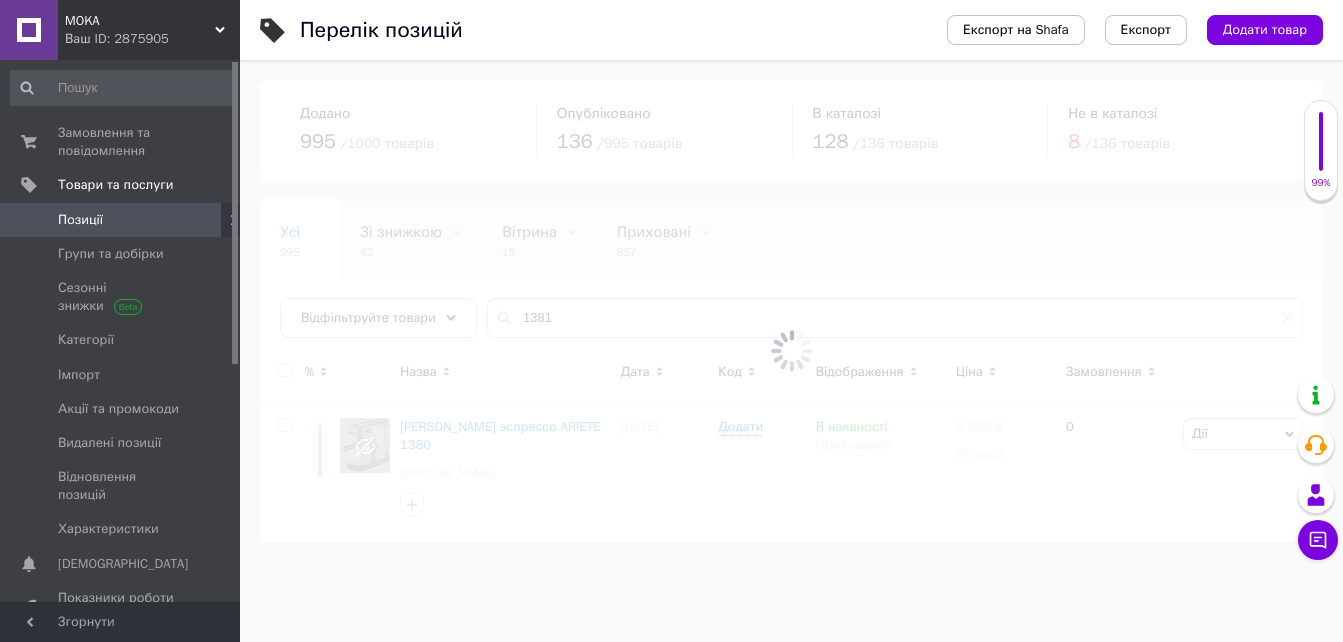scroll, scrollTop: 0, scrollLeft: 0, axis: both 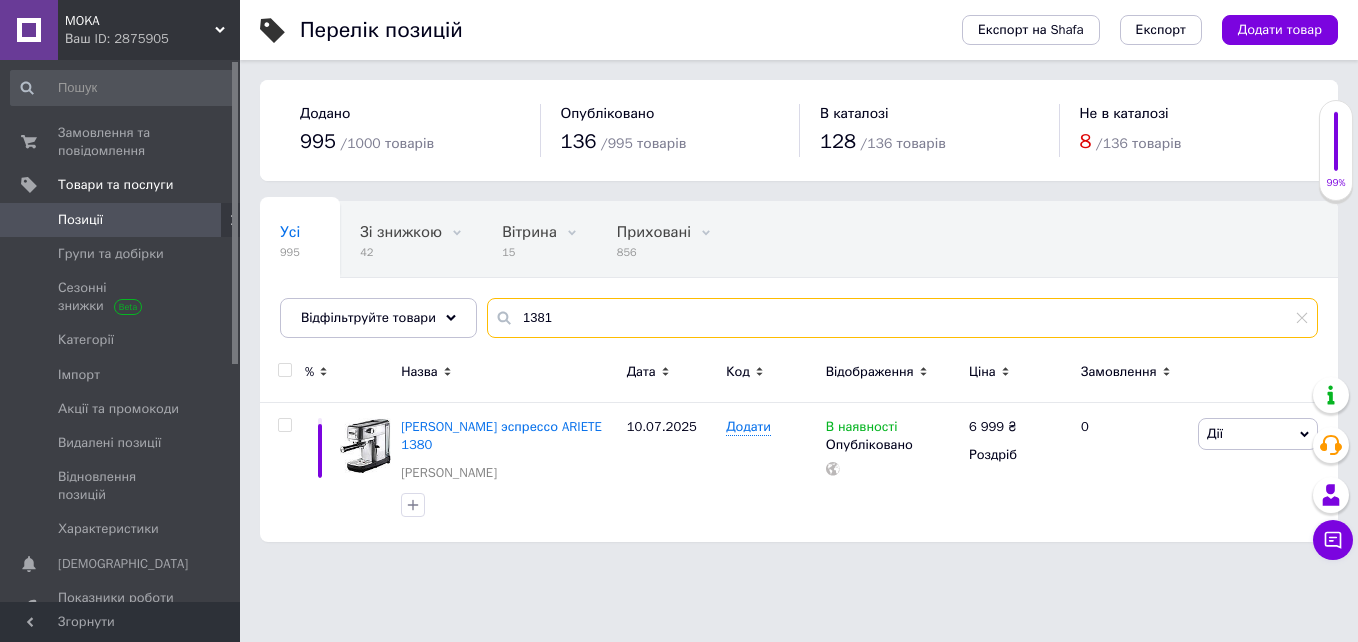 drag, startPoint x: 567, startPoint y: 324, endPoint x: 538, endPoint y: 312, distance: 31.38471 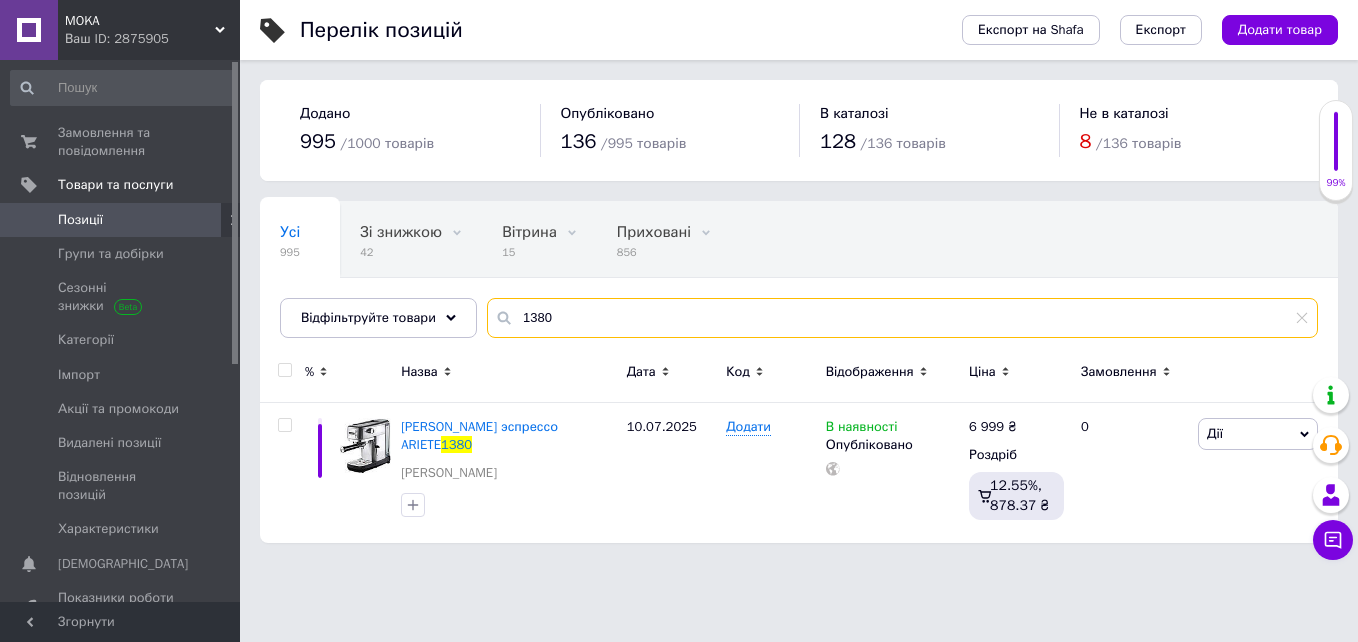 drag, startPoint x: 562, startPoint y: 311, endPoint x: 538, endPoint y: 307, distance: 24.33105 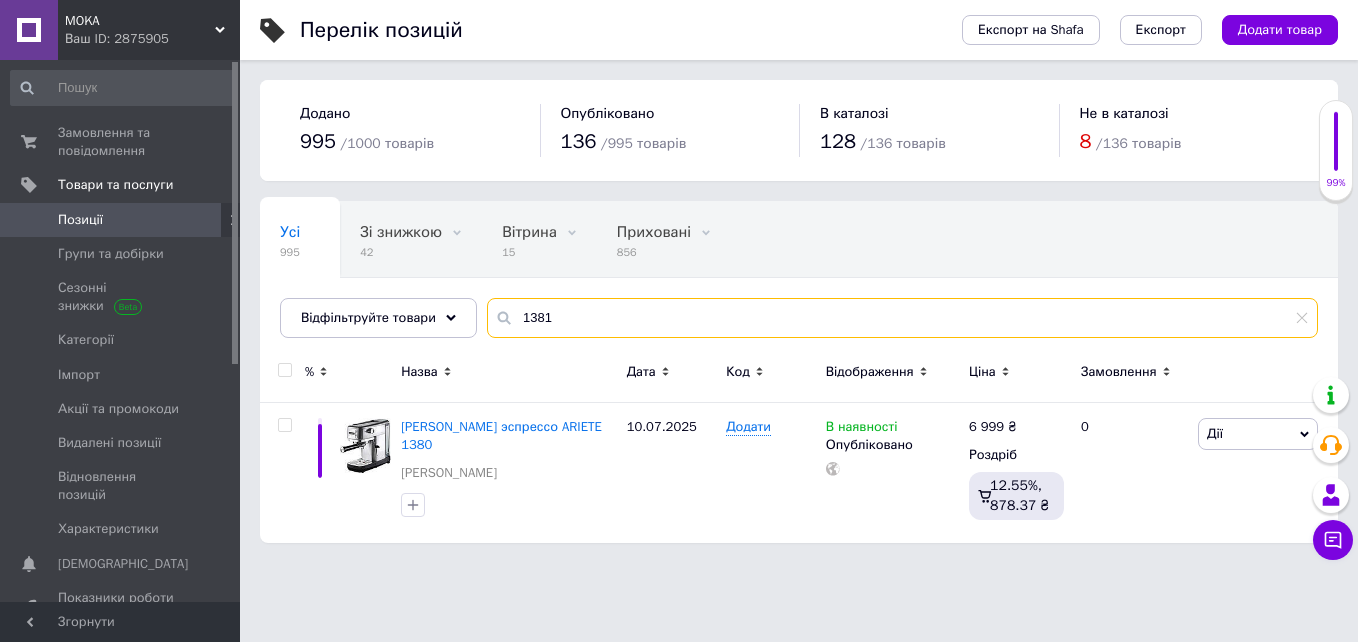 drag, startPoint x: 594, startPoint y: 318, endPoint x: 503, endPoint y: 311, distance: 91.26884 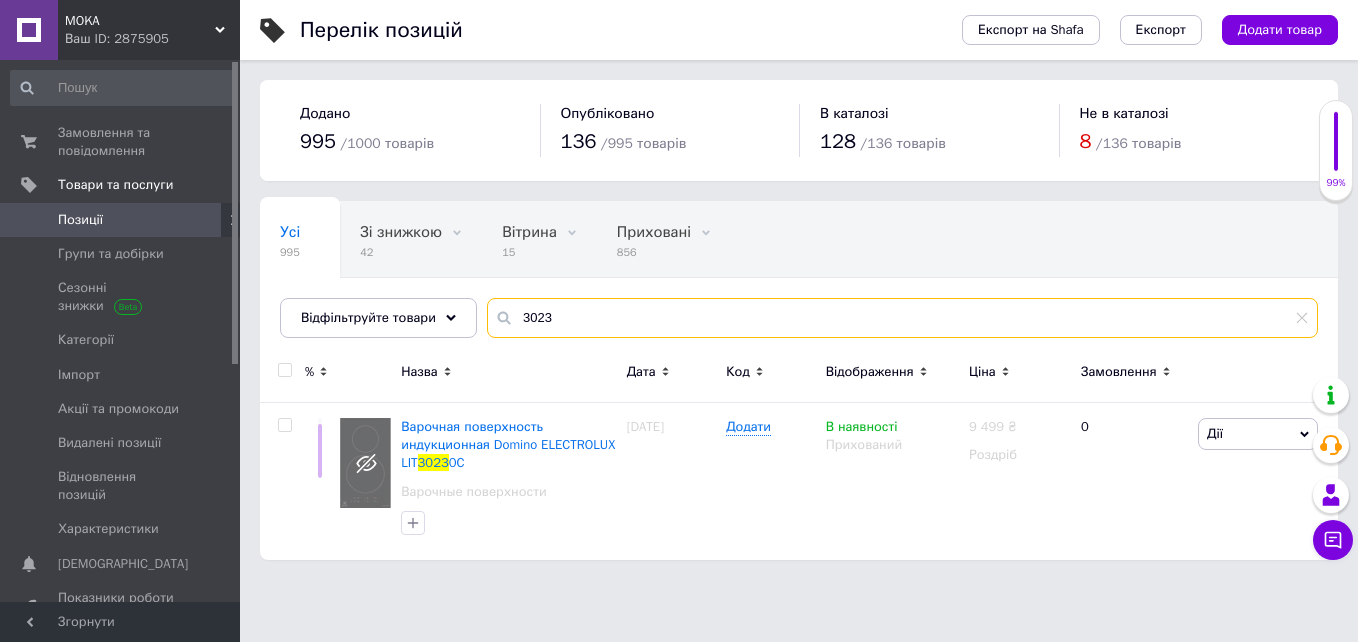 drag, startPoint x: 544, startPoint y: 317, endPoint x: 515, endPoint y: 317, distance: 29 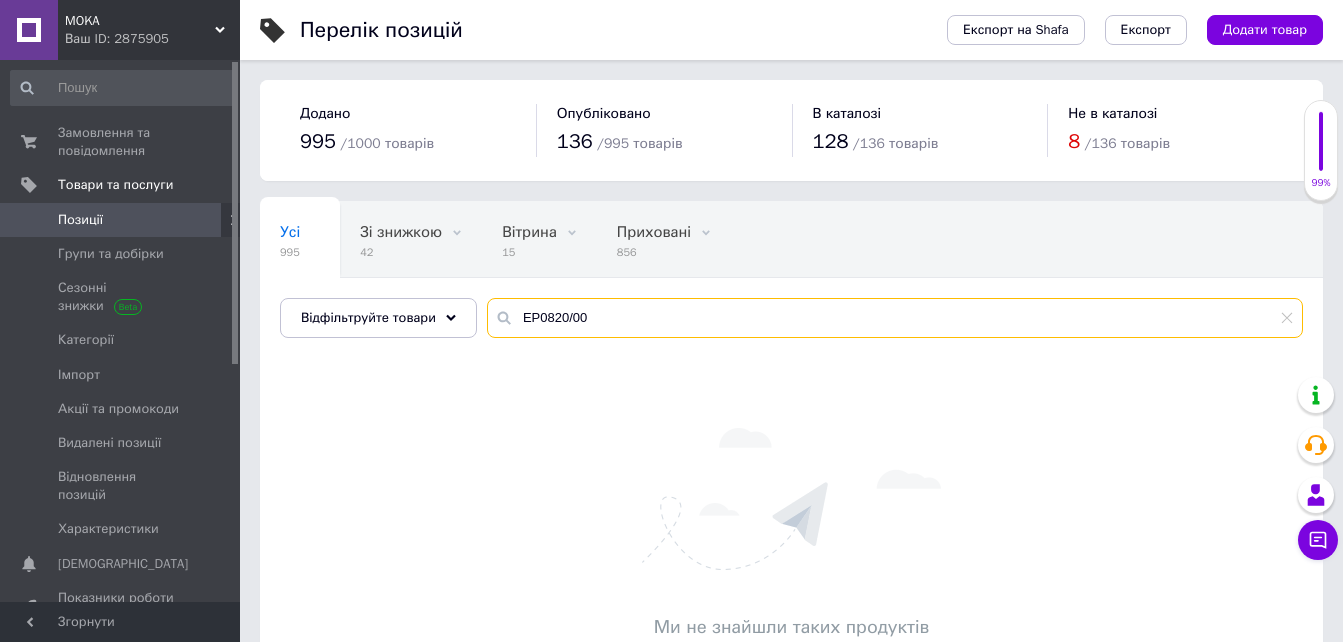 drag, startPoint x: 593, startPoint y: 317, endPoint x: 480, endPoint y: 315, distance: 113.0177 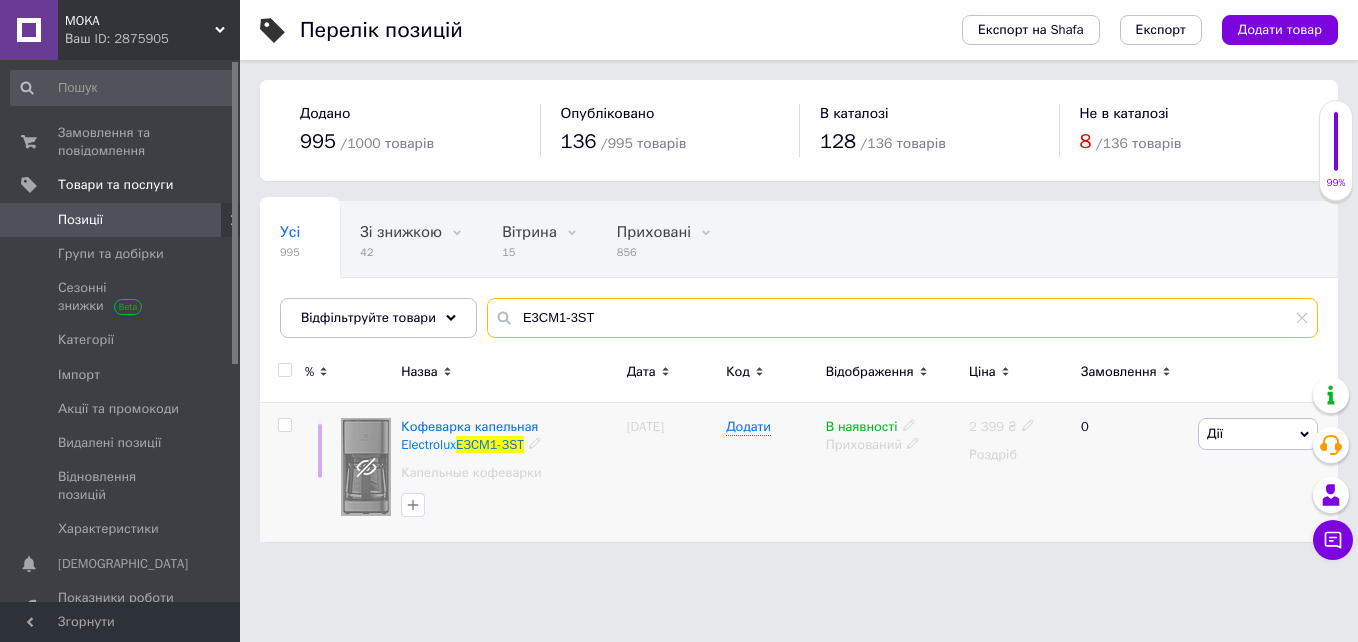 type on "E3CM1-3ST" 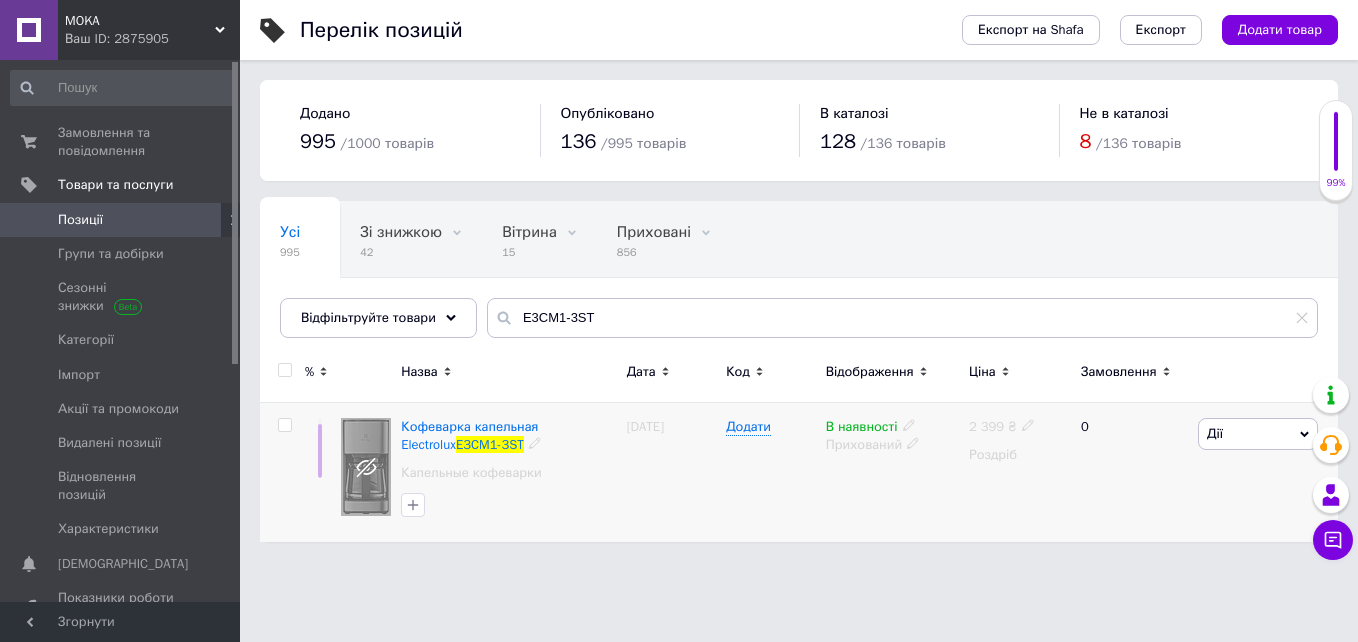click at bounding box center [284, 425] 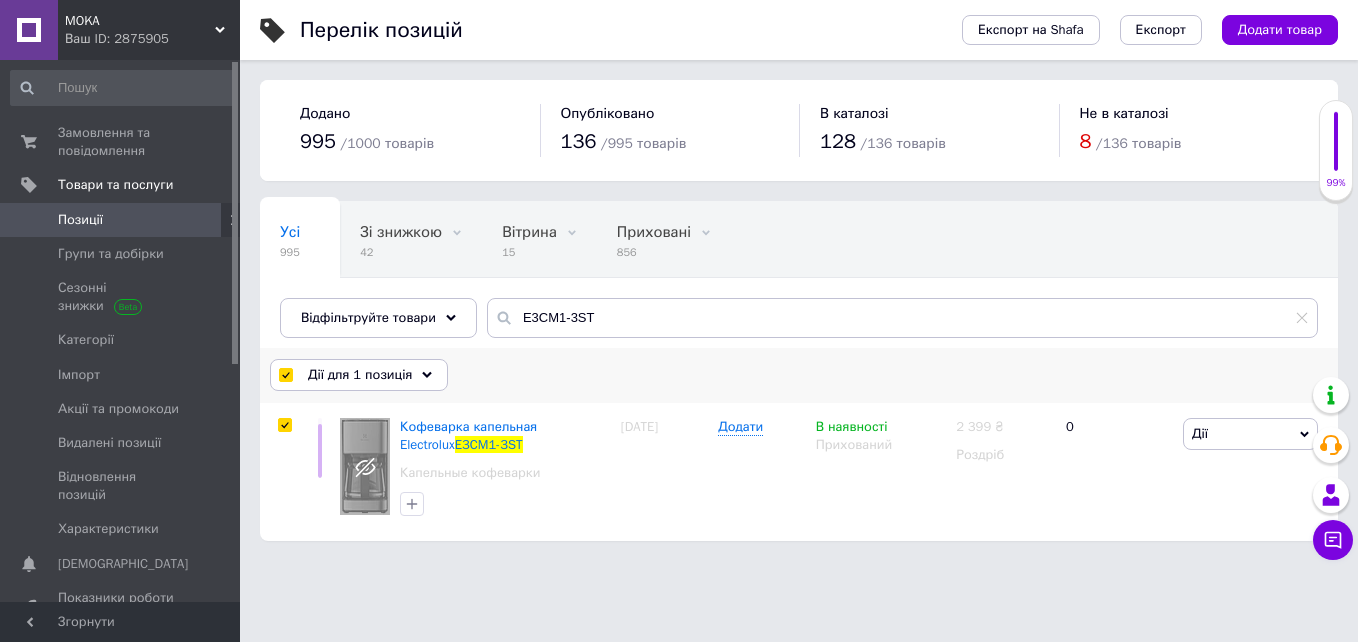 click 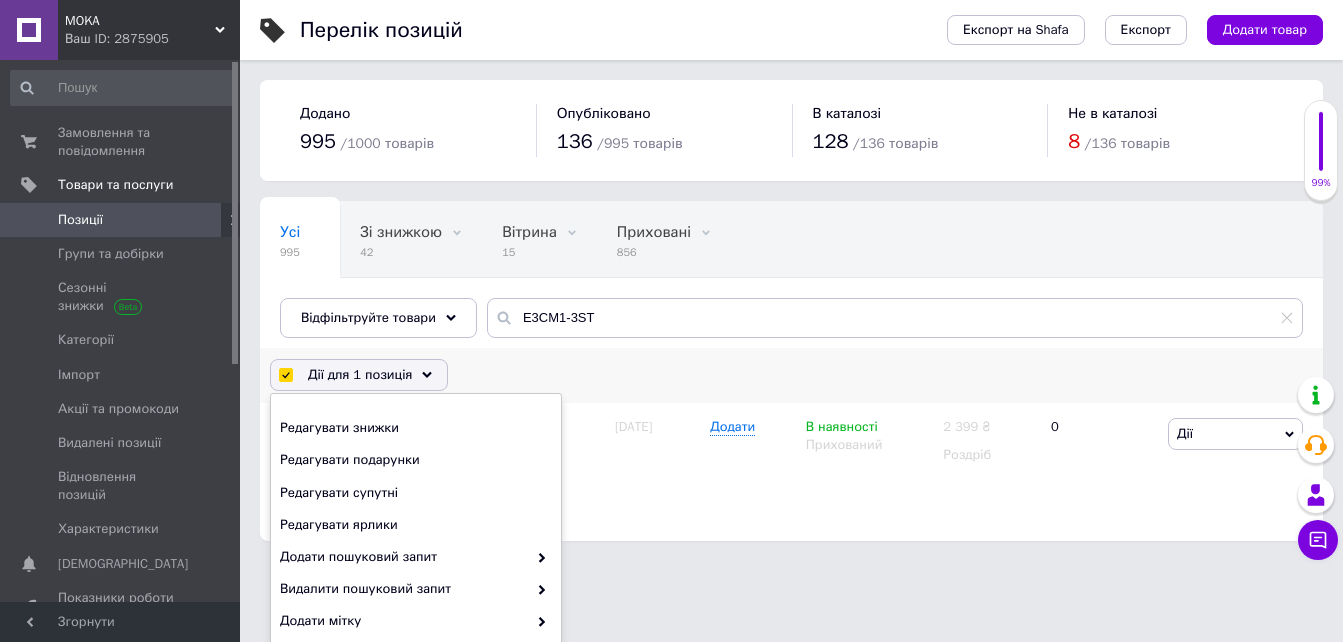 scroll, scrollTop: 198, scrollLeft: 0, axis: vertical 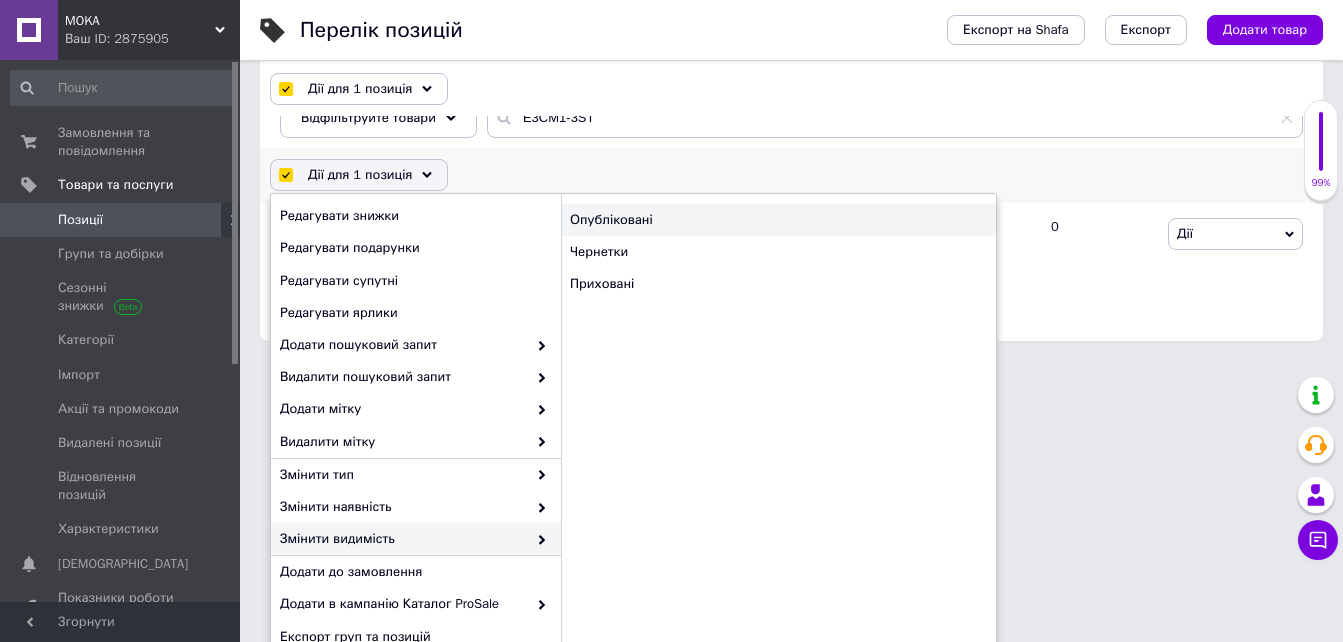 click on "Опубліковані" at bounding box center [778, 220] 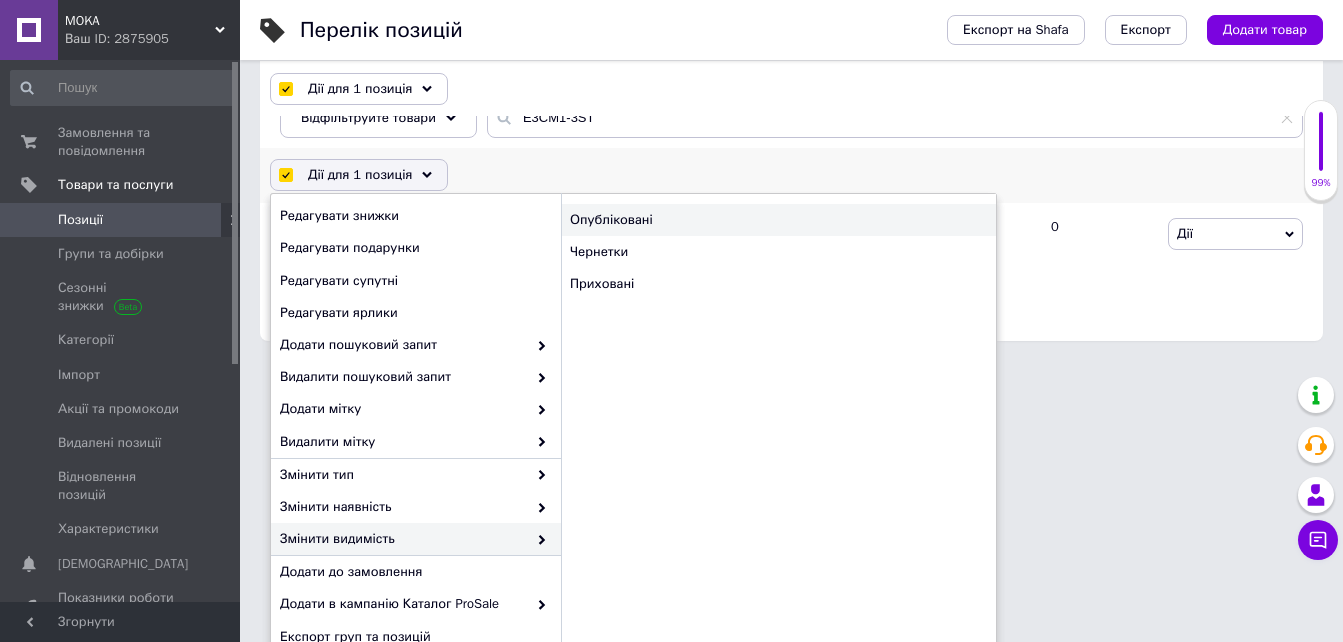 checkbox on "false" 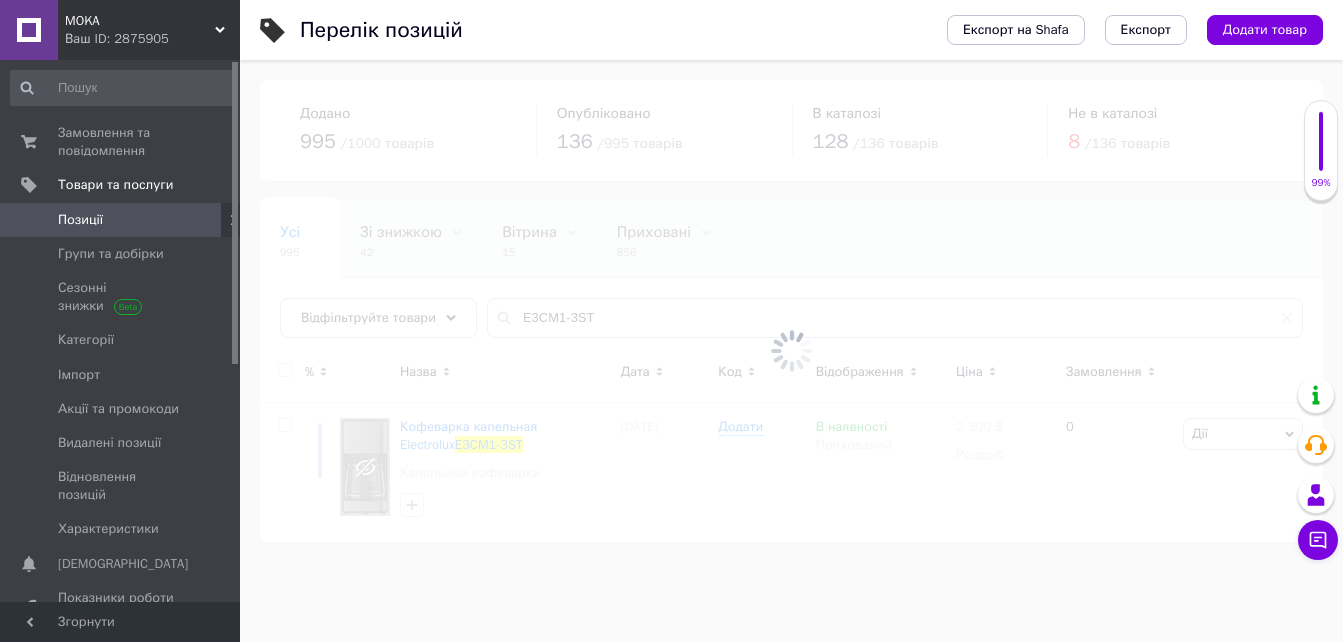 scroll, scrollTop: 0, scrollLeft: 0, axis: both 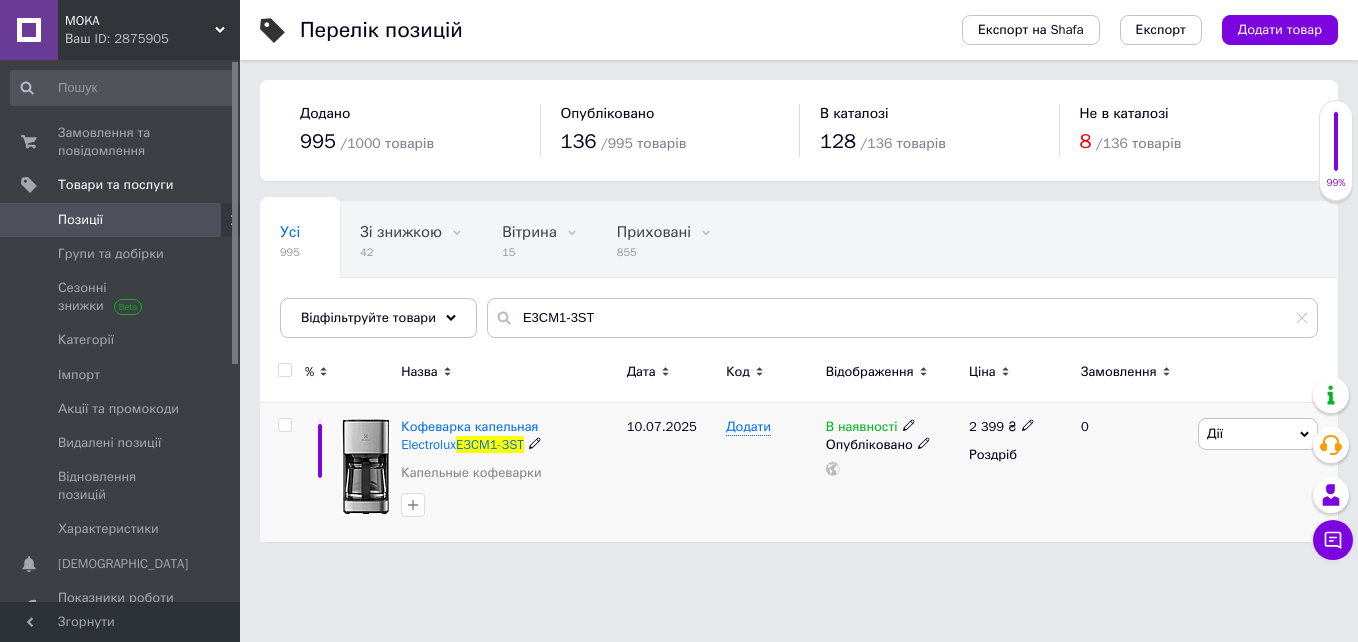 click 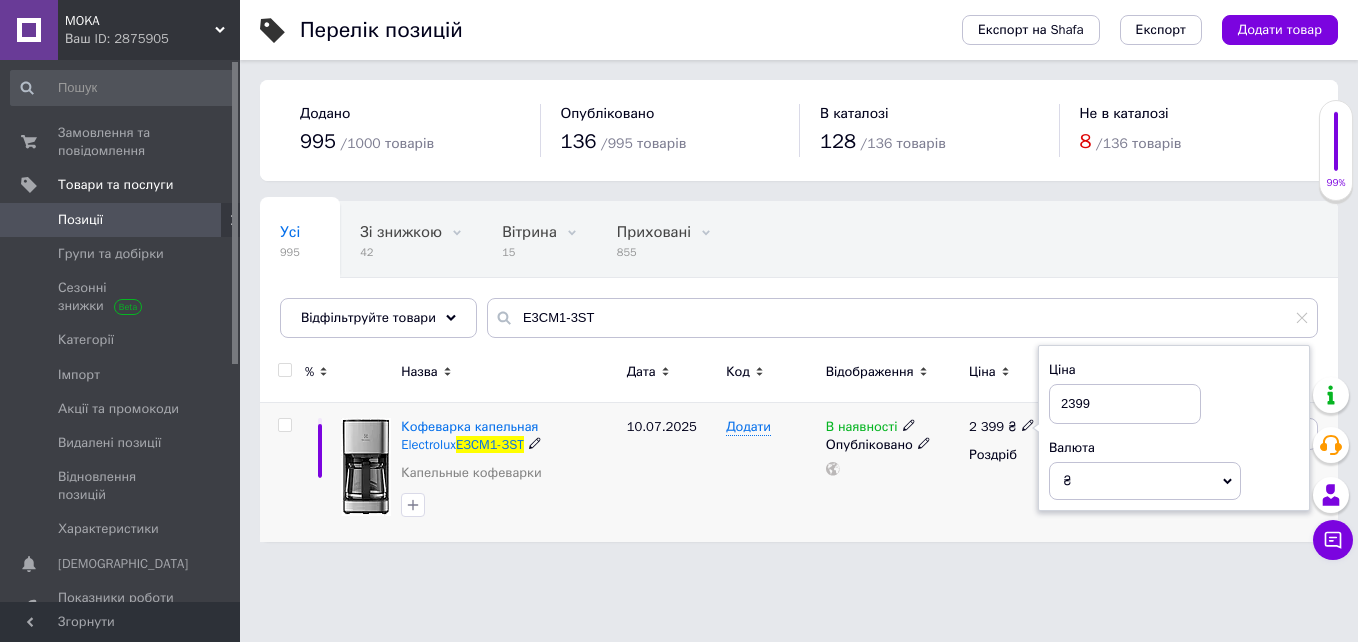 click on "2399" at bounding box center [1125, 404] 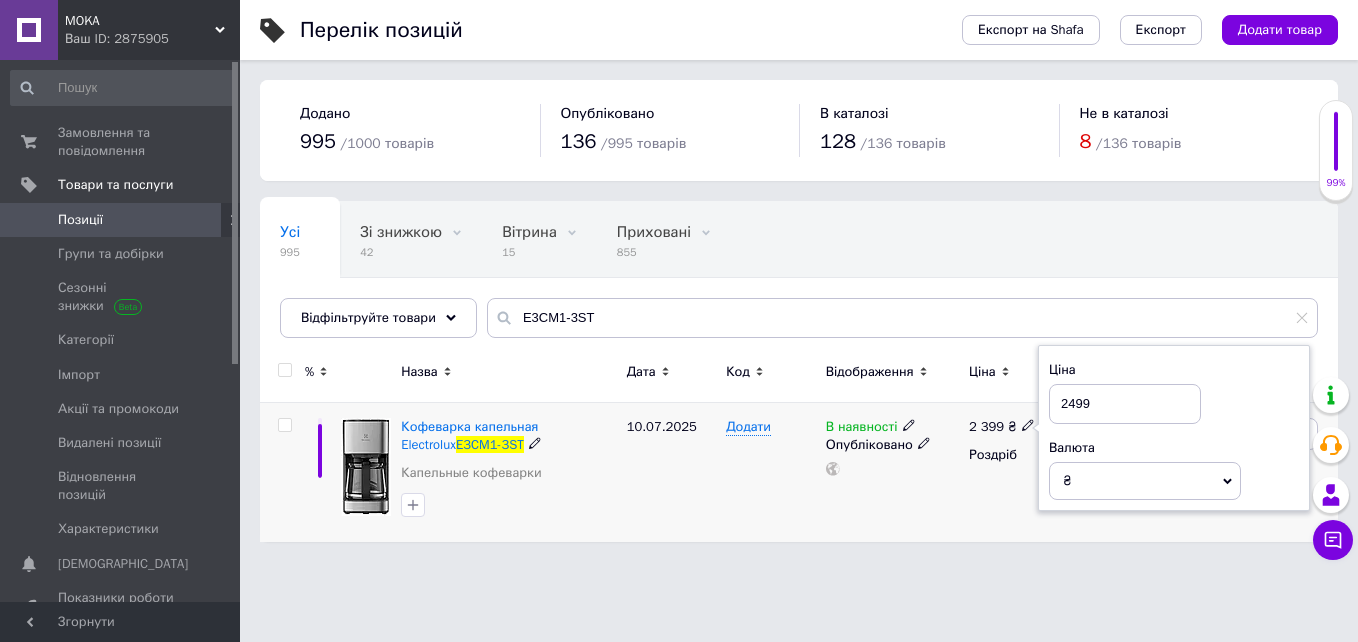 type on "2499" 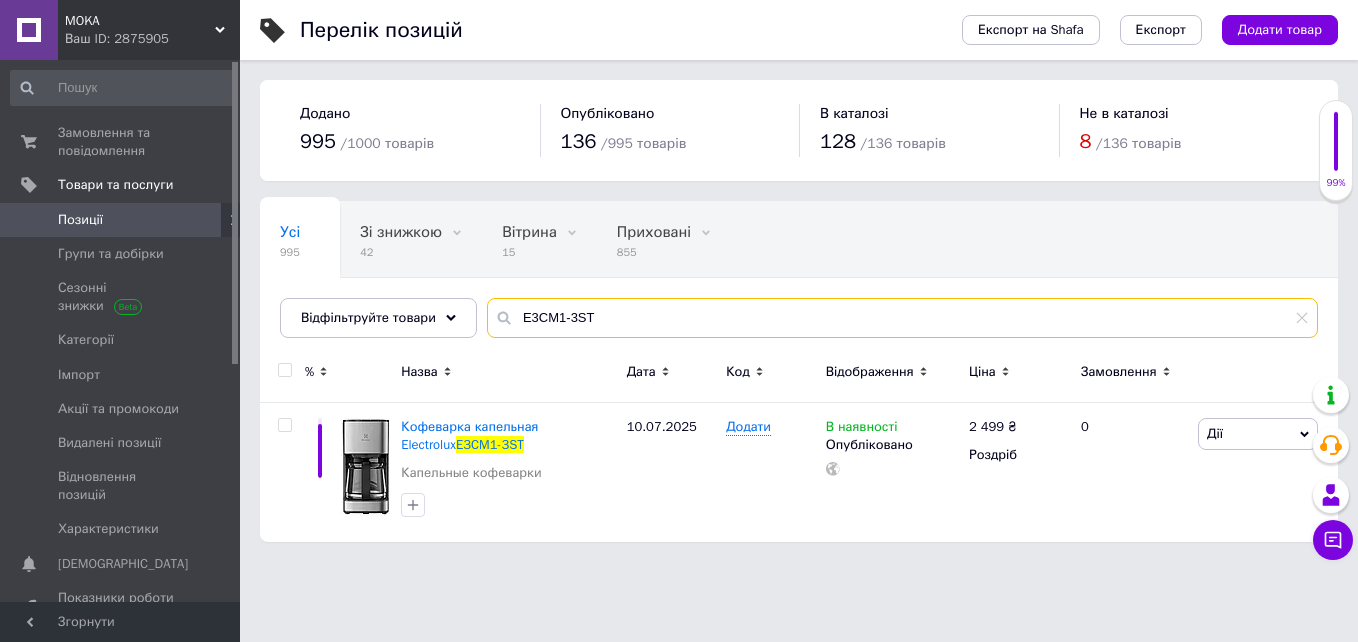 drag, startPoint x: 629, startPoint y: 326, endPoint x: 514, endPoint y: 323, distance: 115.03912 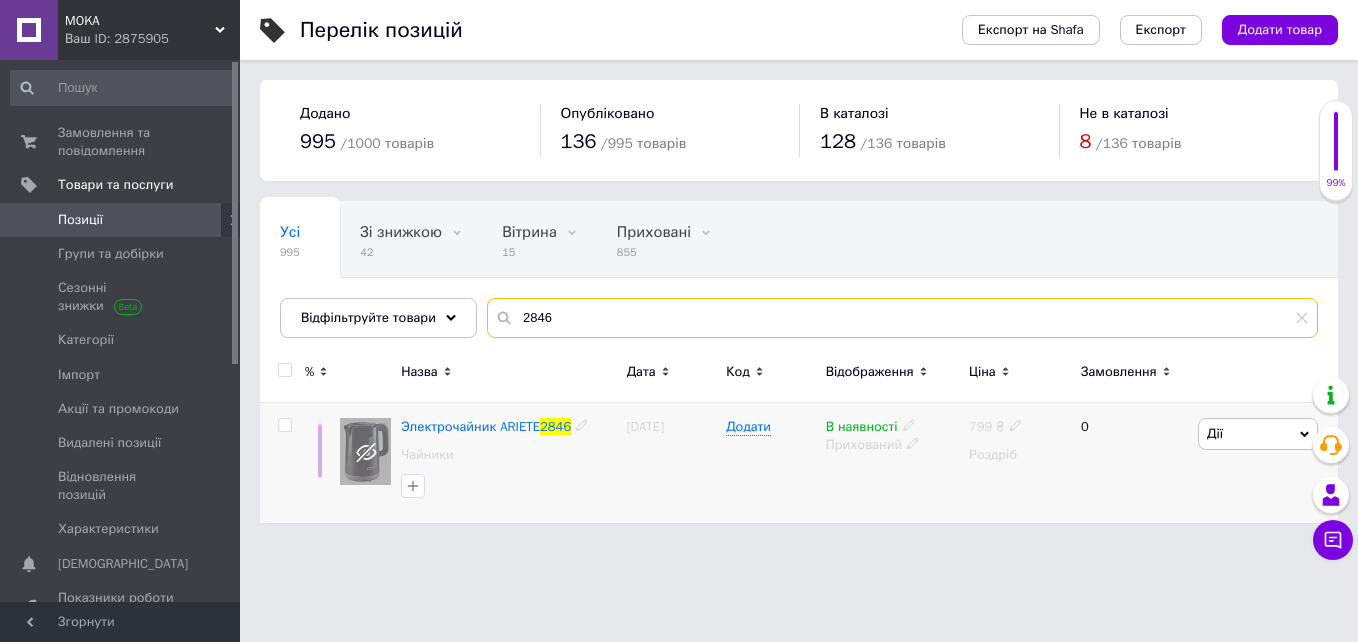 type on "2846" 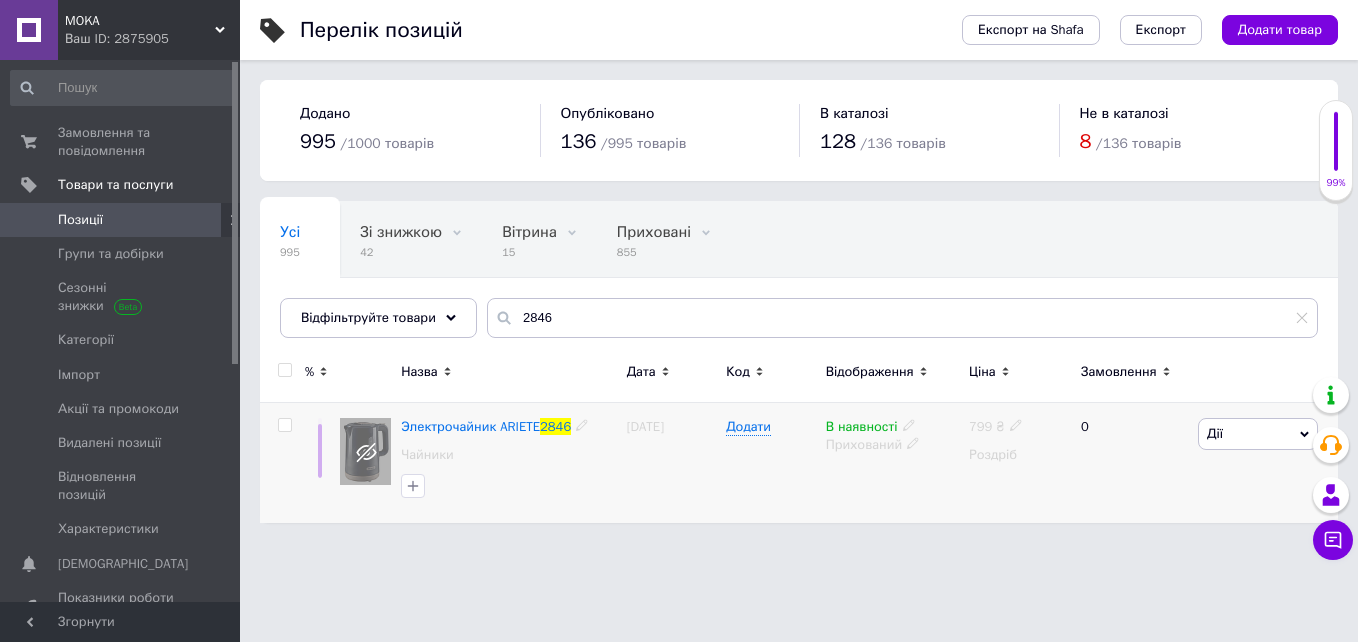 click at bounding box center [285, 425] 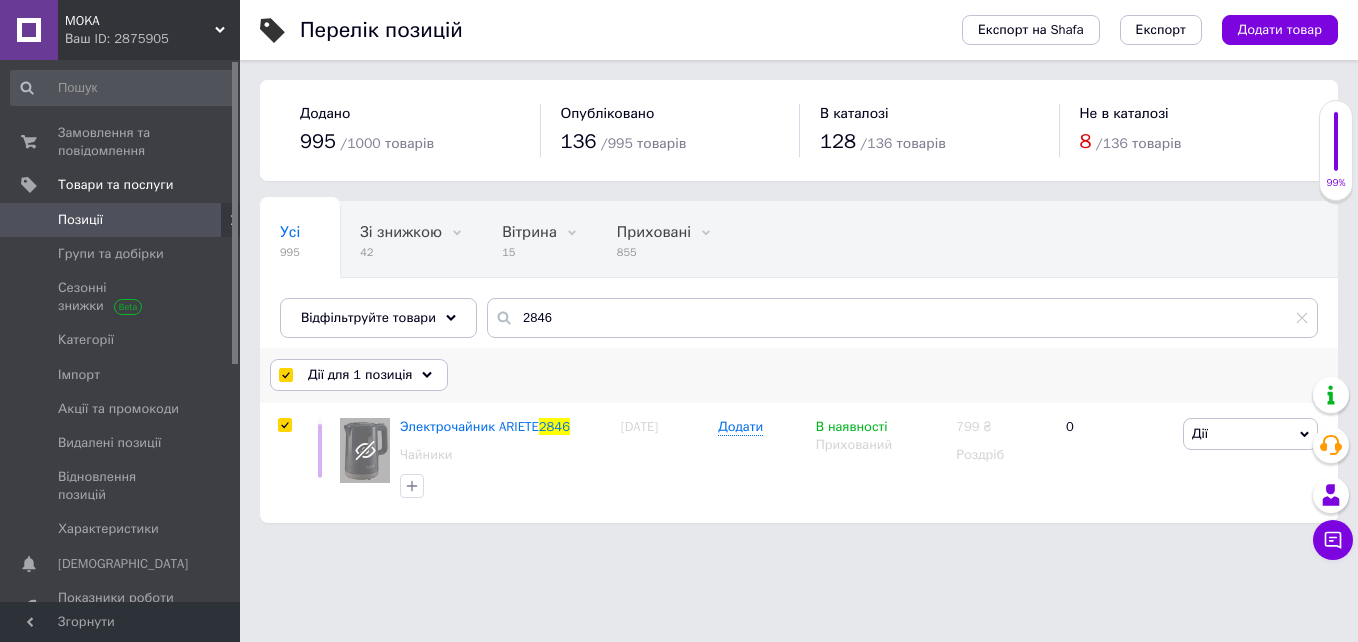click on "Дії для 1 позиція" at bounding box center [359, 375] 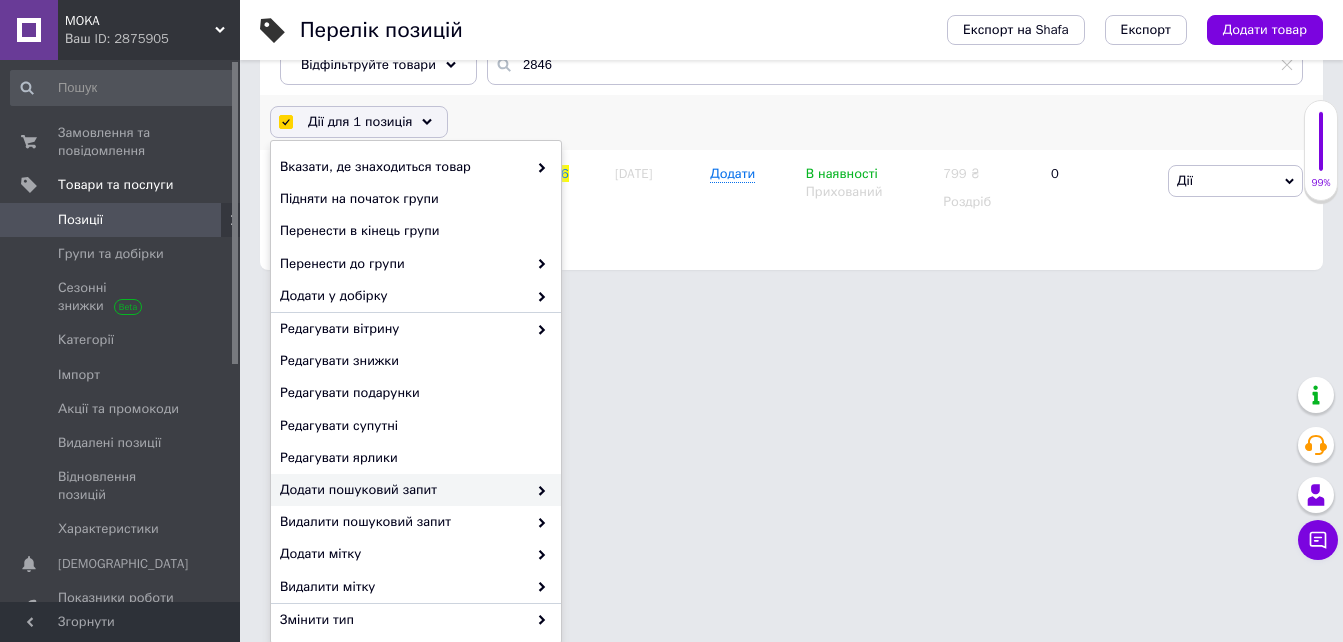 scroll, scrollTop: 255, scrollLeft: 0, axis: vertical 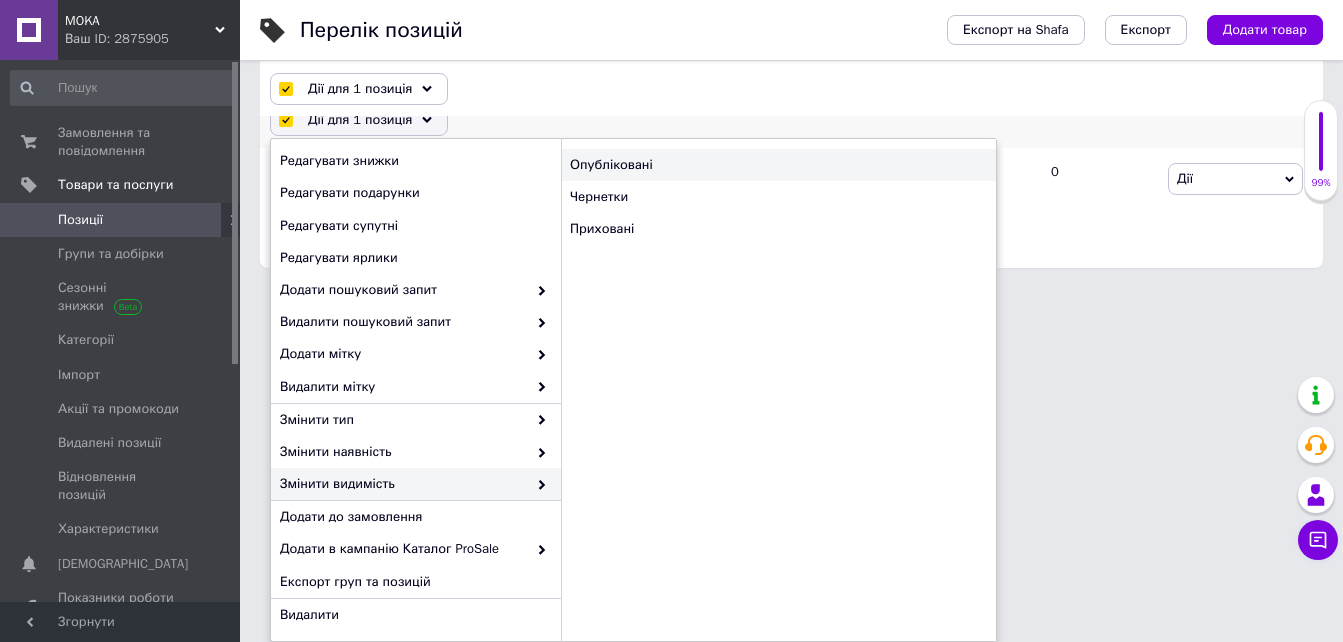 click on "Опубліковані" at bounding box center (778, 165) 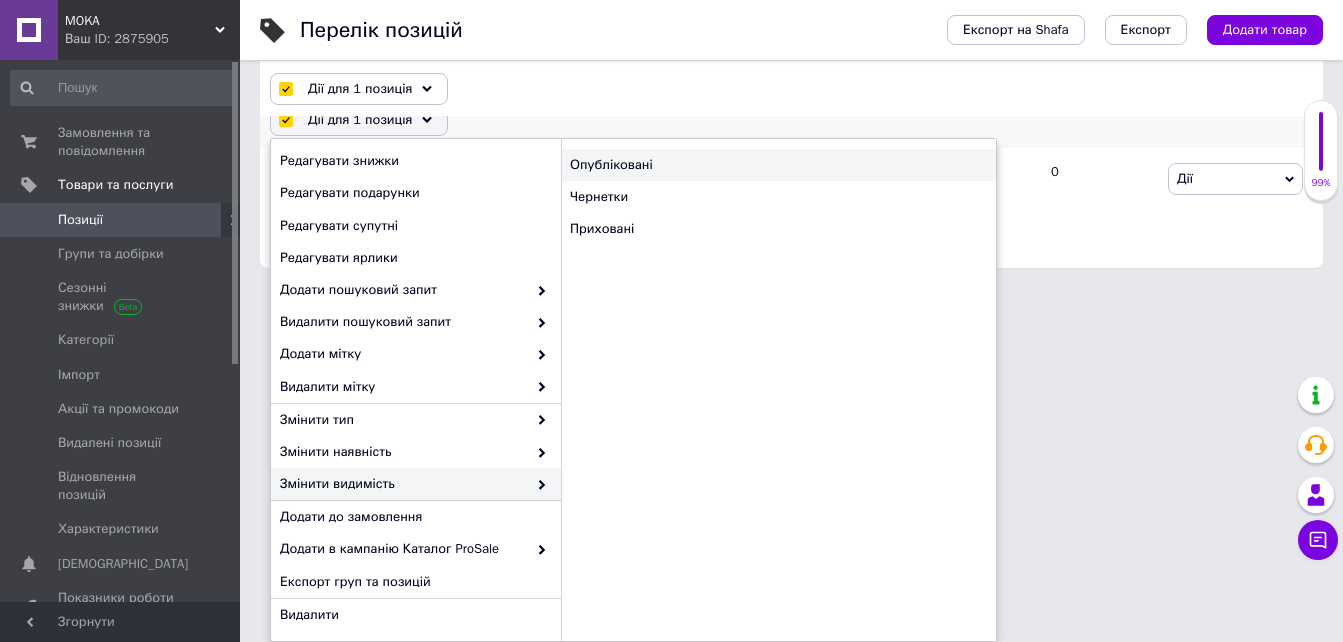 checkbox on "false" 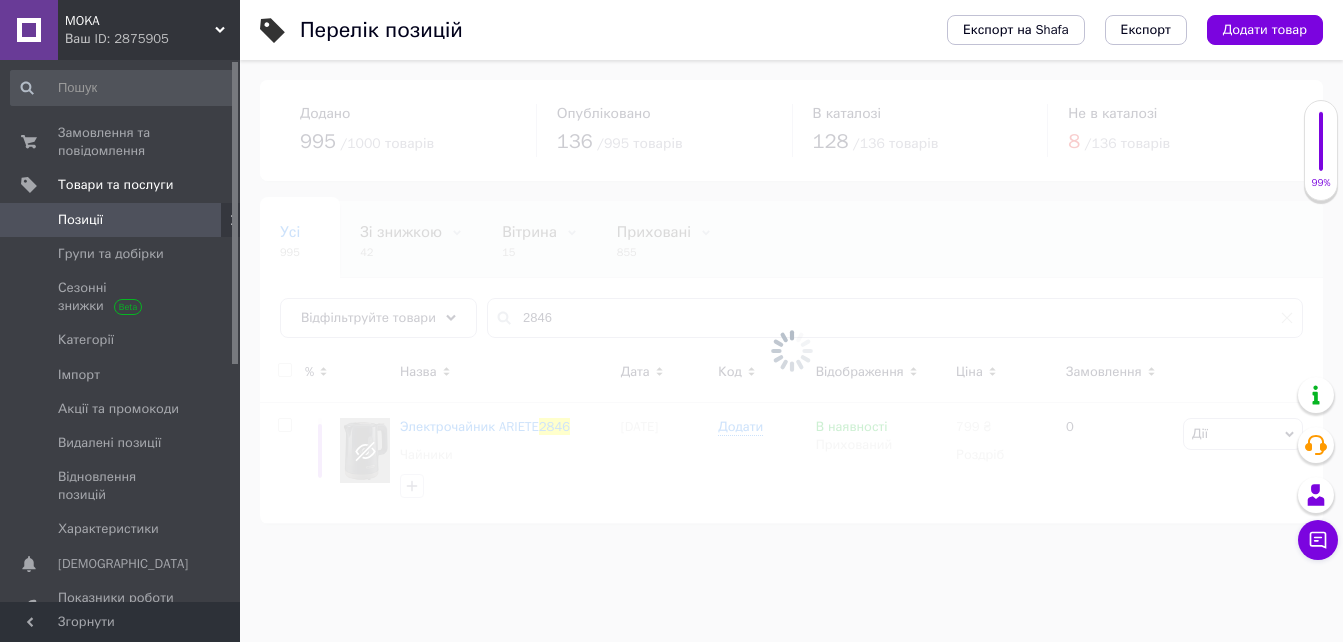 scroll, scrollTop: 0, scrollLeft: 0, axis: both 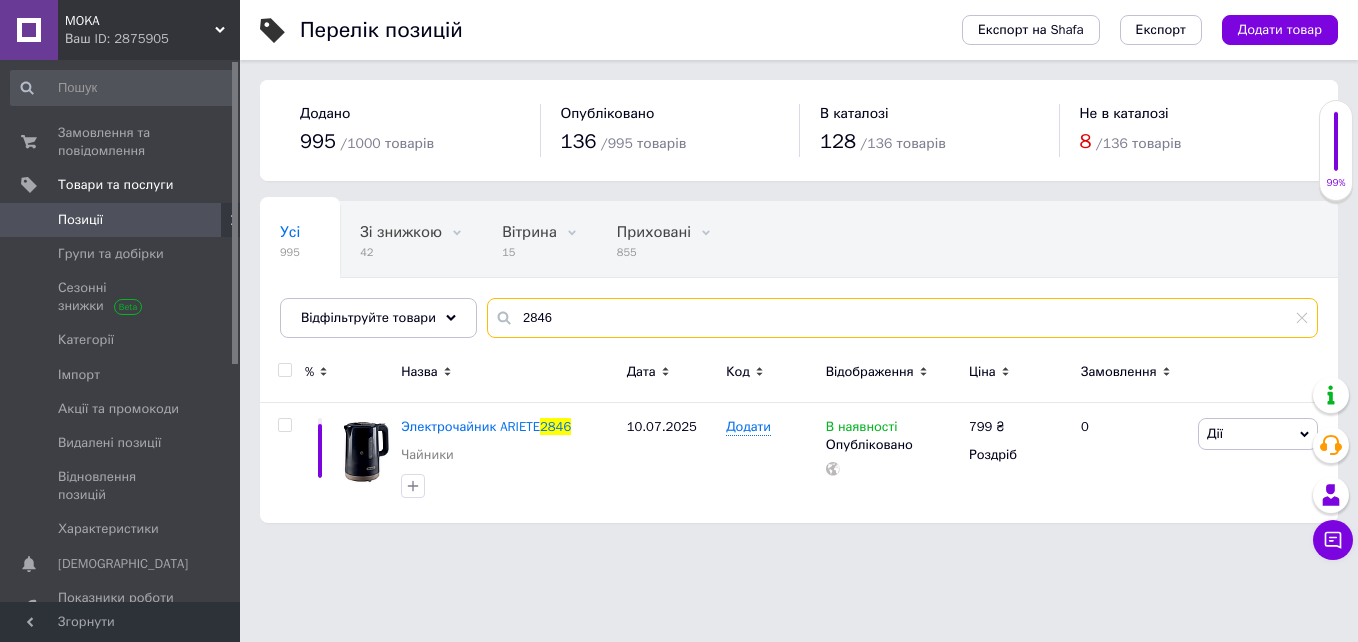 drag, startPoint x: 564, startPoint y: 307, endPoint x: 518, endPoint y: 310, distance: 46.09772 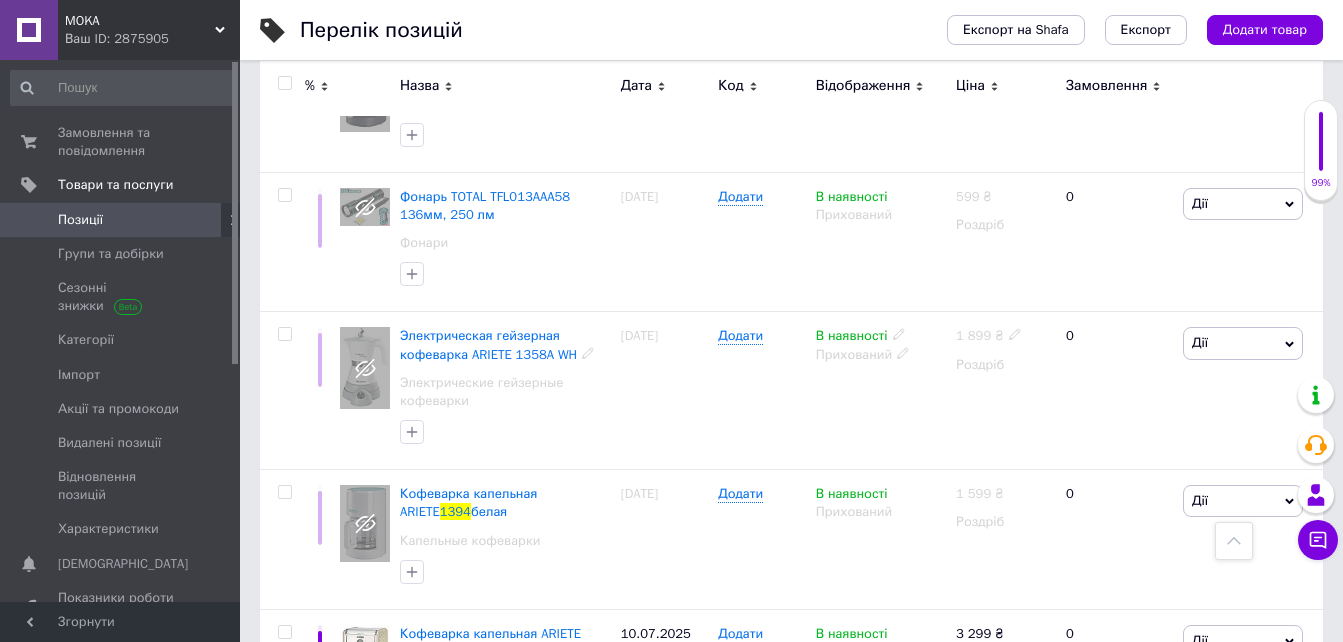 scroll, scrollTop: 2500, scrollLeft: 0, axis: vertical 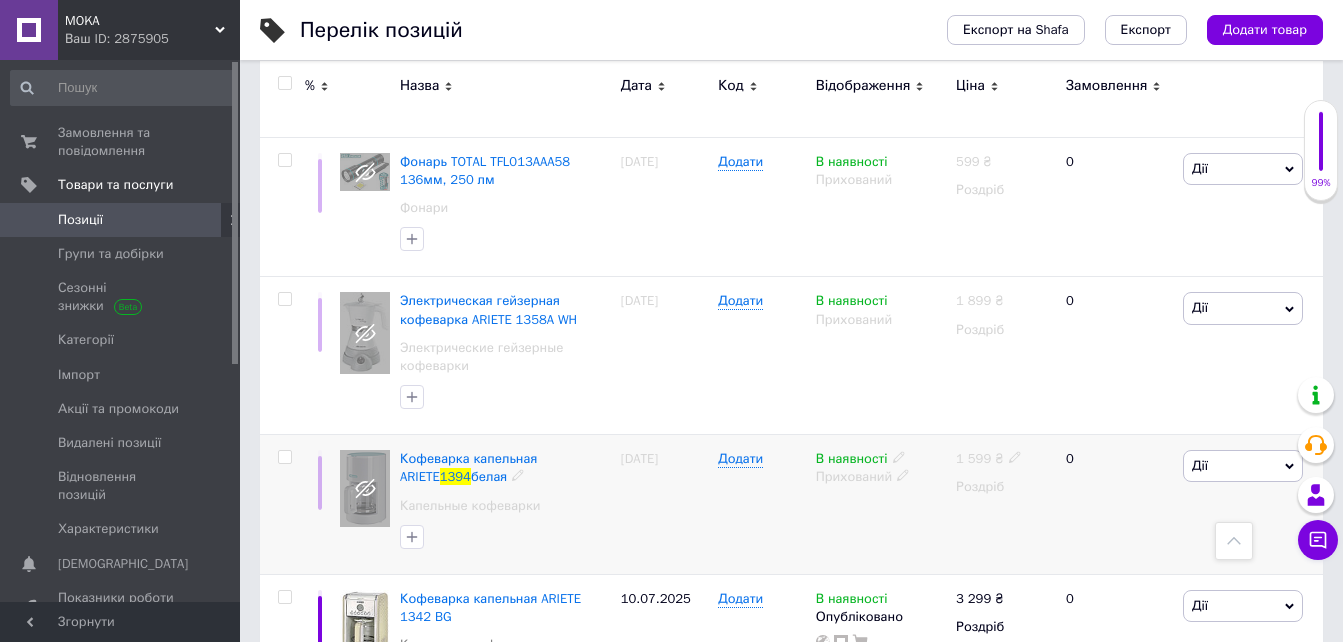 type on "1394" 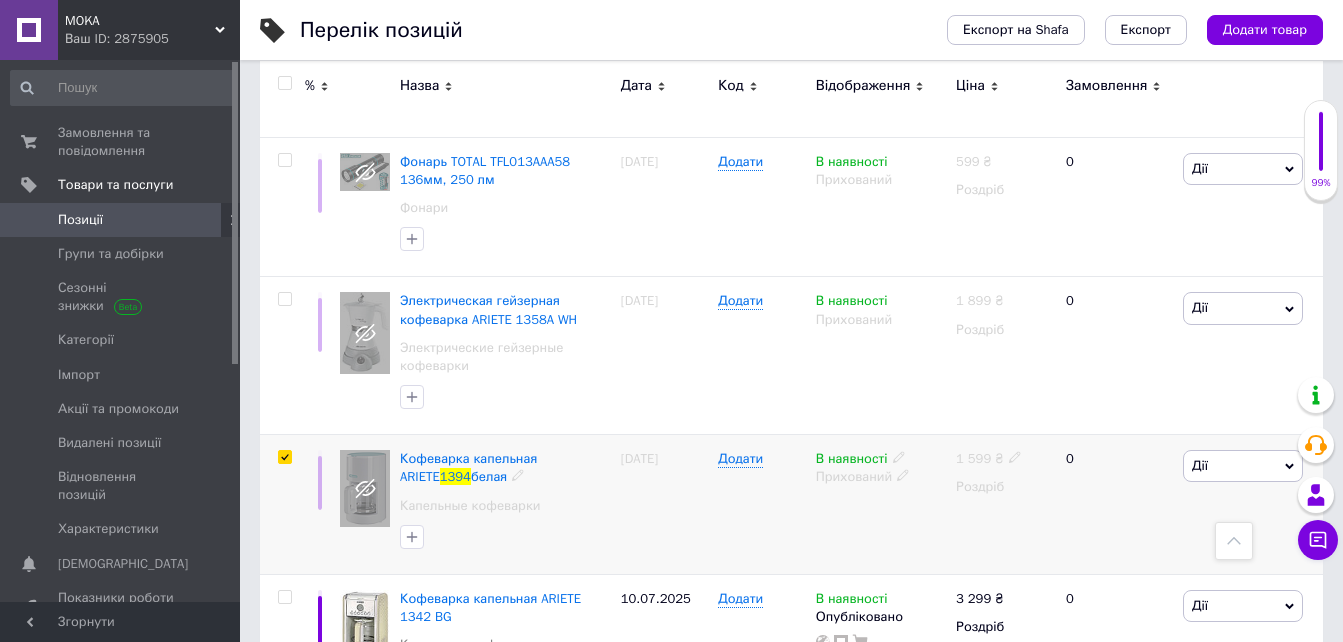 checkbox on "true" 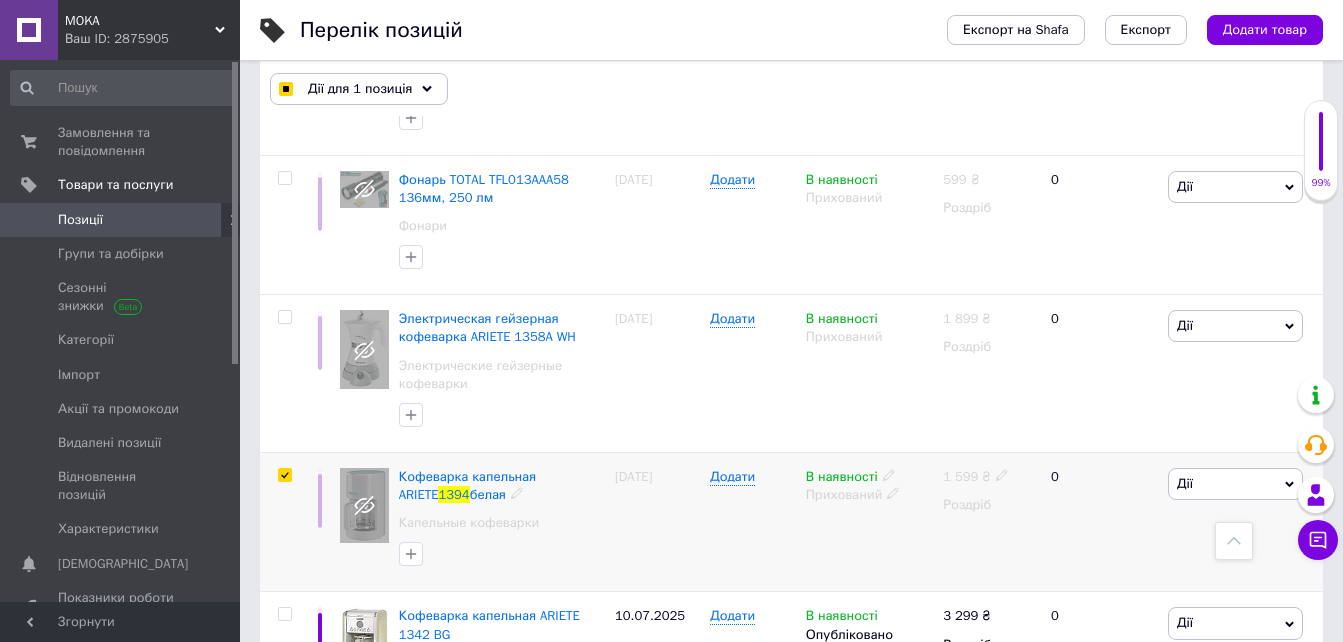 scroll, scrollTop: 2518, scrollLeft: 0, axis: vertical 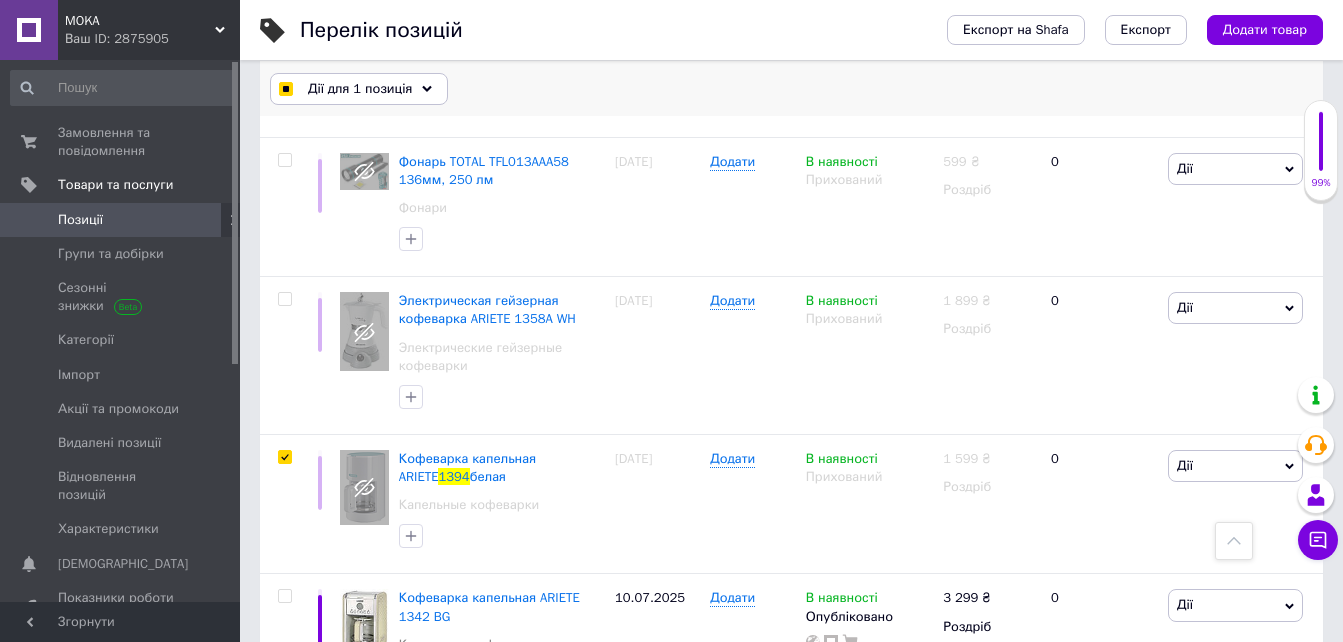 click on "Дії для 1 позиція" at bounding box center (359, 89) 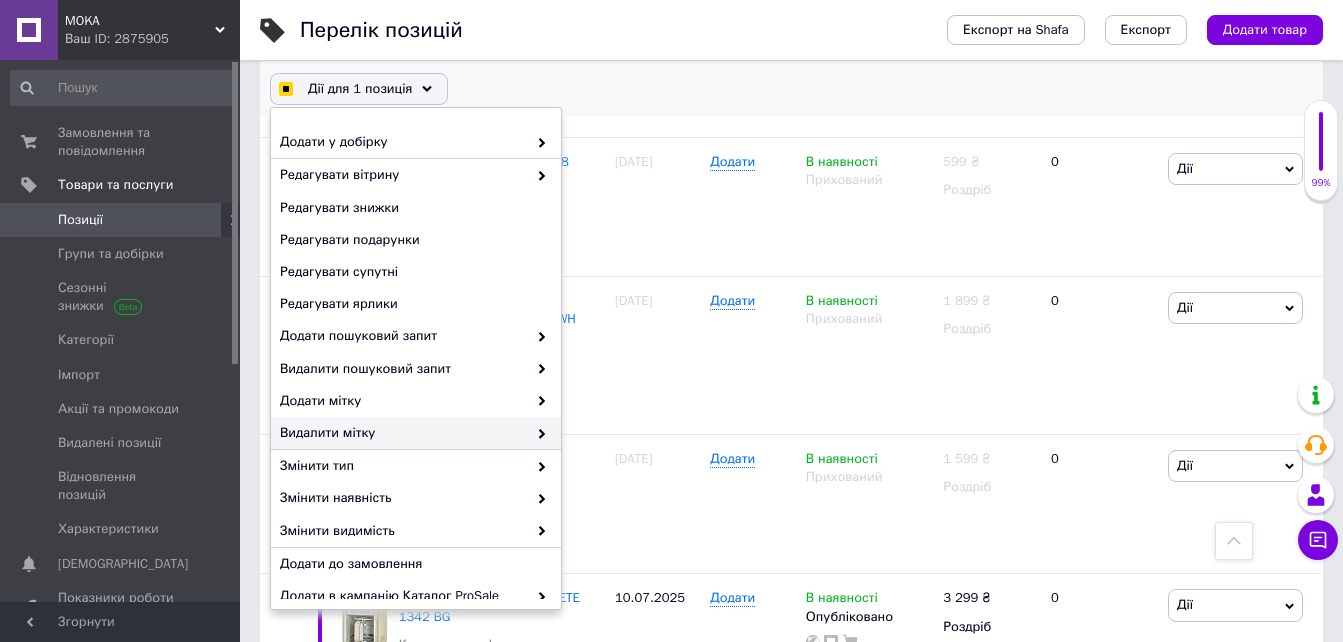 scroll, scrollTop: 198, scrollLeft: 0, axis: vertical 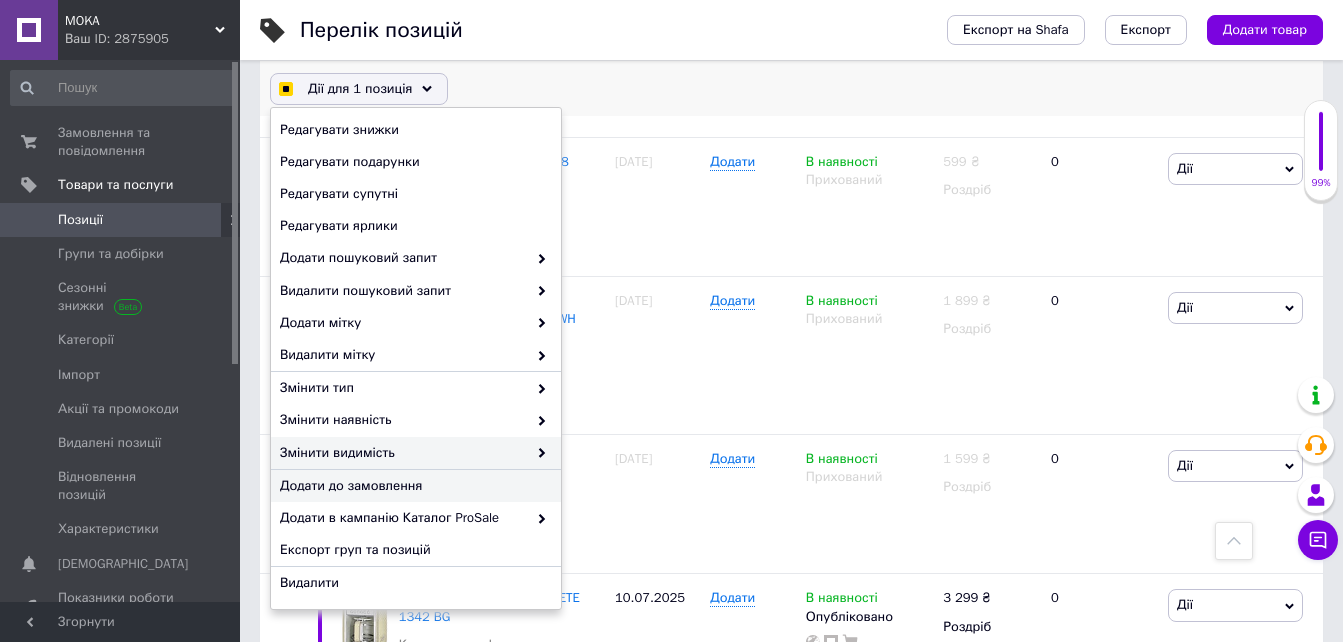 checkbox on "true" 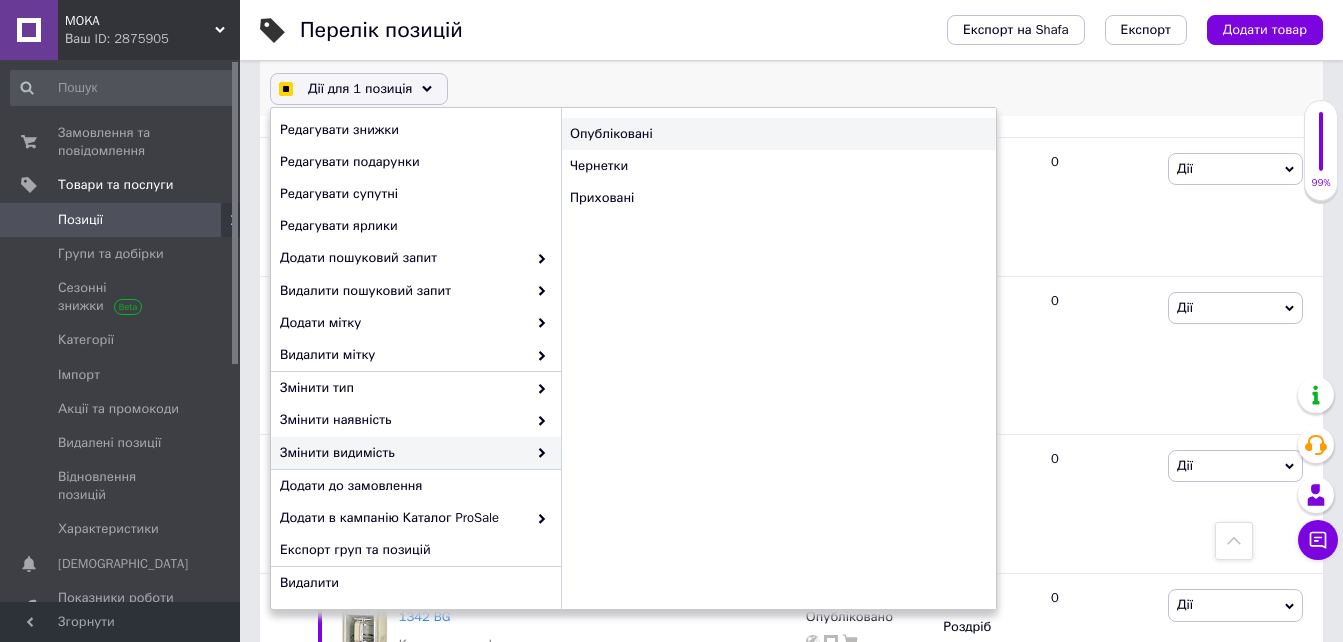 click on "Опубліковані" at bounding box center (778, 134) 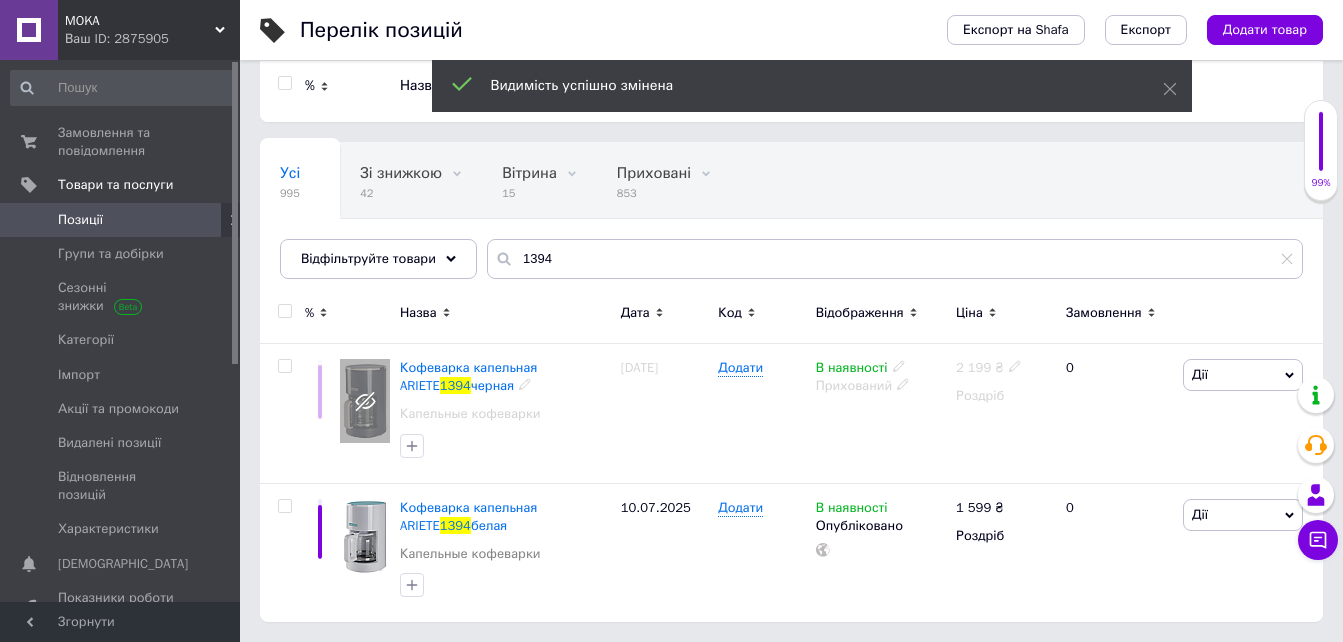 scroll, scrollTop: 59, scrollLeft: 0, axis: vertical 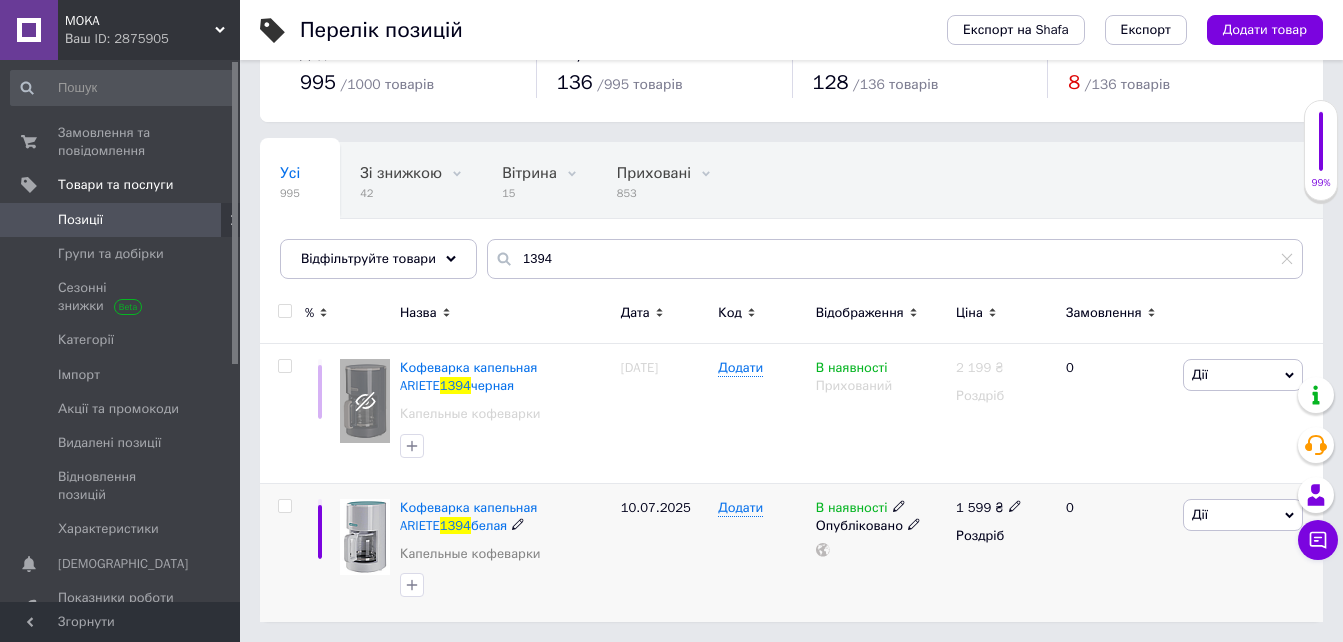 click 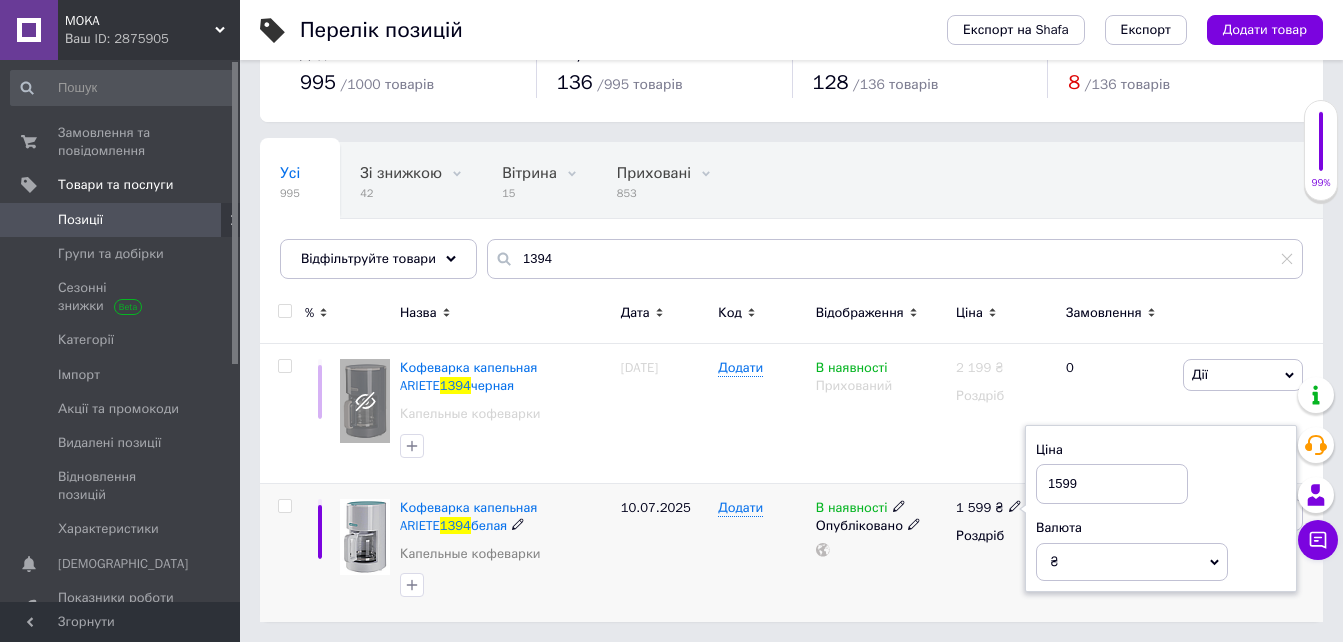 click on "1599" at bounding box center [1112, 484] 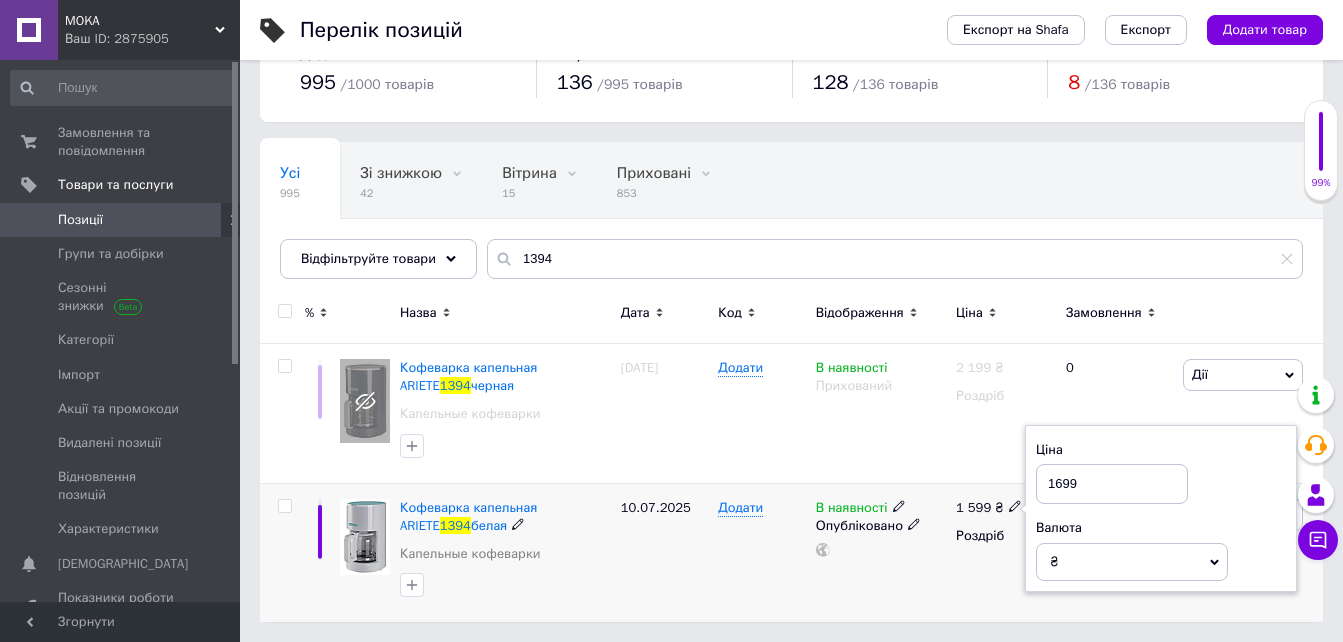 type on "1699" 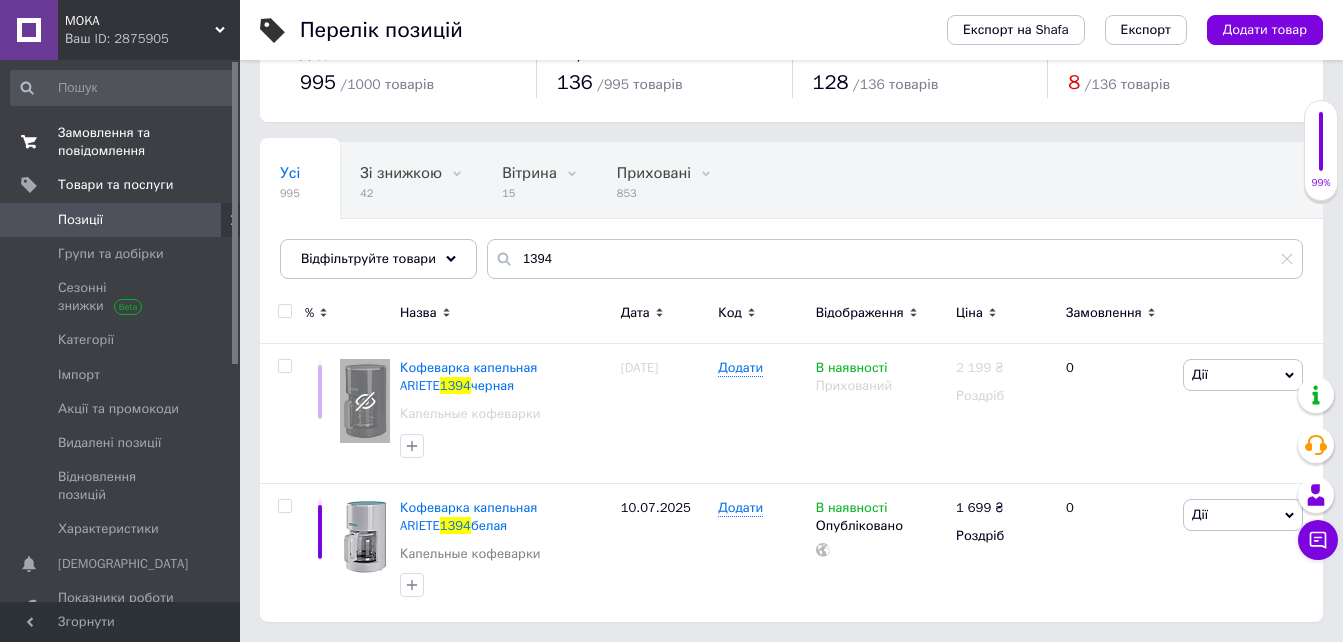 click on "Замовлення та повідомлення" at bounding box center (121, 142) 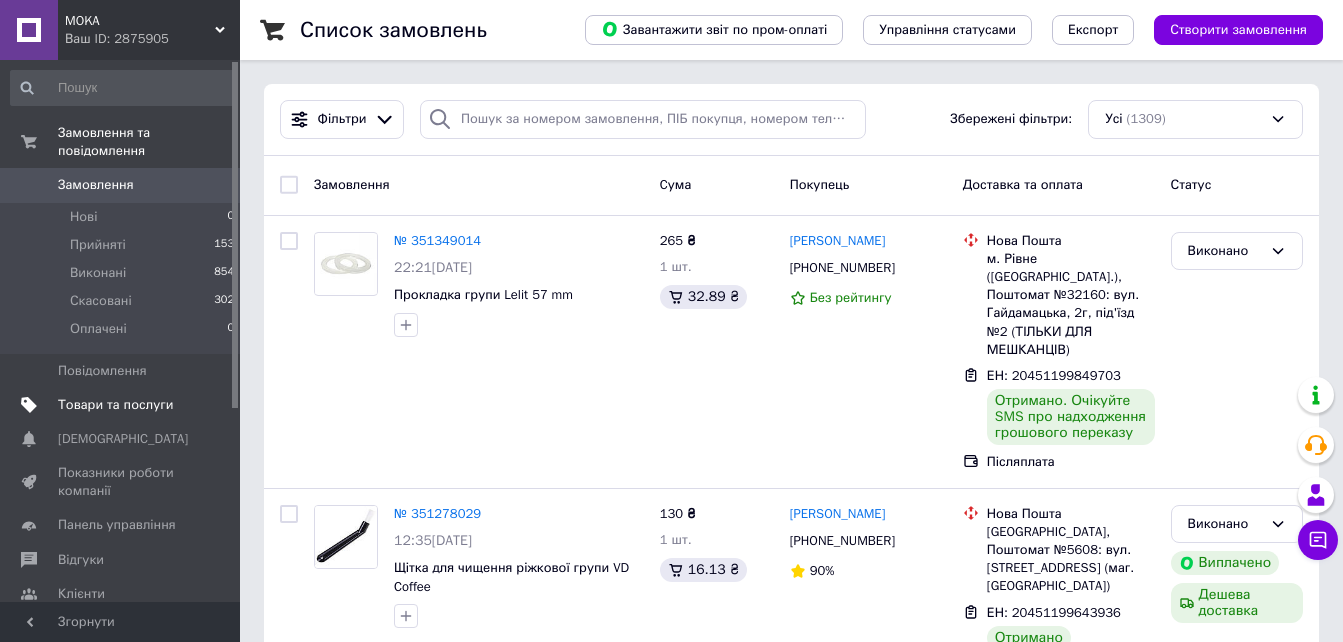 click on "Товари та послуги" at bounding box center (115, 405) 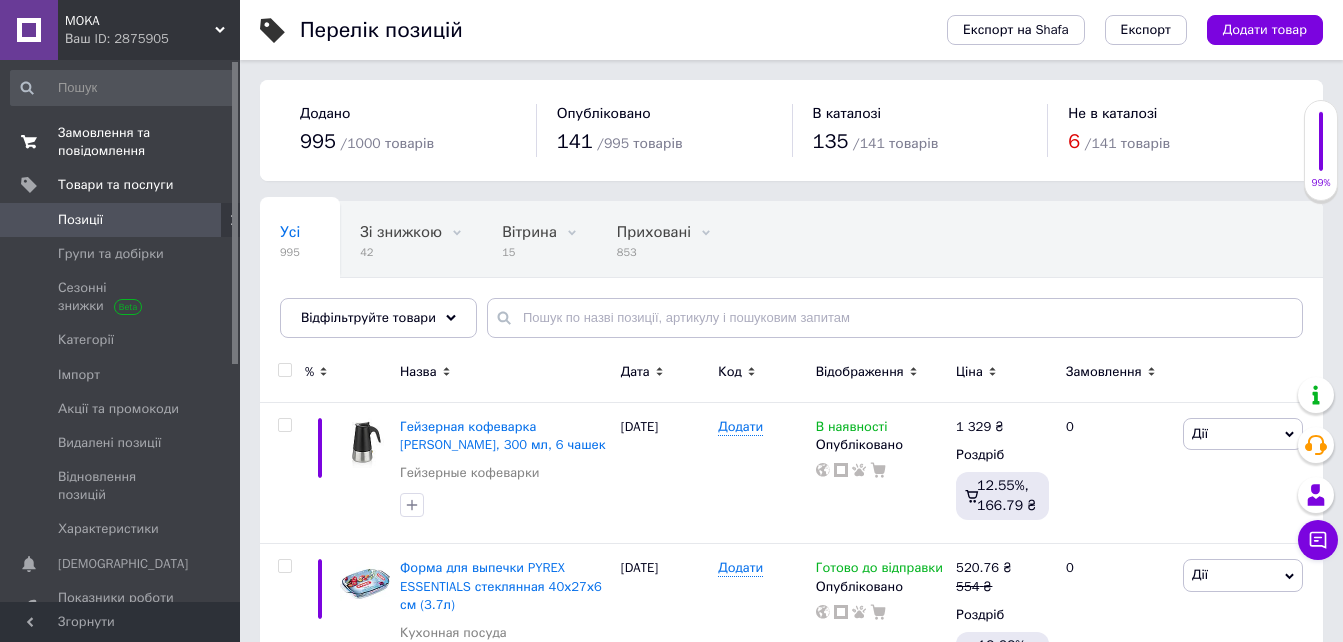 click on "Замовлення та повідомлення" at bounding box center (121, 142) 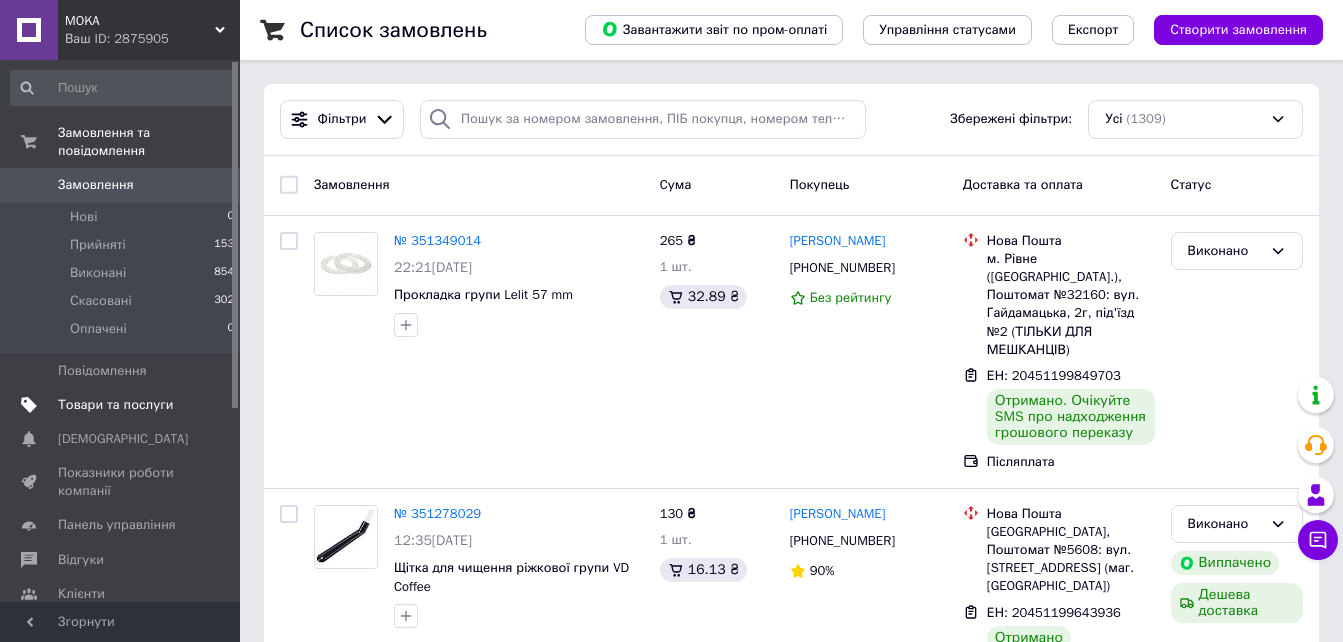 click on "Товари та послуги" at bounding box center [115, 405] 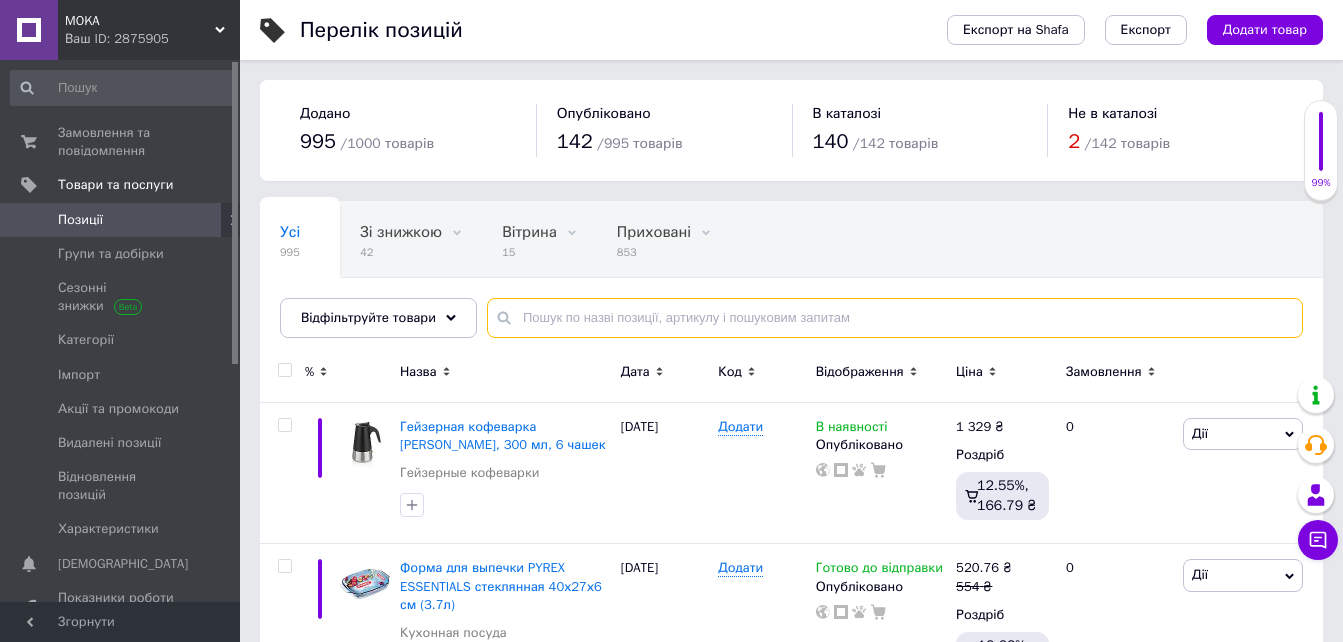 click at bounding box center (895, 318) 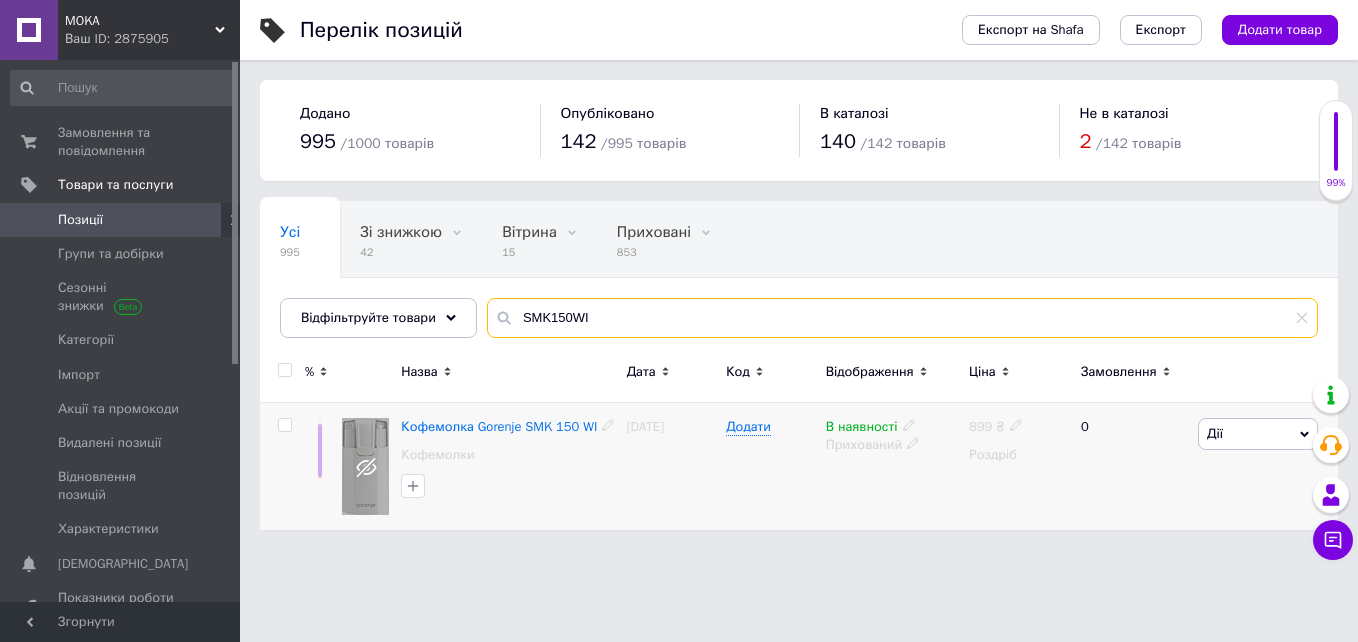 type on "SMK150WI" 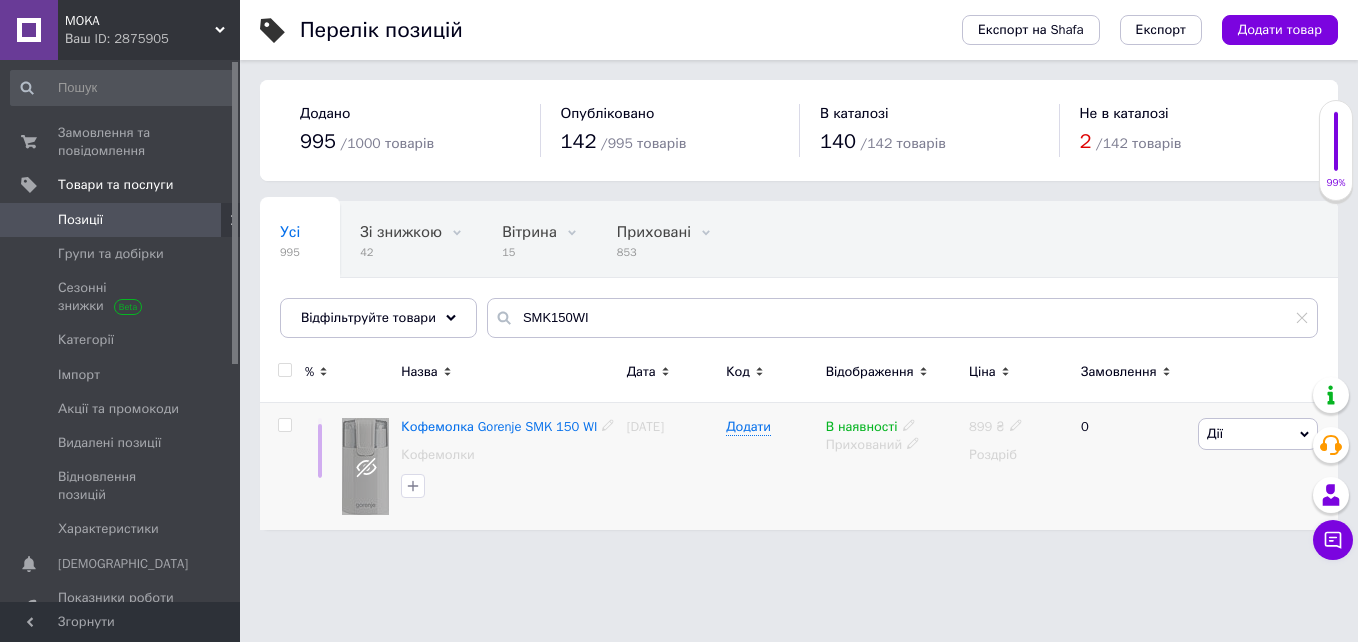 click at bounding box center [284, 425] 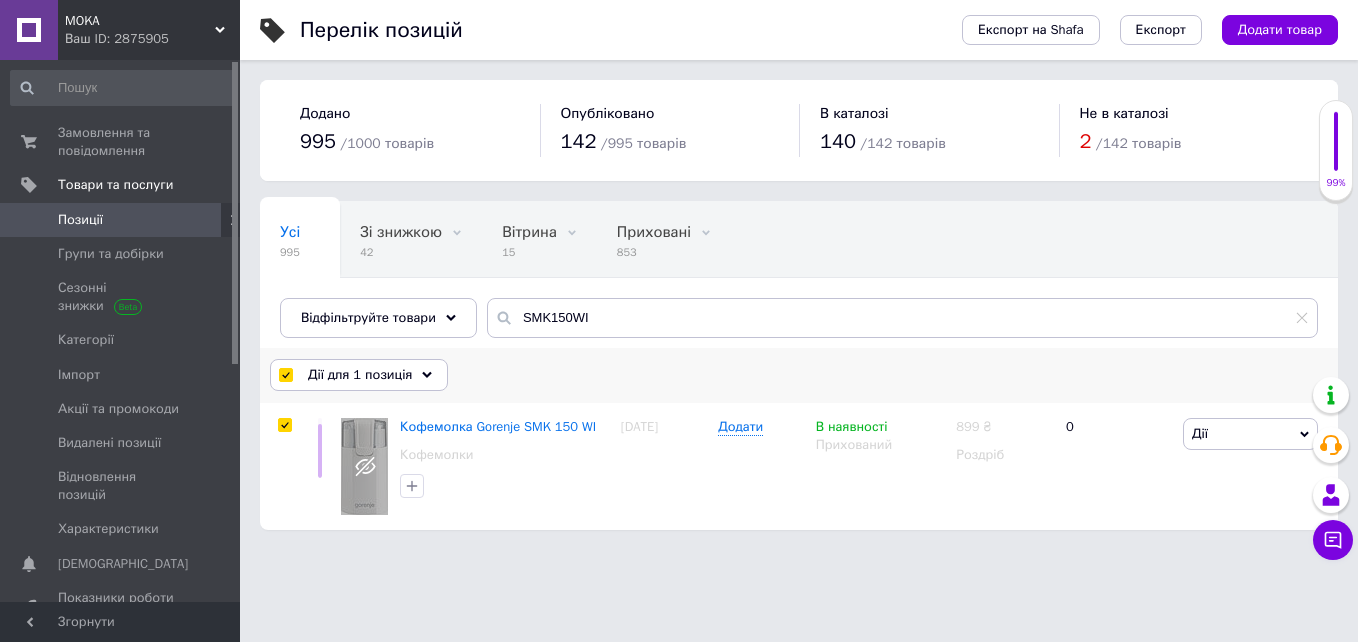 click on "Дії для 1 позиція" at bounding box center (360, 375) 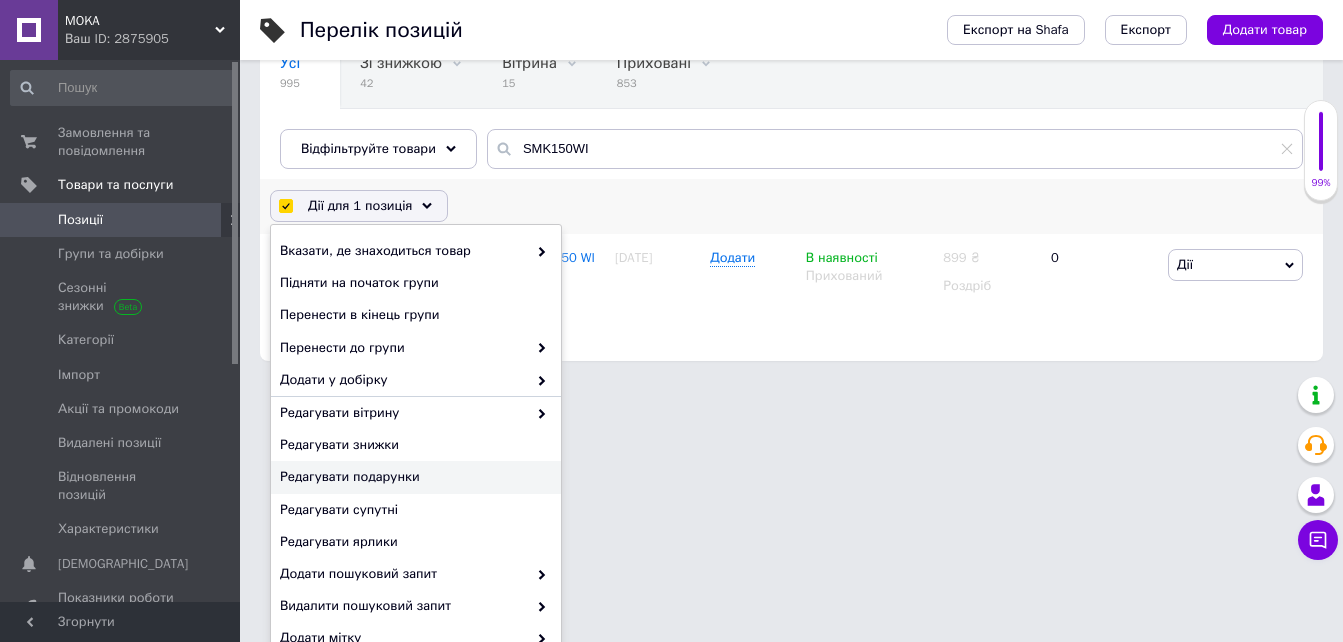 scroll, scrollTop: 200, scrollLeft: 0, axis: vertical 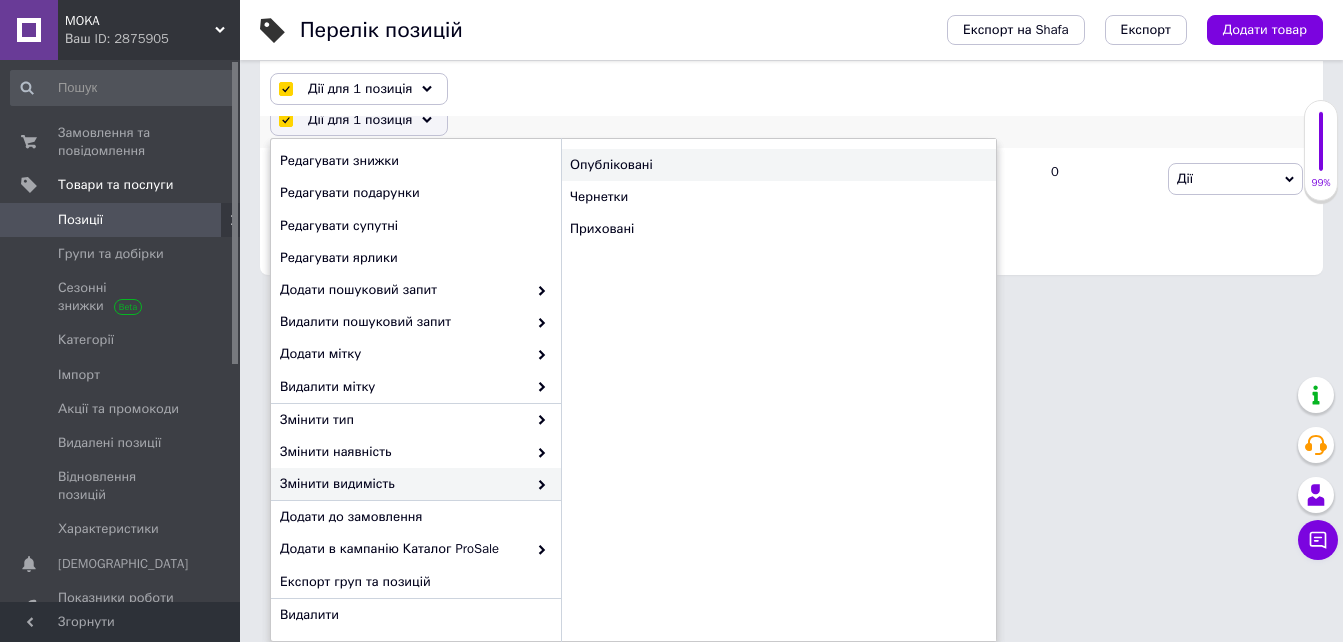 click on "Опубліковані" at bounding box center (778, 165) 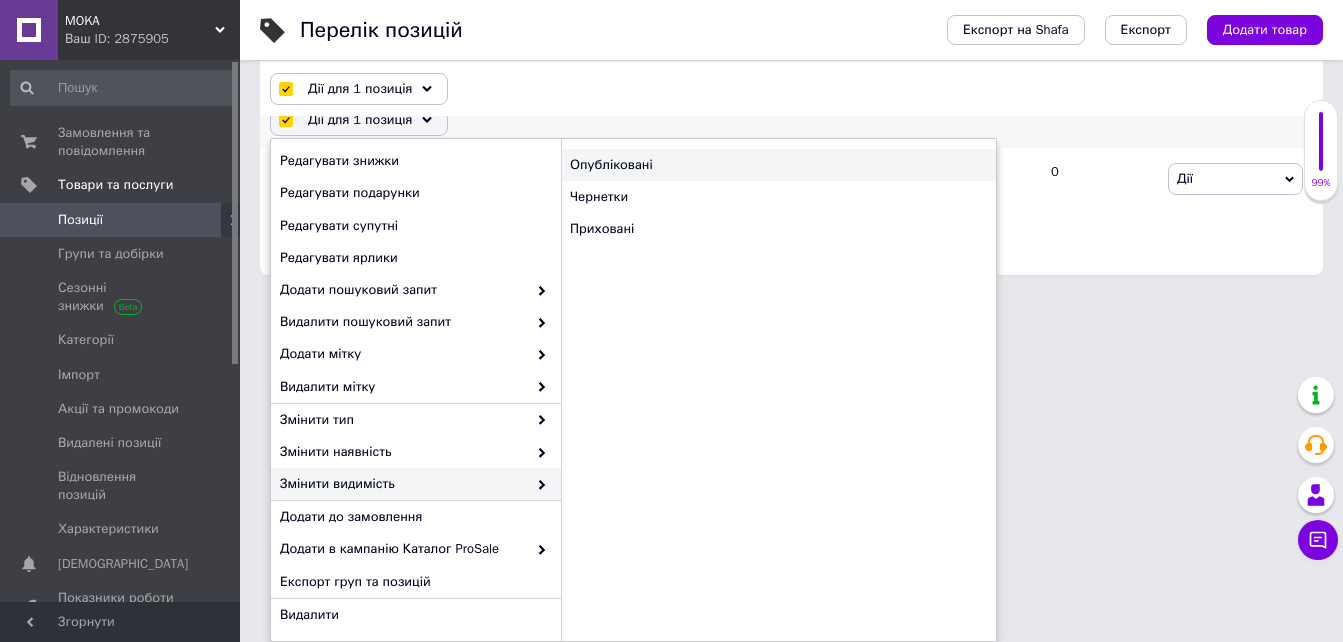 checkbox on "false" 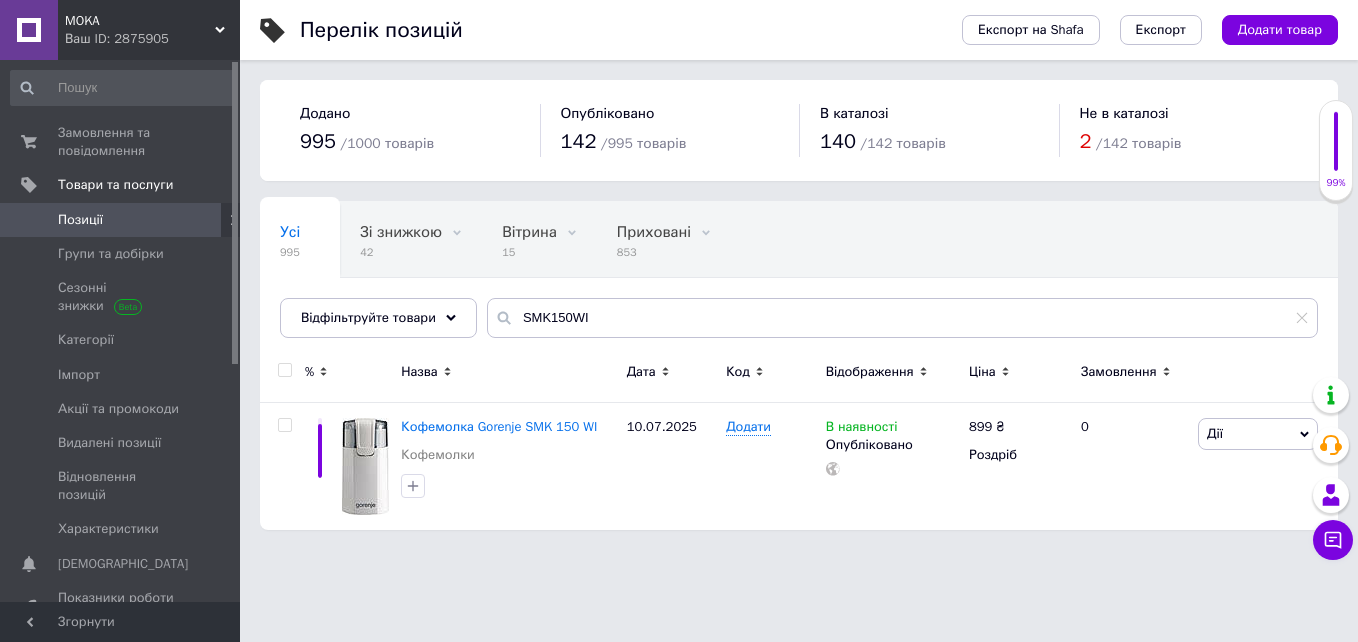 drag, startPoint x: 121, startPoint y: 140, endPoint x: 171, endPoint y: 114, distance: 56.35601 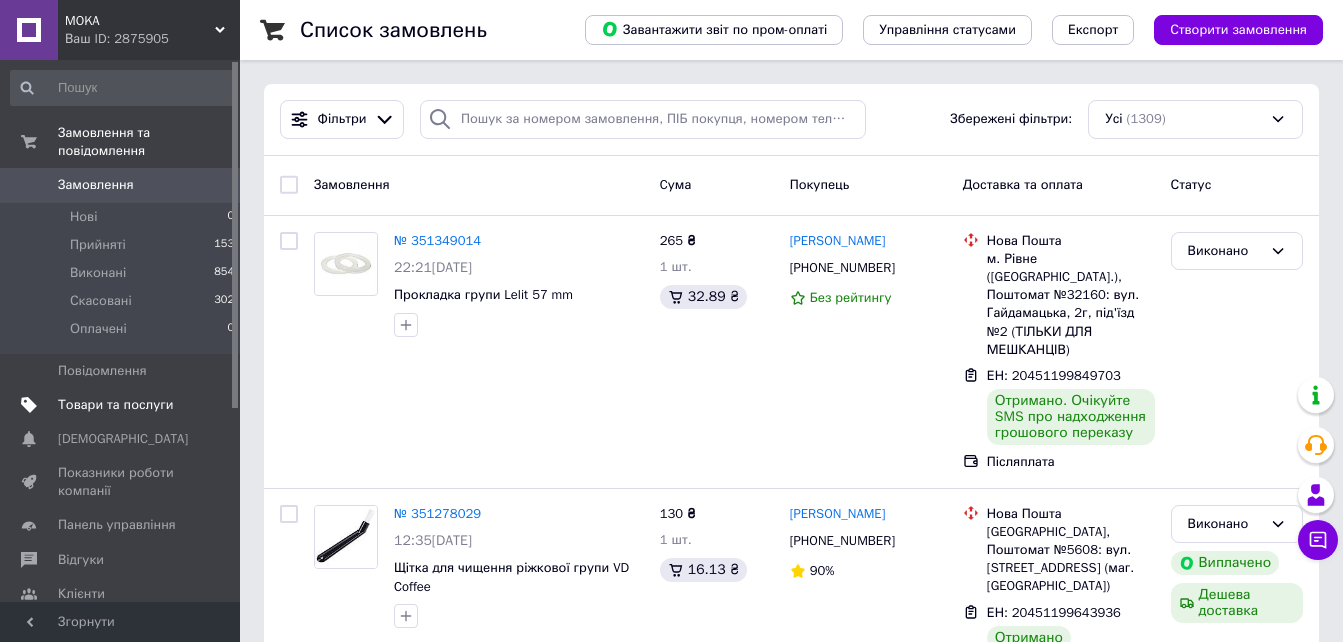 click on "Товари та послуги" at bounding box center [115, 405] 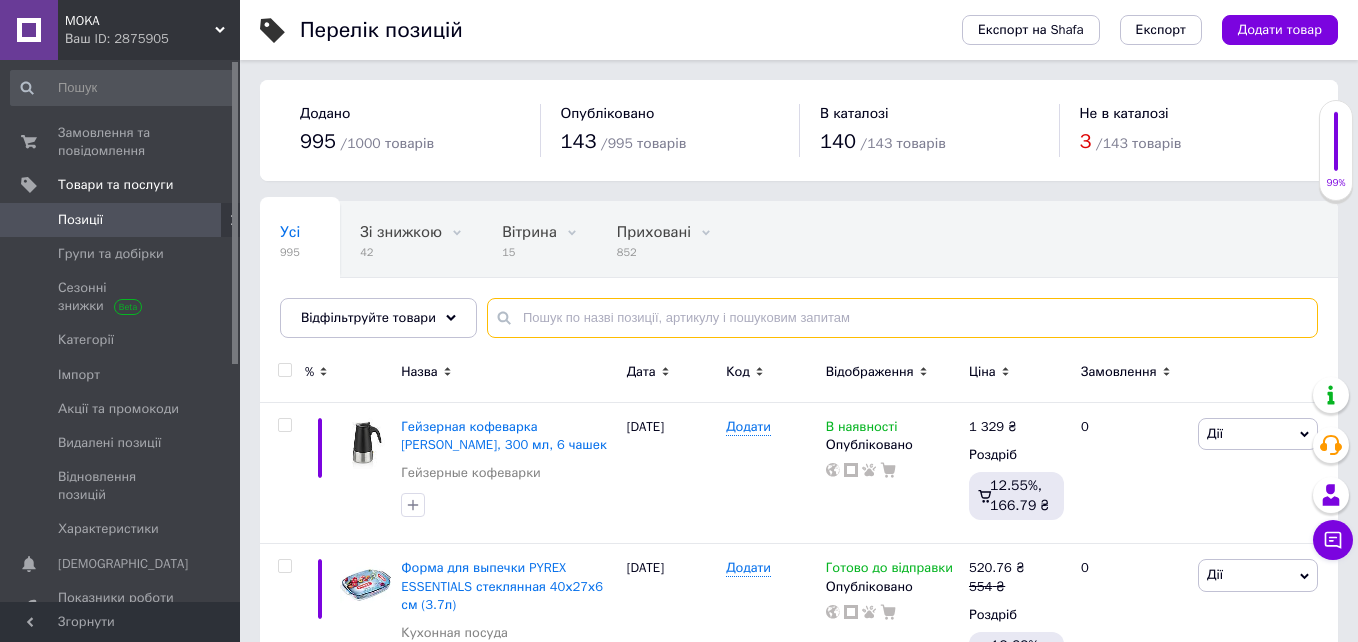 click at bounding box center [902, 318] 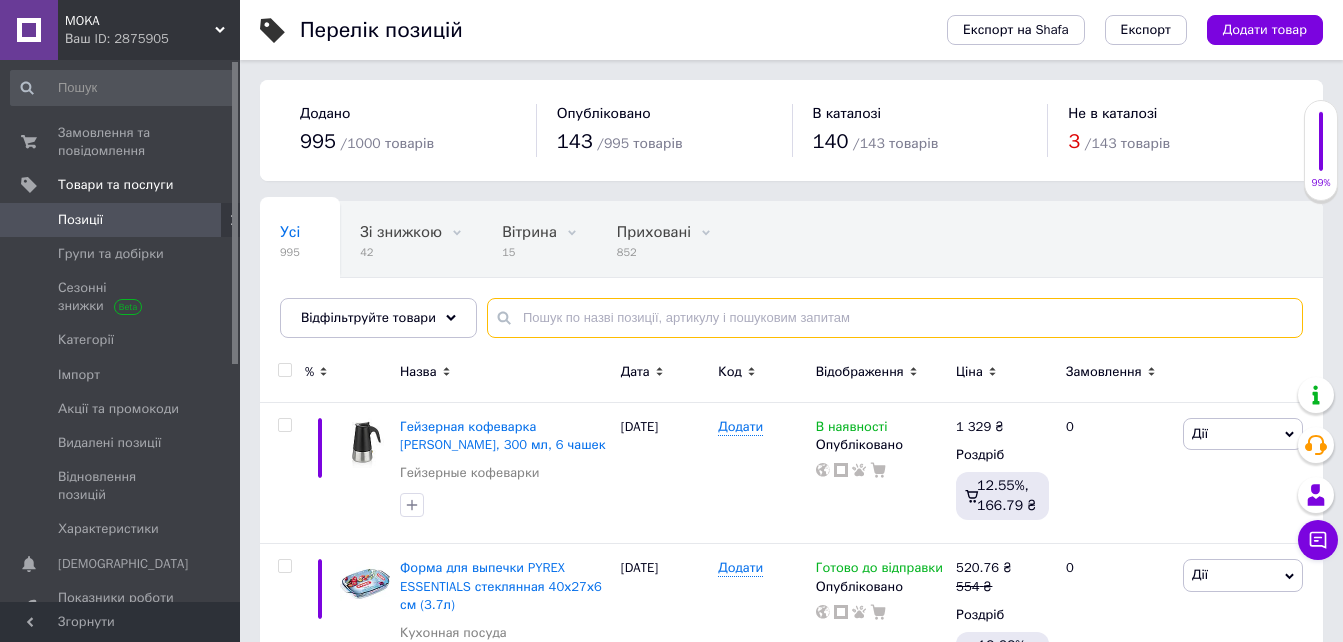 paste on "EP2330/10" 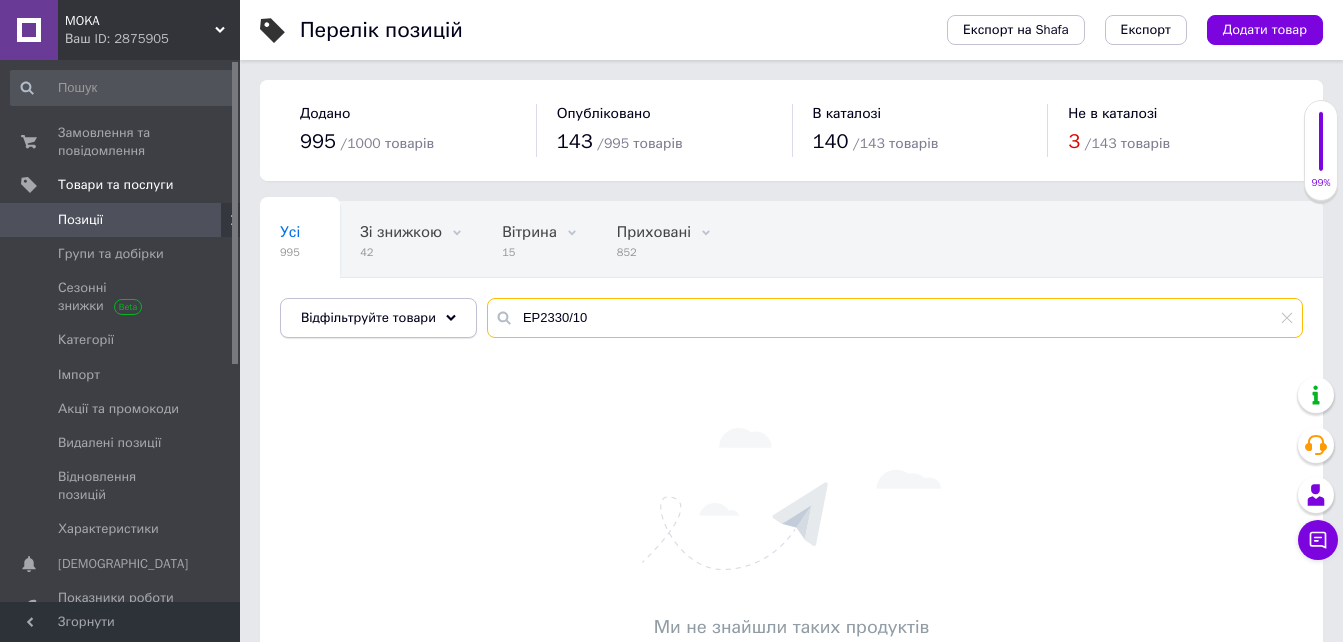 drag, startPoint x: 583, startPoint y: 318, endPoint x: 468, endPoint y: 307, distance: 115.52489 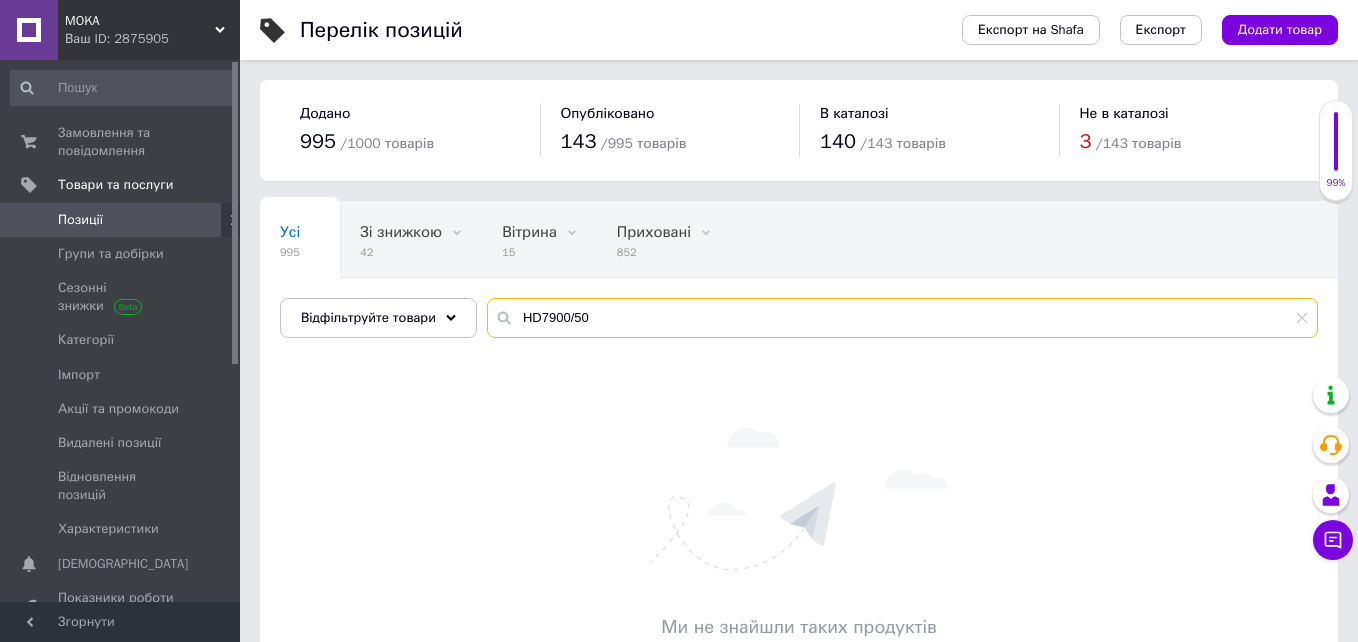 type on "HD7900/50" 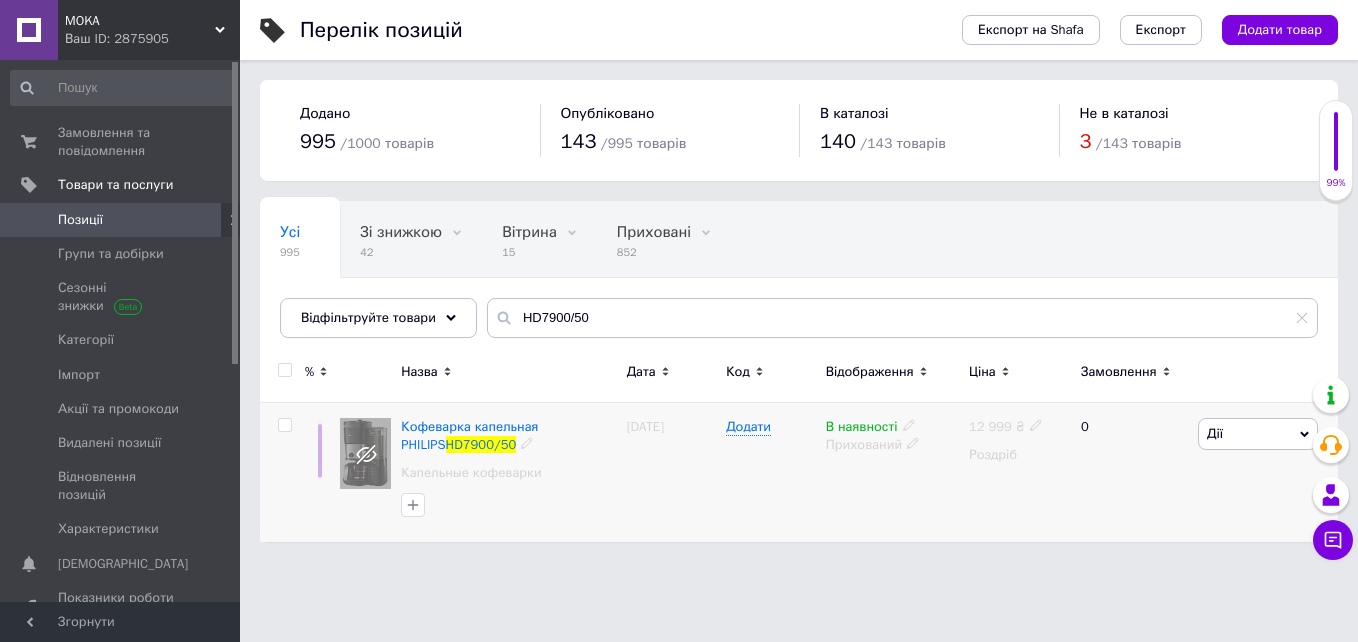 click at bounding box center (284, 425) 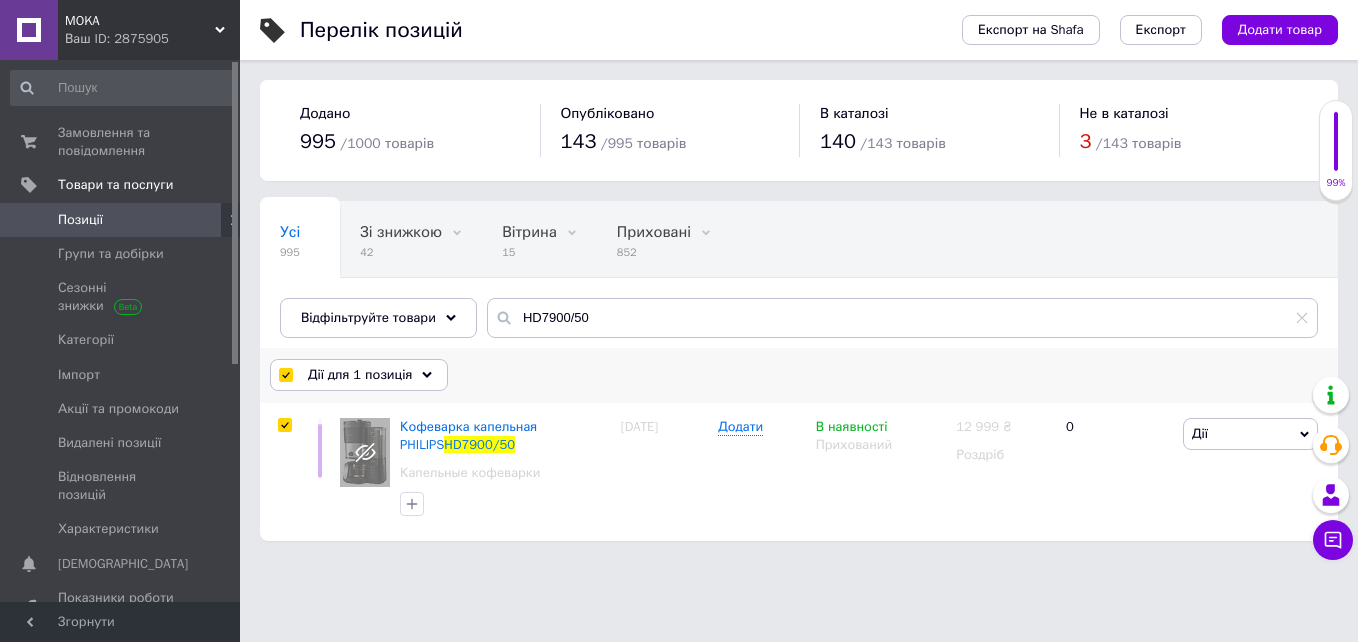 click 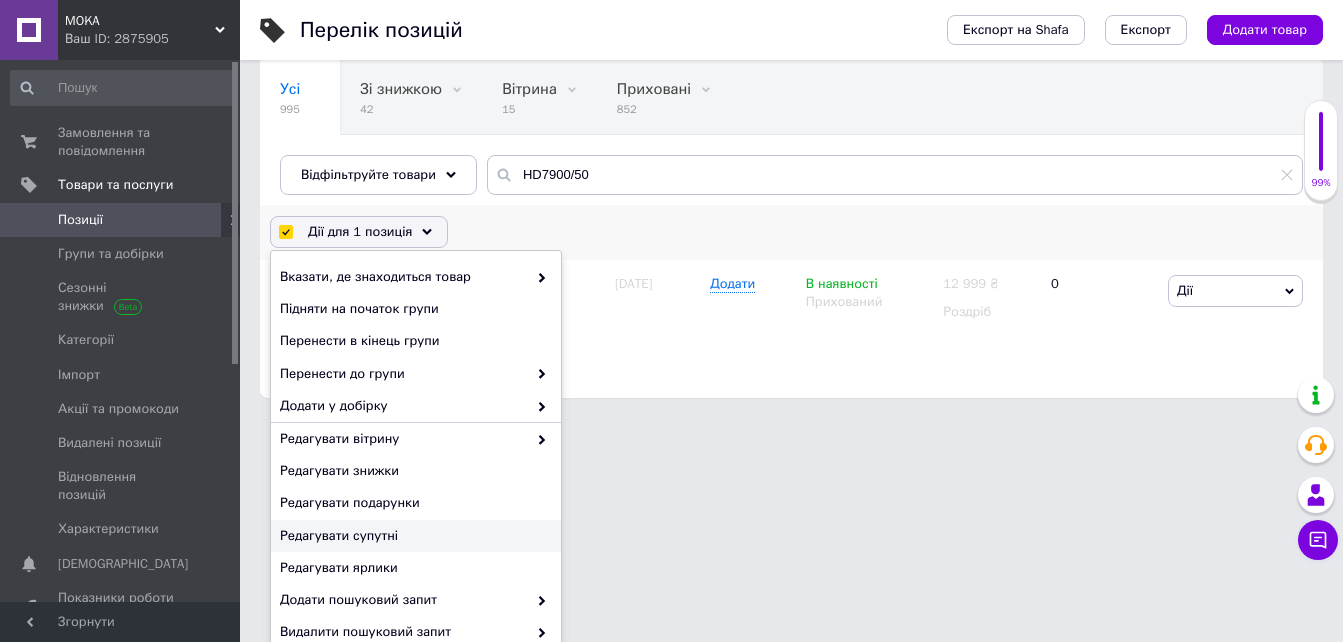 scroll, scrollTop: 200, scrollLeft: 0, axis: vertical 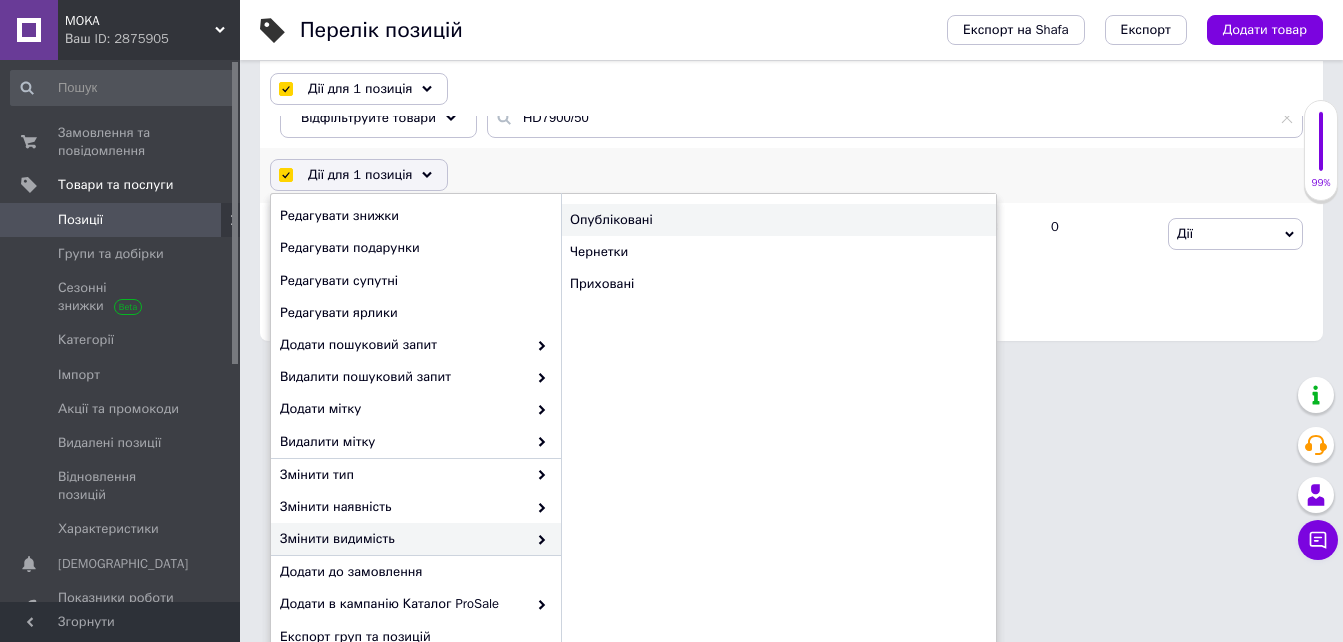 click on "Опубліковані" at bounding box center [778, 220] 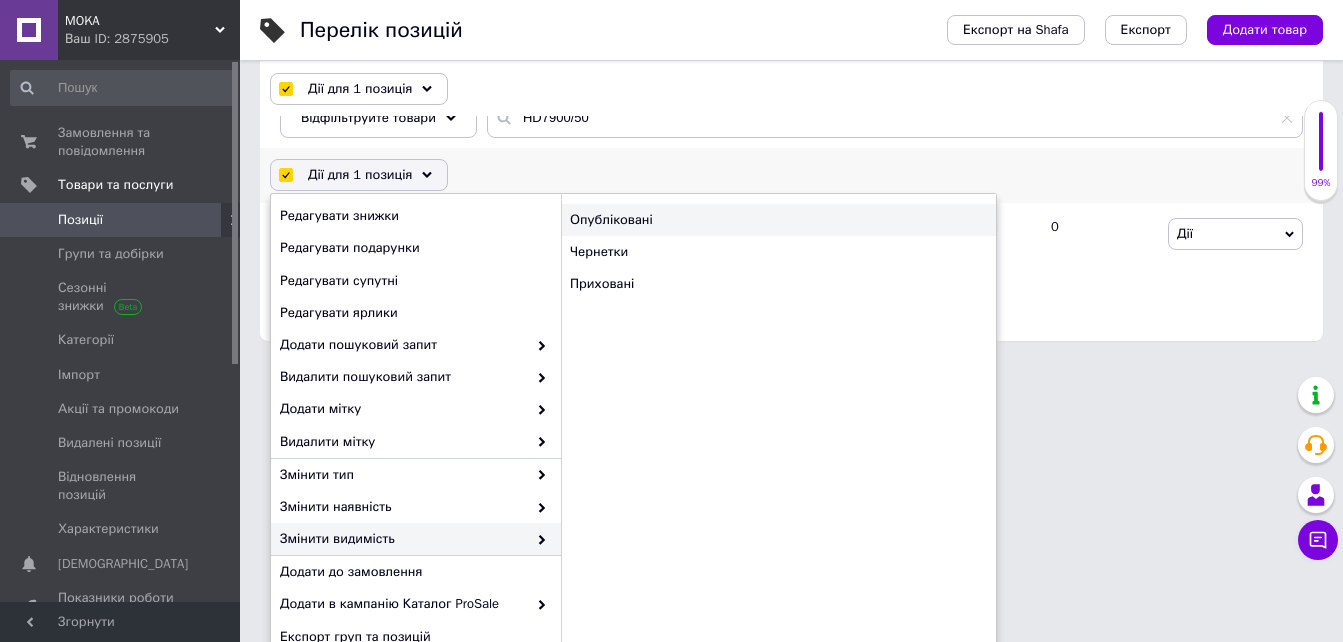 checkbox on "false" 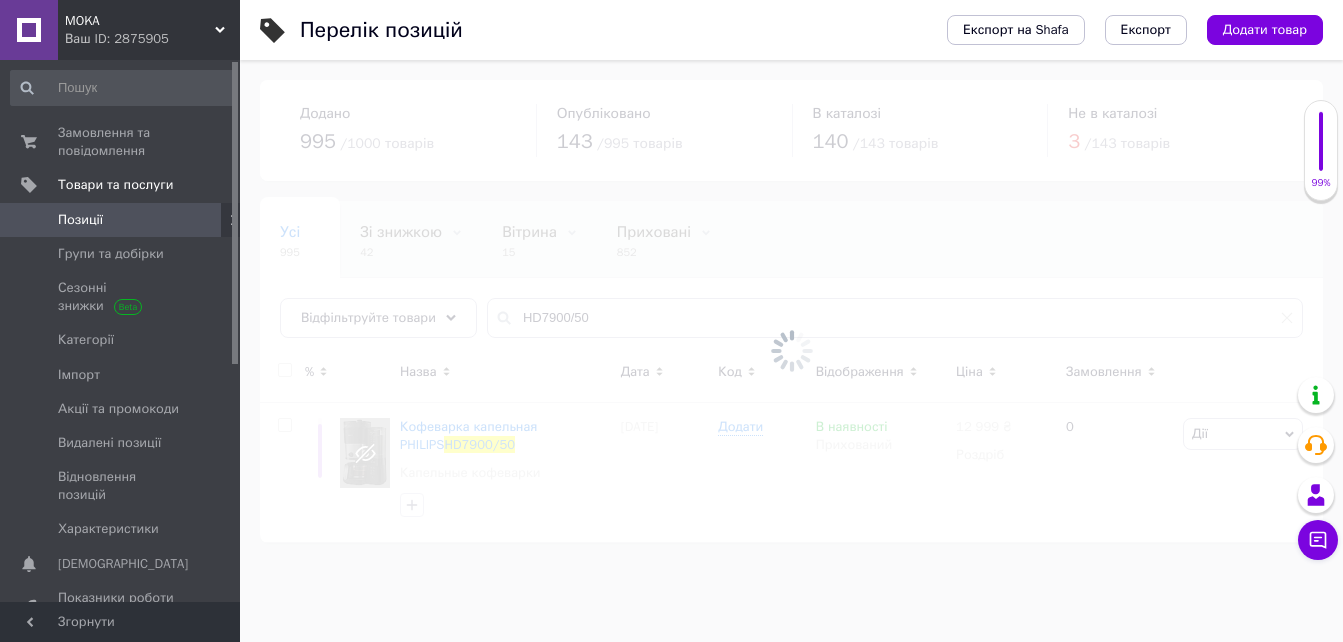scroll, scrollTop: 0, scrollLeft: 0, axis: both 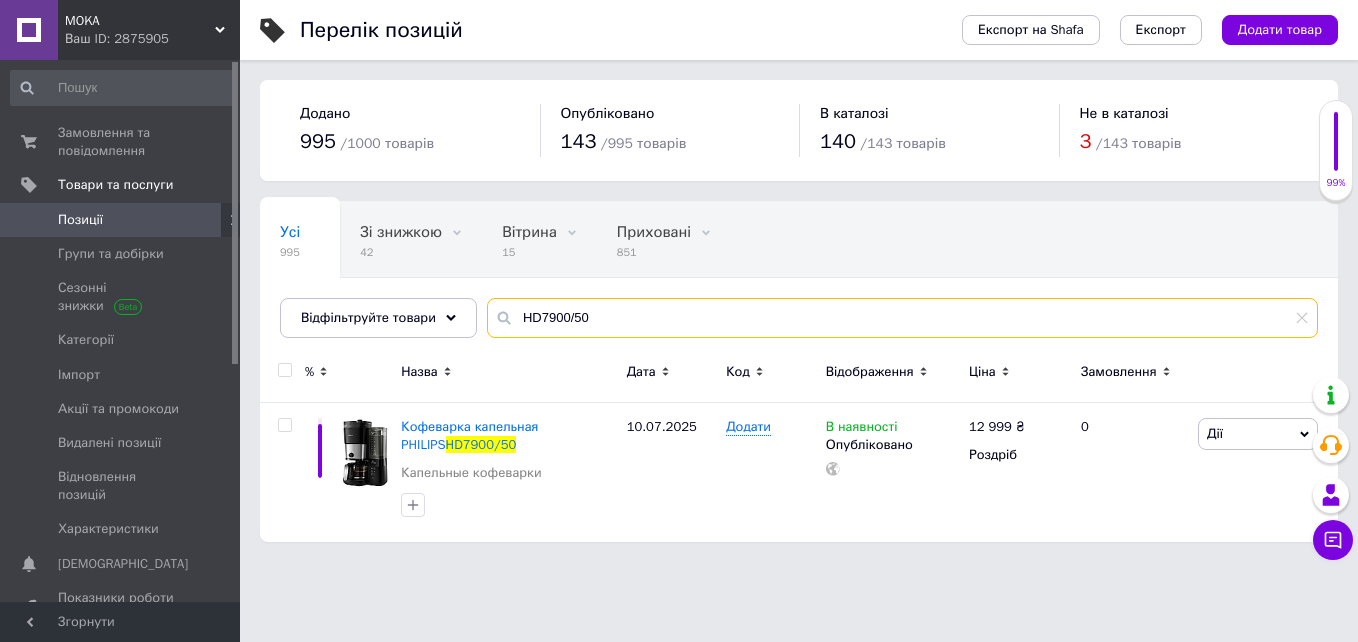drag, startPoint x: 644, startPoint y: 327, endPoint x: 506, endPoint y: 325, distance: 138.0145 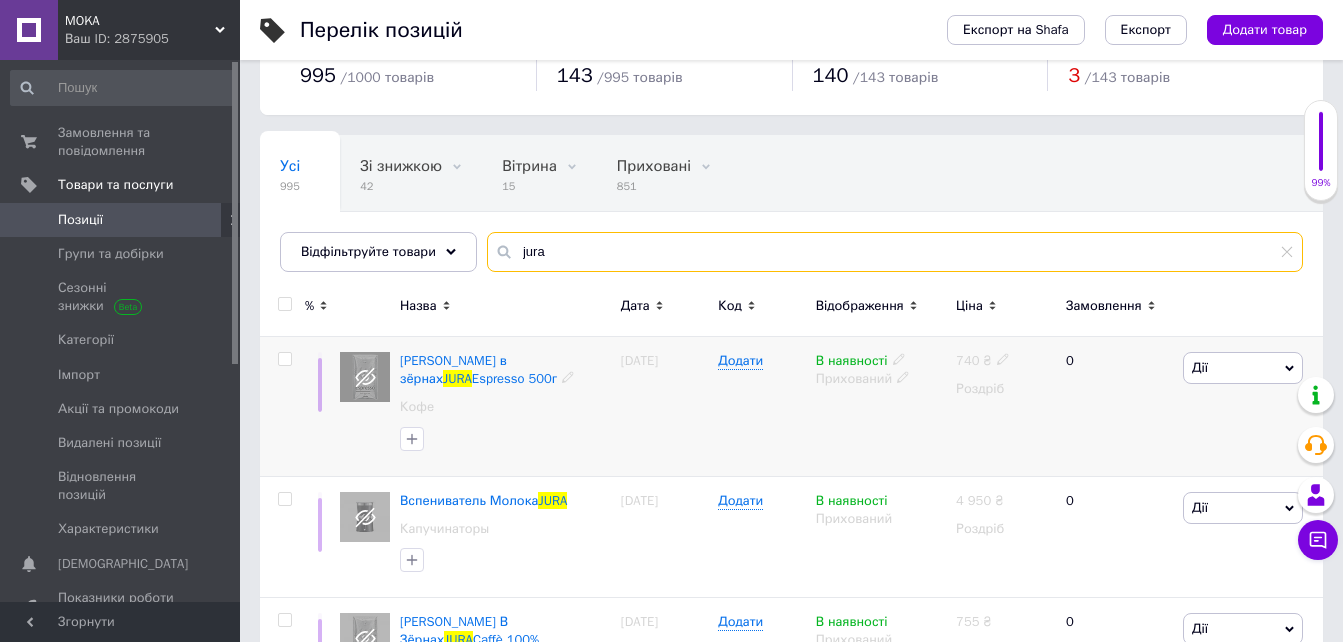 scroll, scrollTop: 100, scrollLeft: 0, axis: vertical 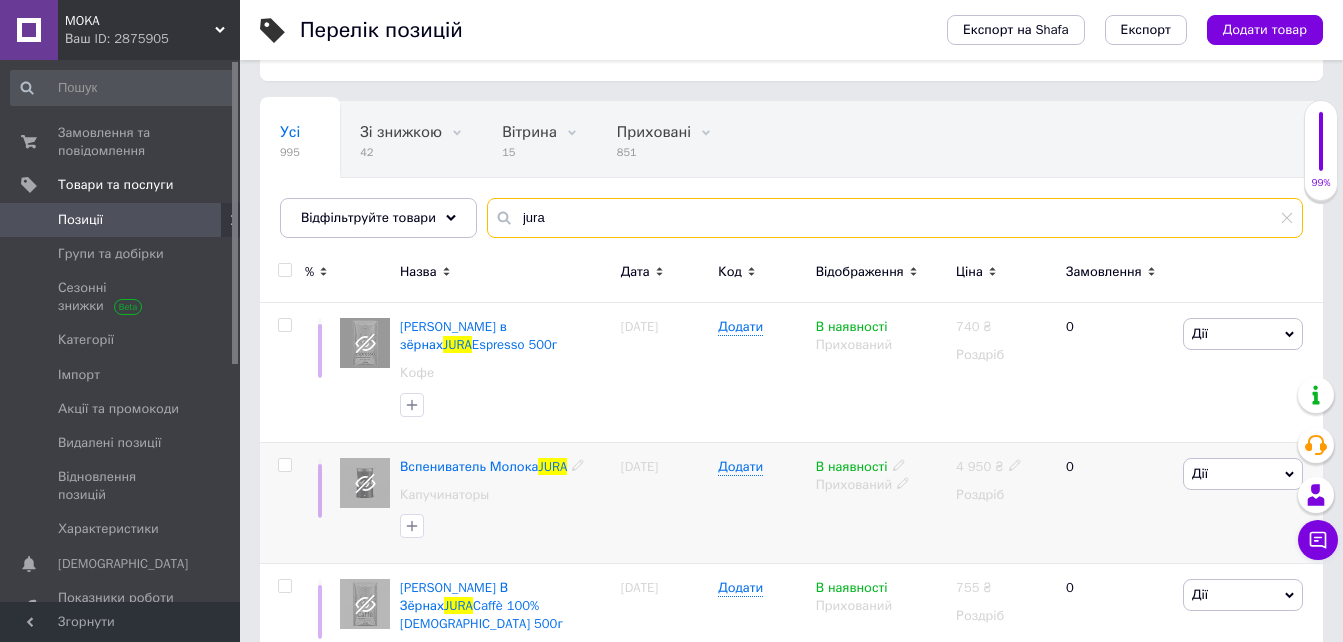 type on "jura" 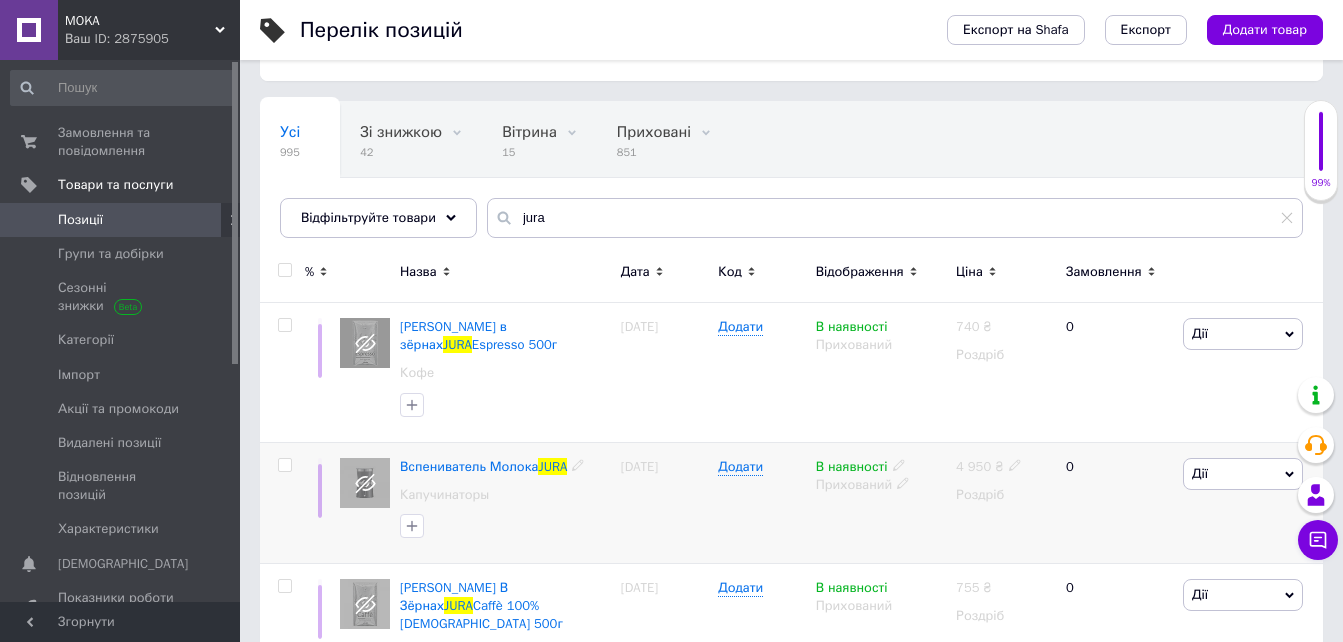 click at bounding box center [284, 465] 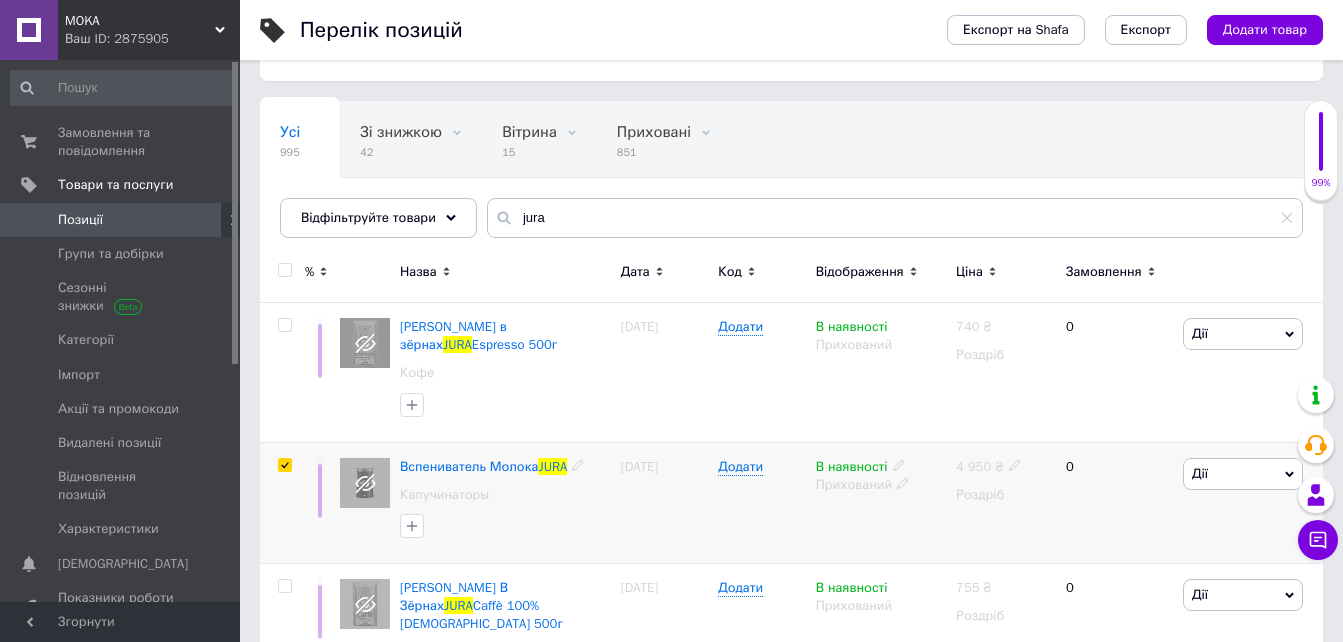 checkbox on "true" 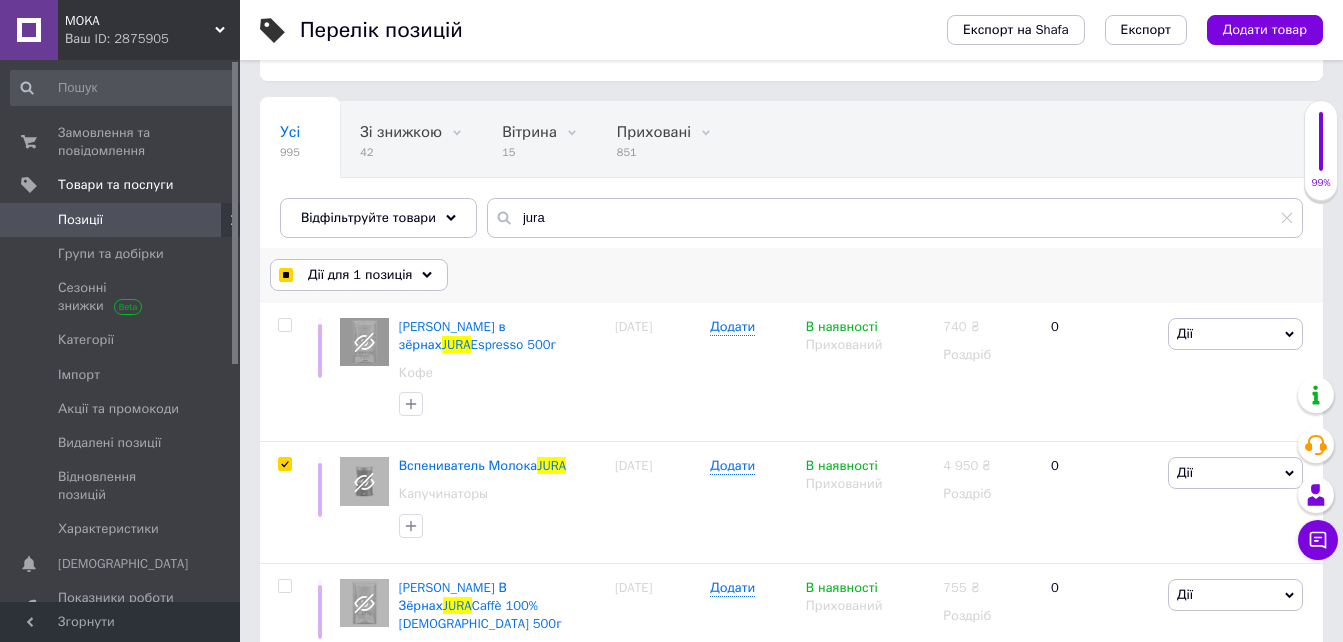 click 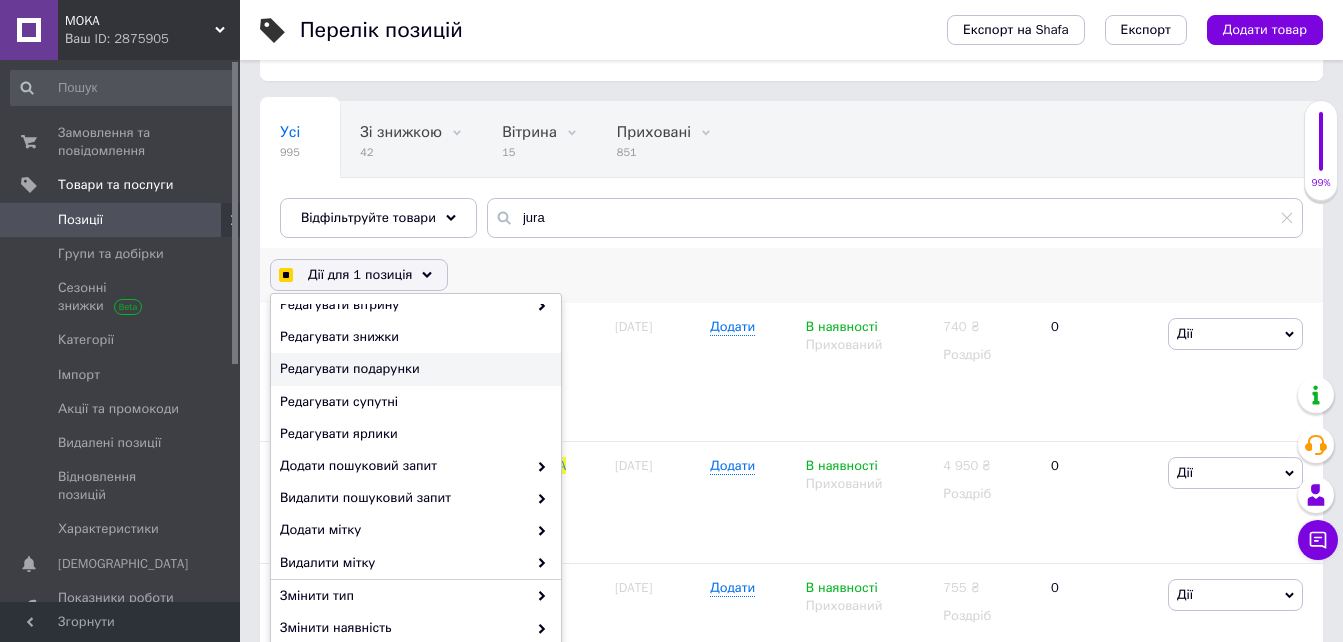 scroll, scrollTop: 198, scrollLeft: 0, axis: vertical 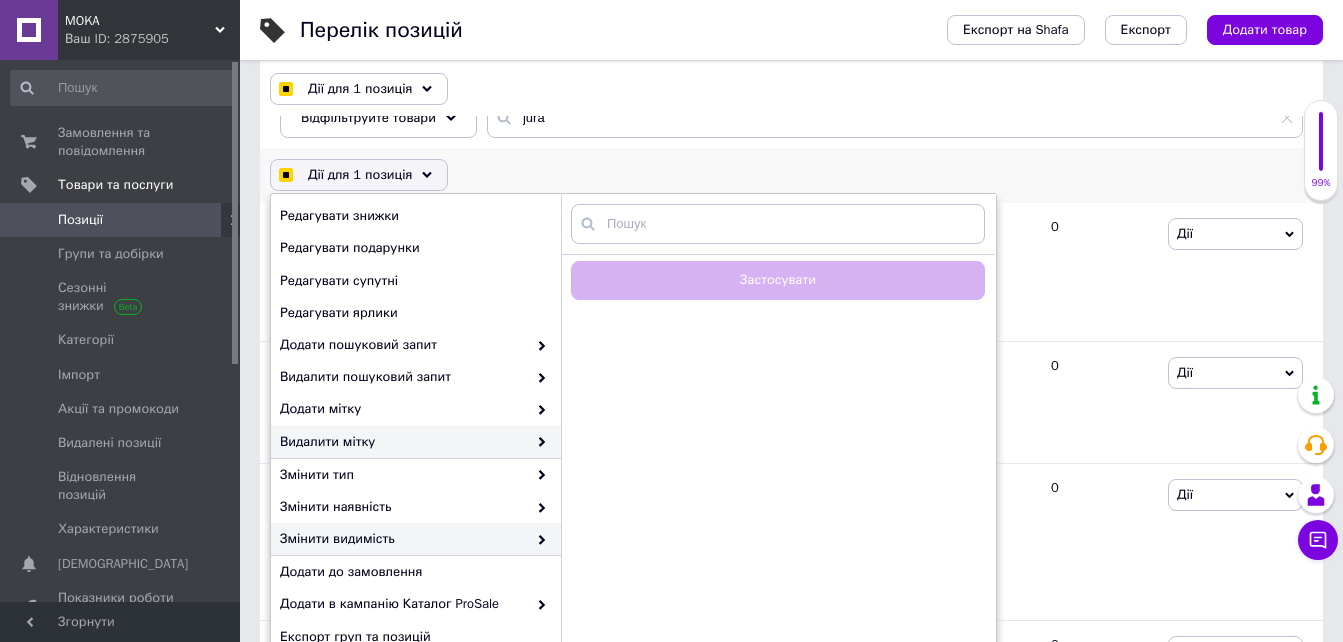 checkbox on "true" 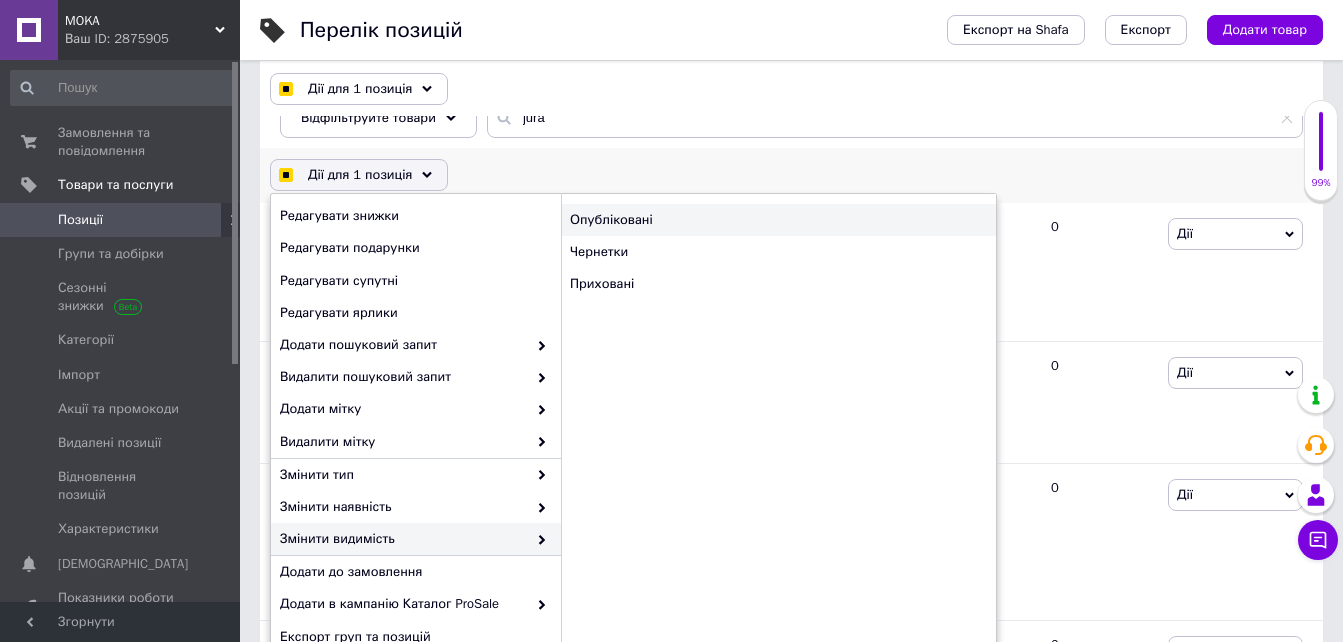 click on "Опубліковані" at bounding box center (778, 220) 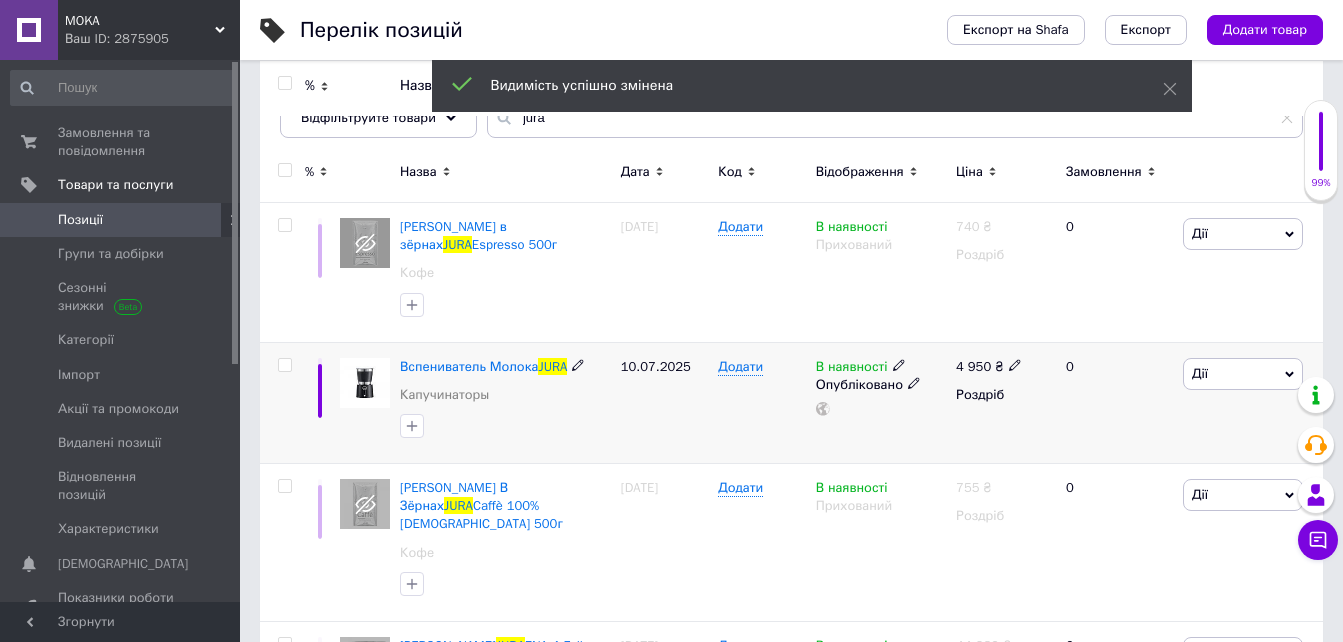 click 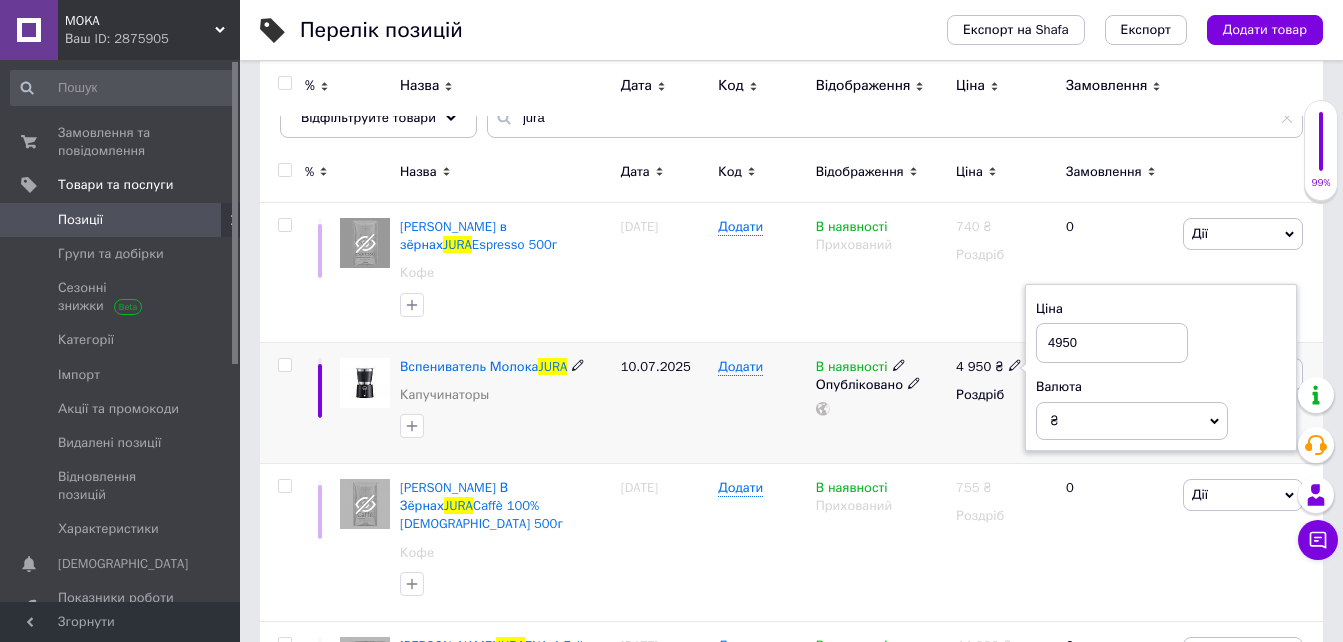 drag, startPoint x: 1103, startPoint y: 330, endPoint x: 1046, endPoint y: 319, distance: 58.0517 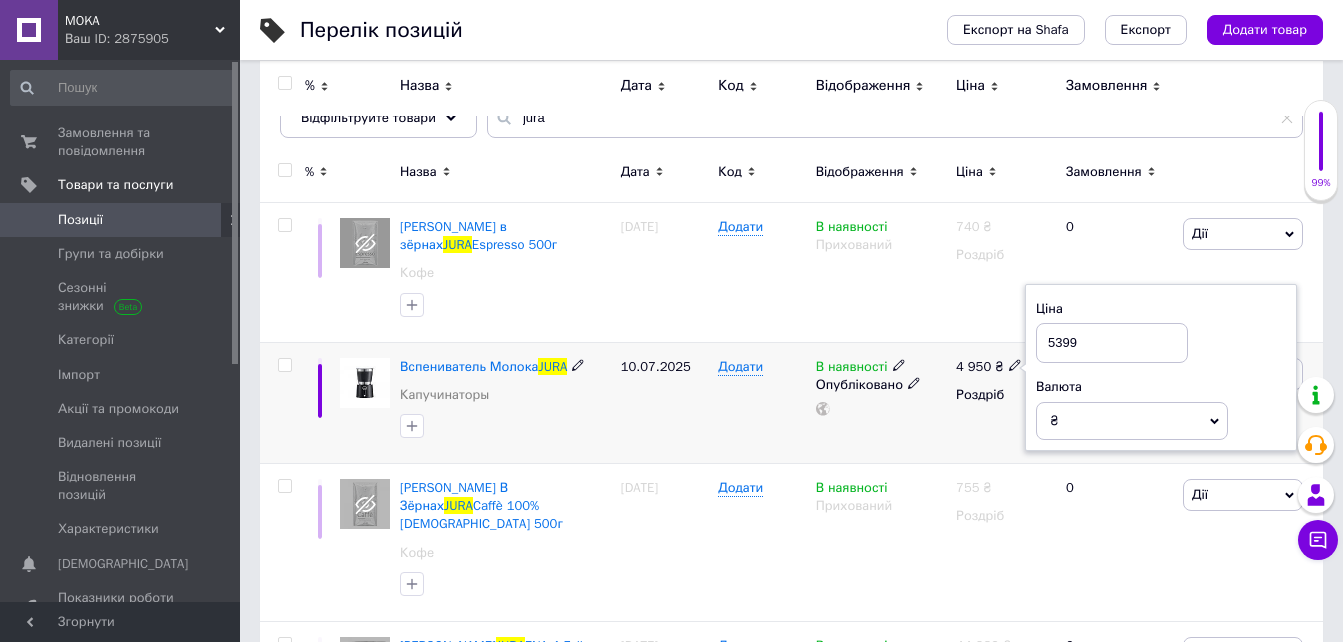 type on "5399" 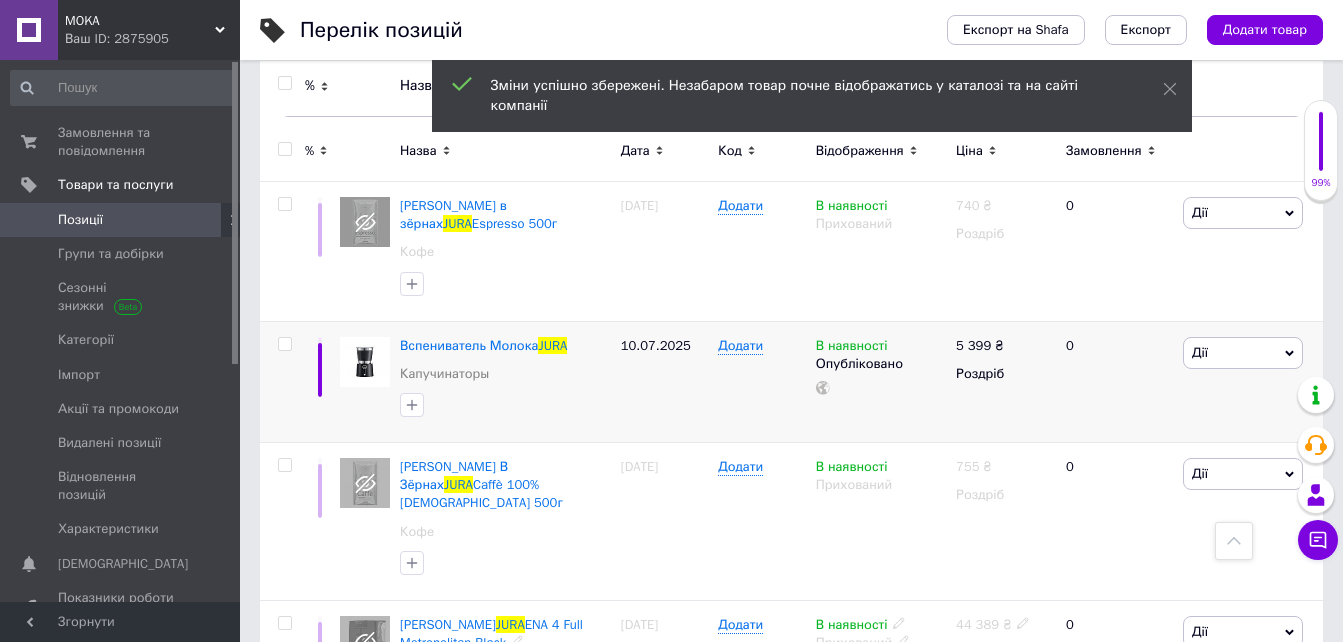 scroll, scrollTop: 200, scrollLeft: 0, axis: vertical 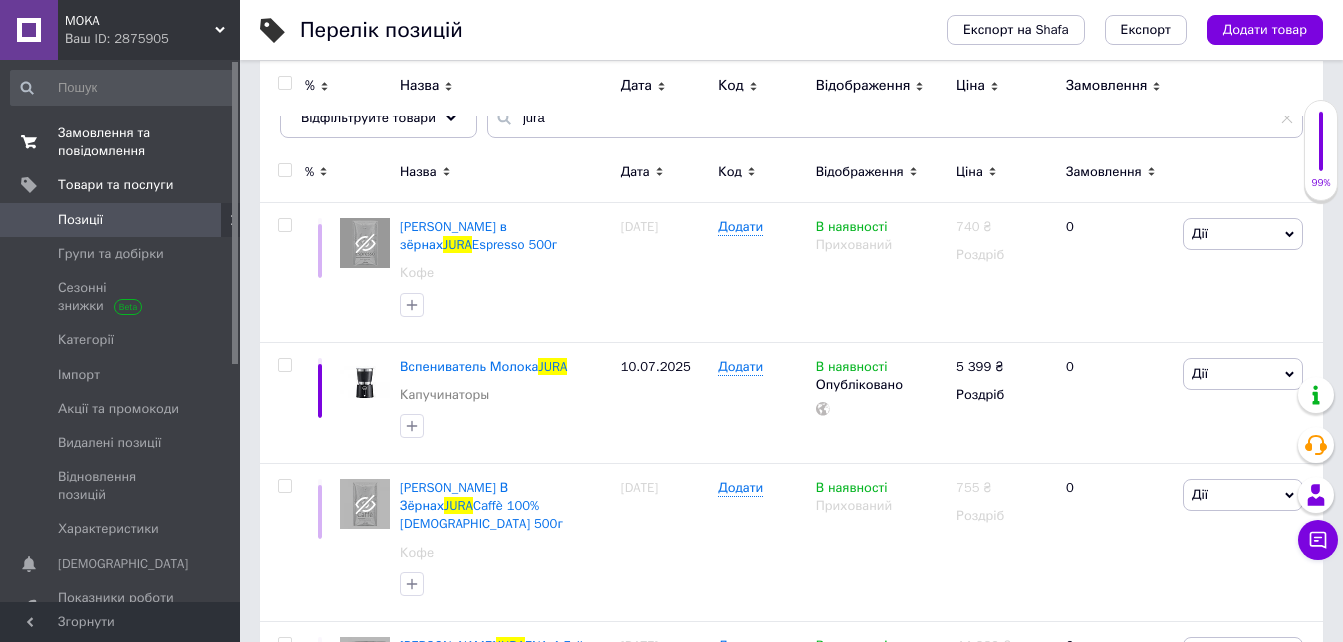 click on "Замовлення та повідомлення" at bounding box center (121, 142) 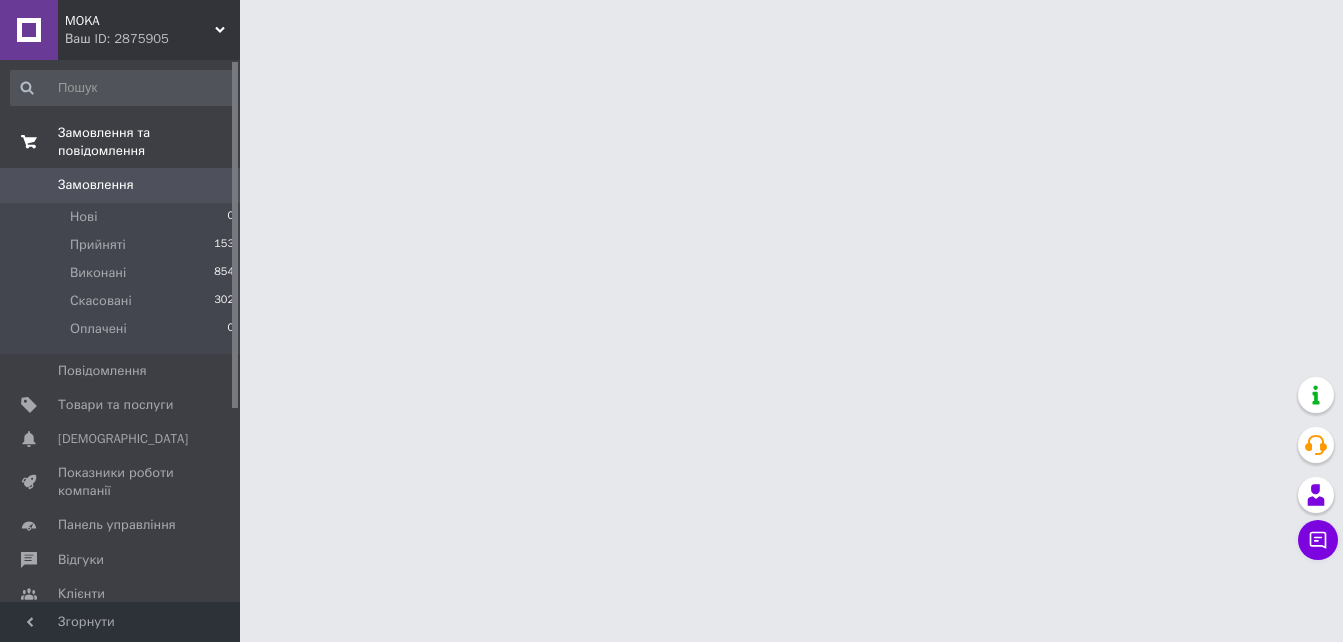 scroll, scrollTop: 0, scrollLeft: 0, axis: both 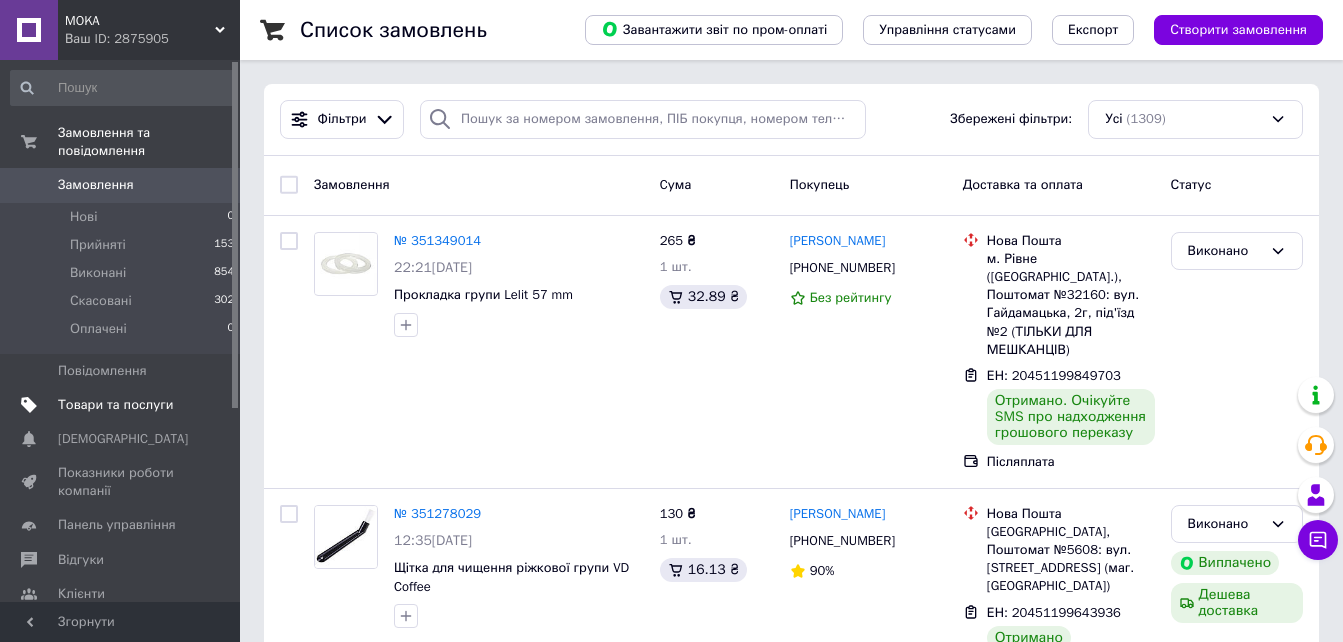 click on "Товари та послуги" at bounding box center (115, 405) 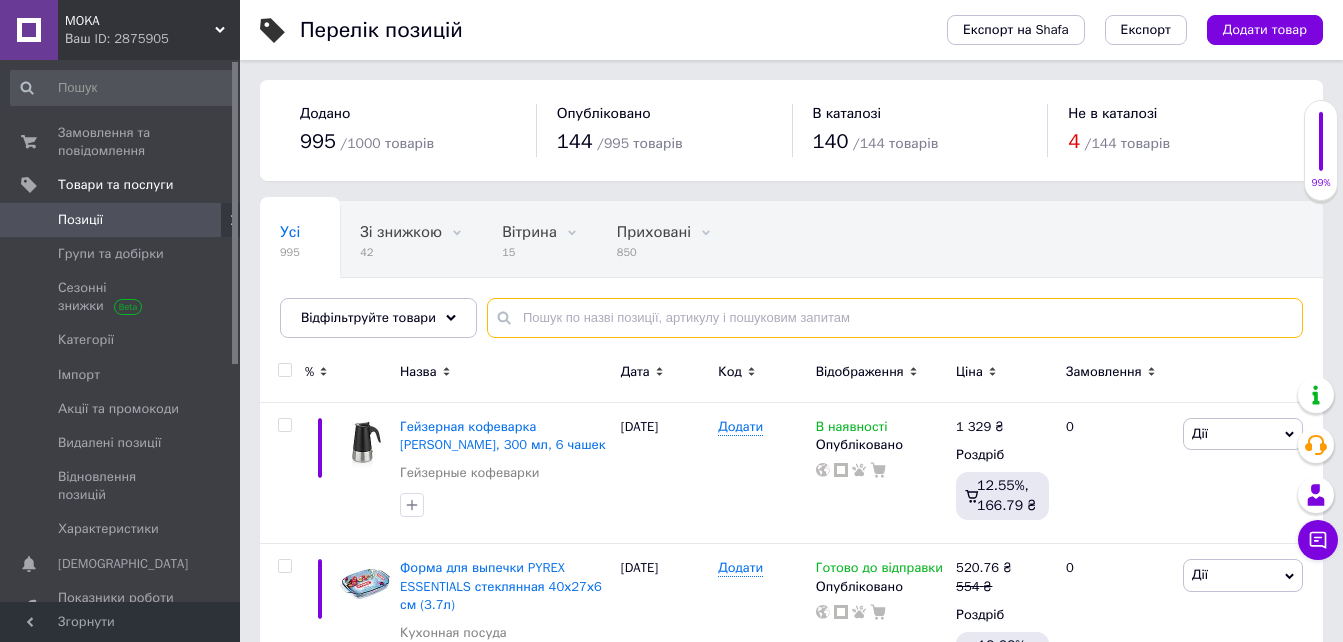 click at bounding box center [895, 318] 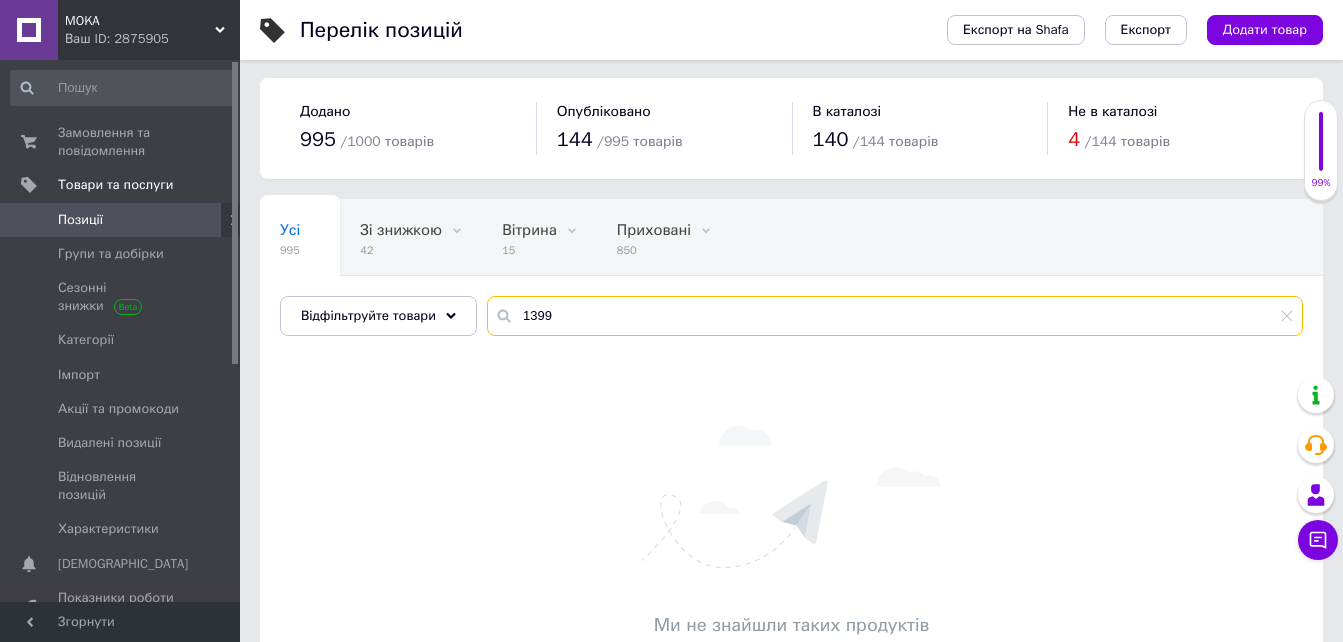 scroll, scrollTop: 0, scrollLeft: 0, axis: both 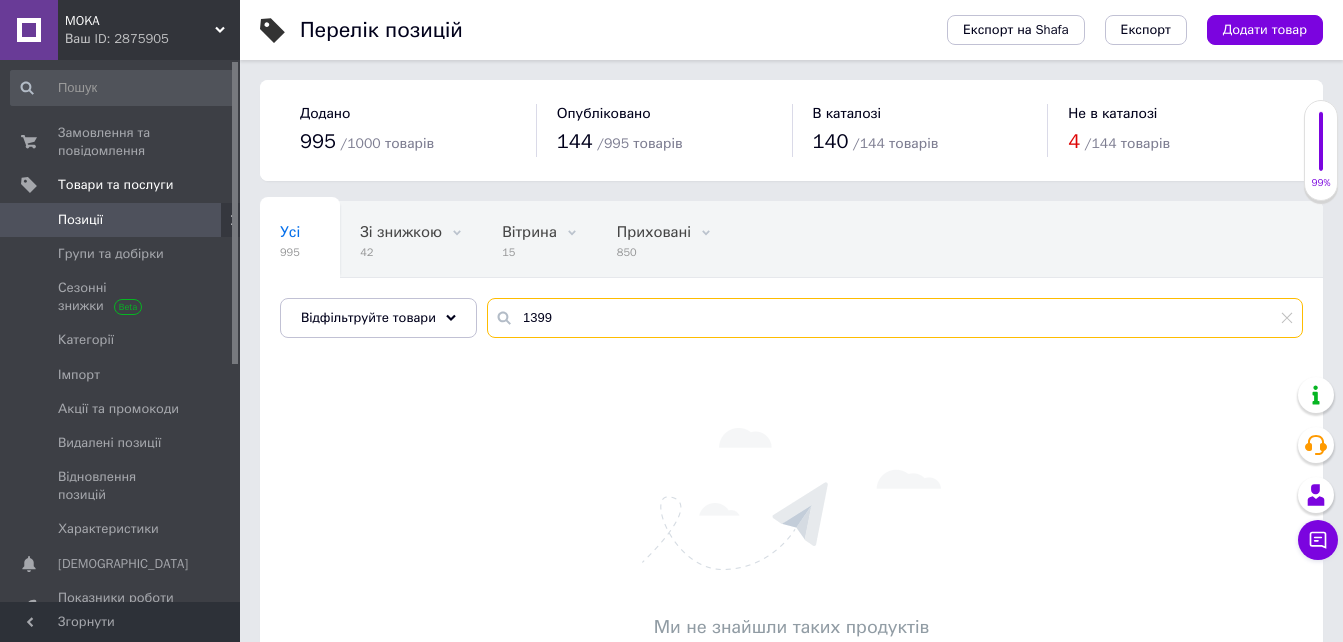 type on "1399" 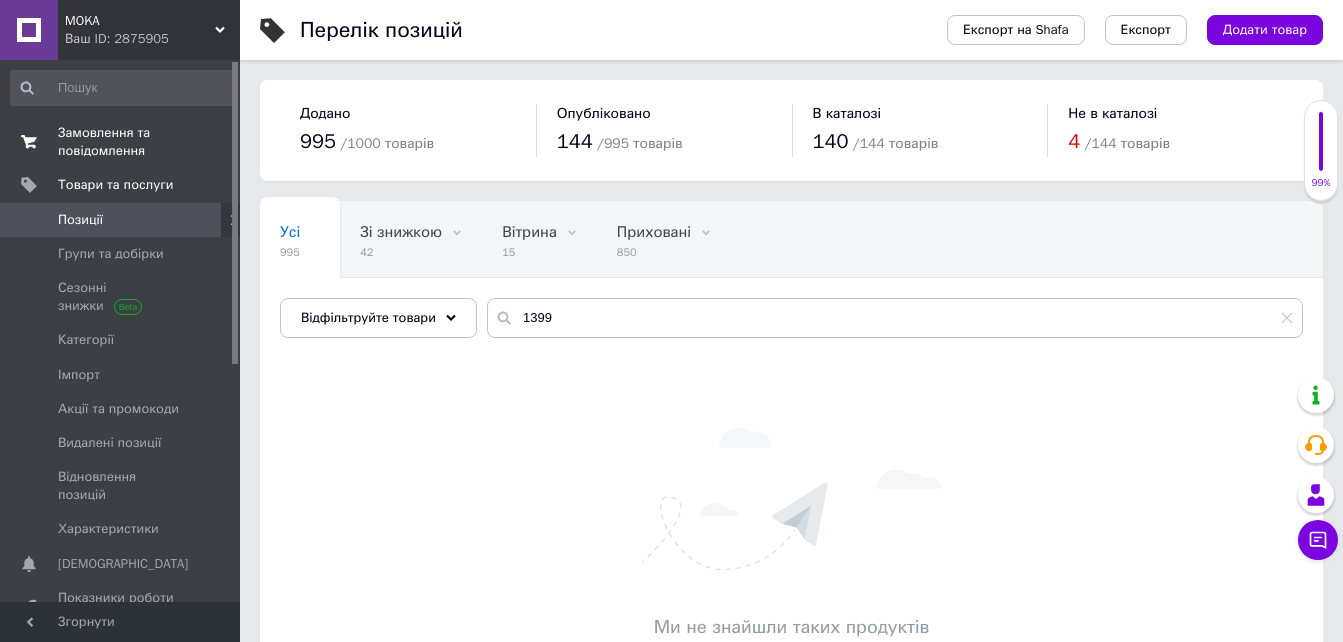 click on "Замовлення та повідомлення" at bounding box center [121, 142] 